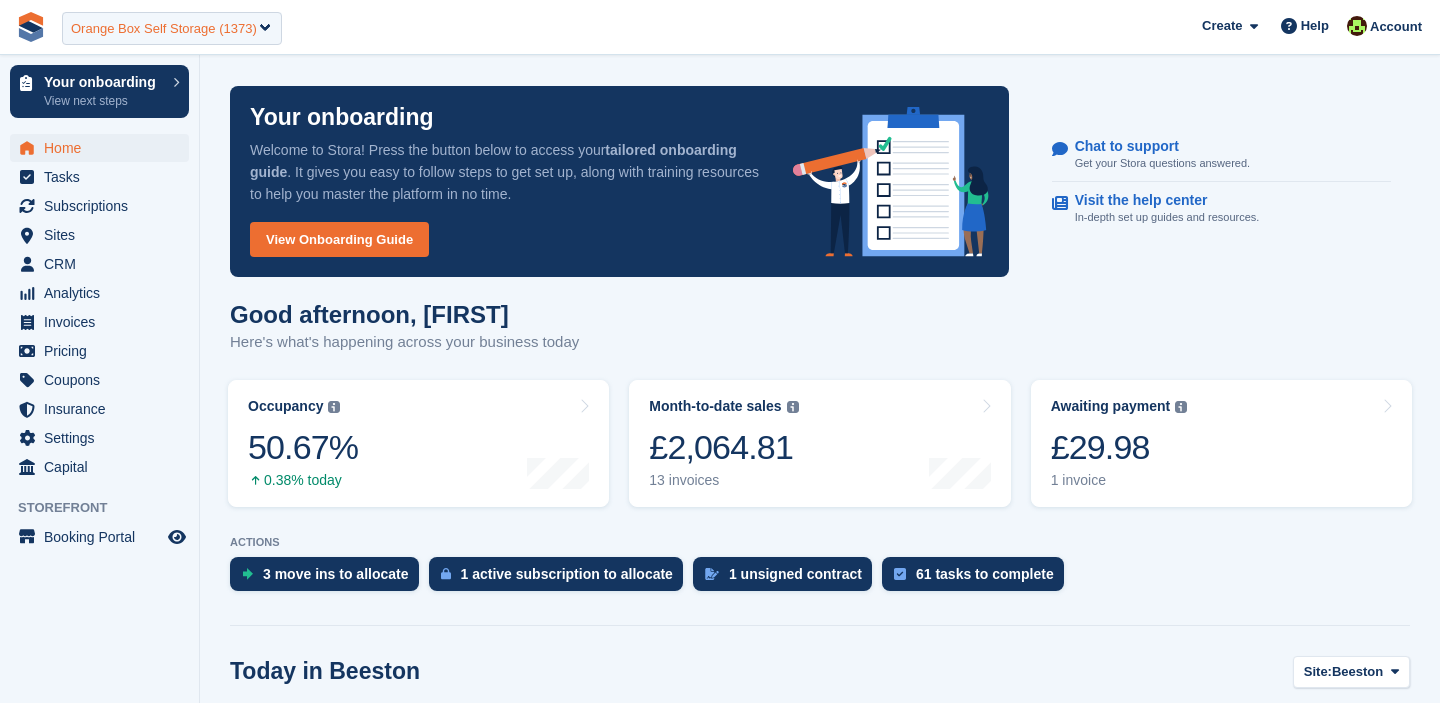 scroll, scrollTop: 0, scrollLeft: 0, axis: both 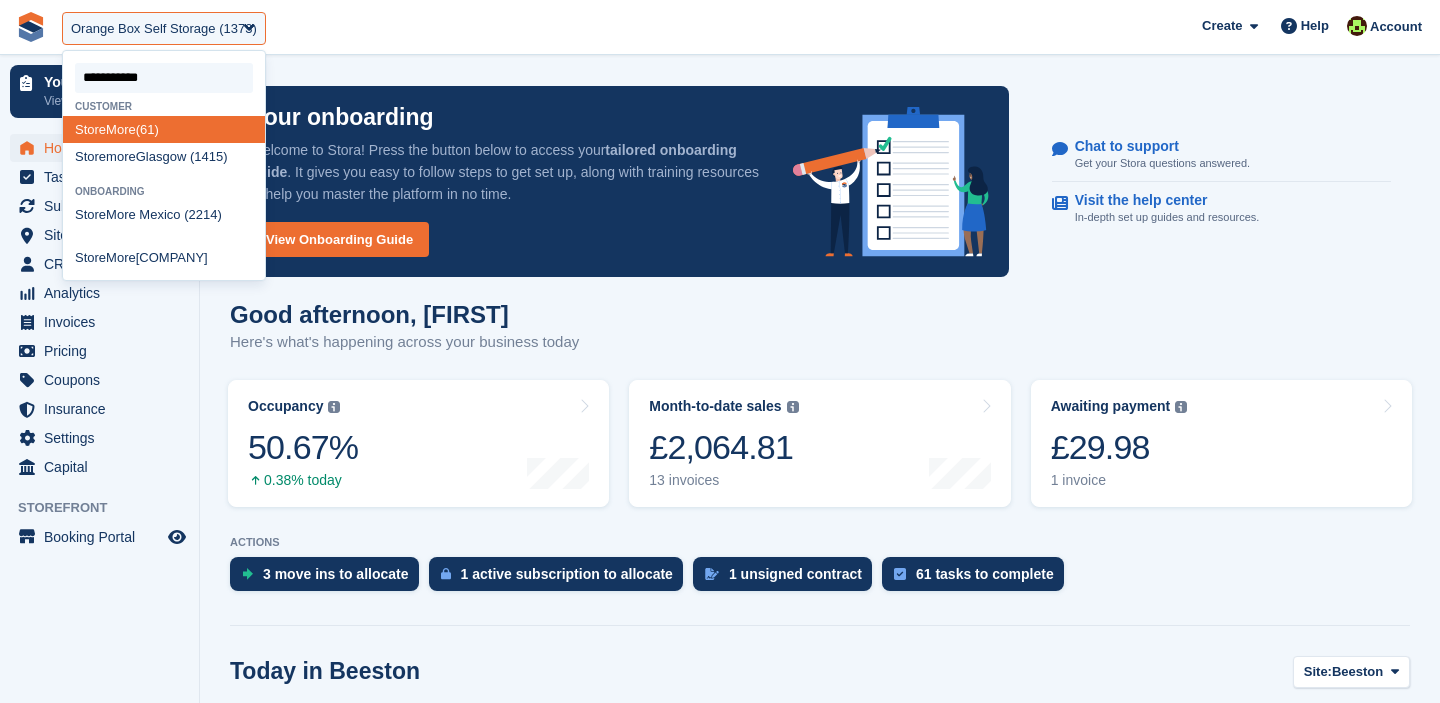 drag, startPoint x: 181, startPoint y: 87, endPoint x: 67, endPoint y: 72, distance: 114.982605 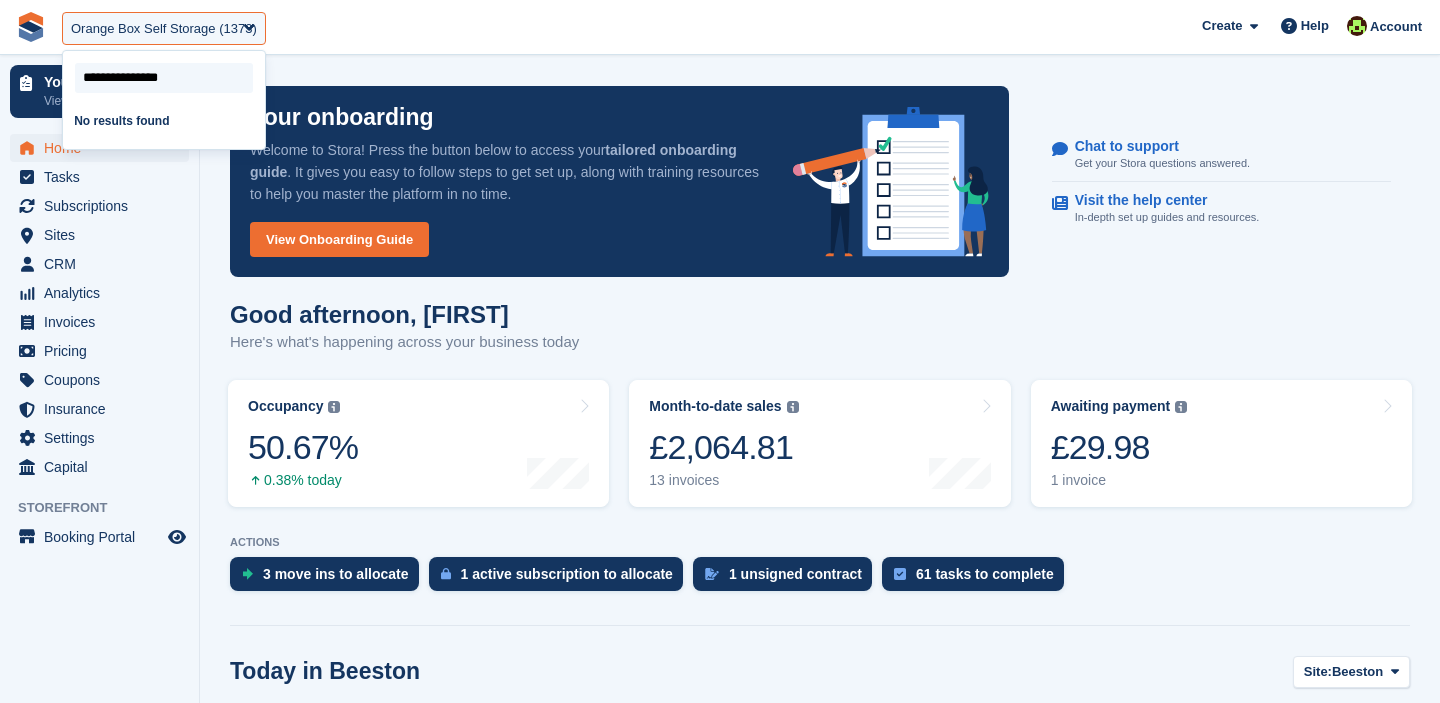 click at bounding box center [164, 78] 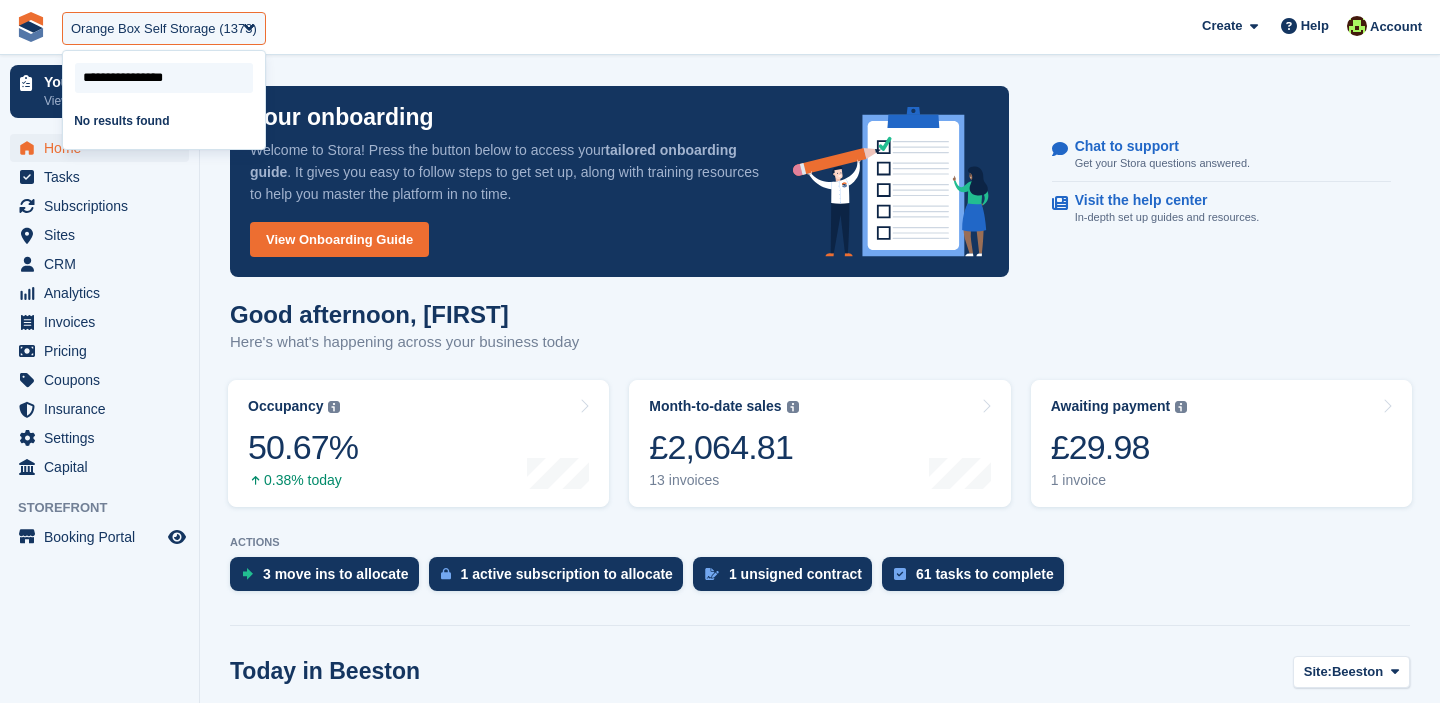 type on "**********" 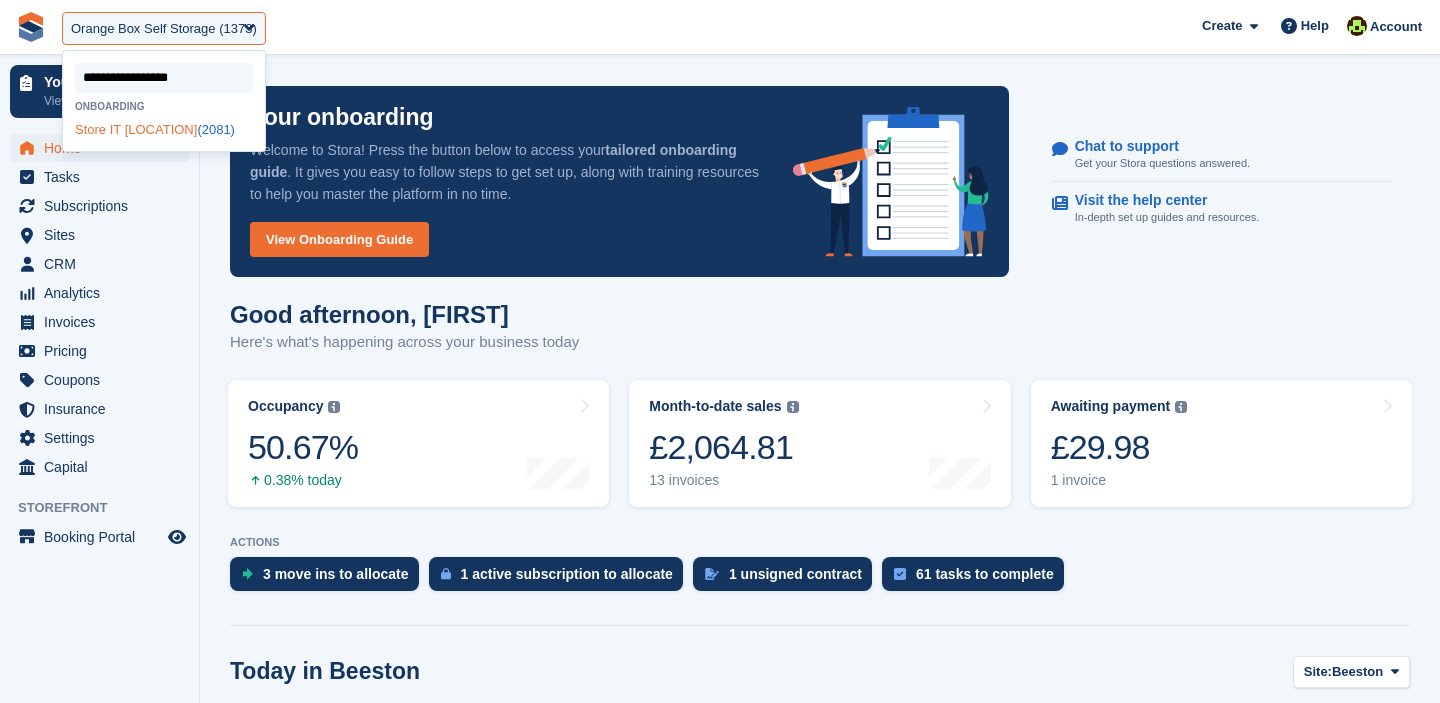 click on "Store   IT   Scotland  (2081)" at bounding box center (164, 129) 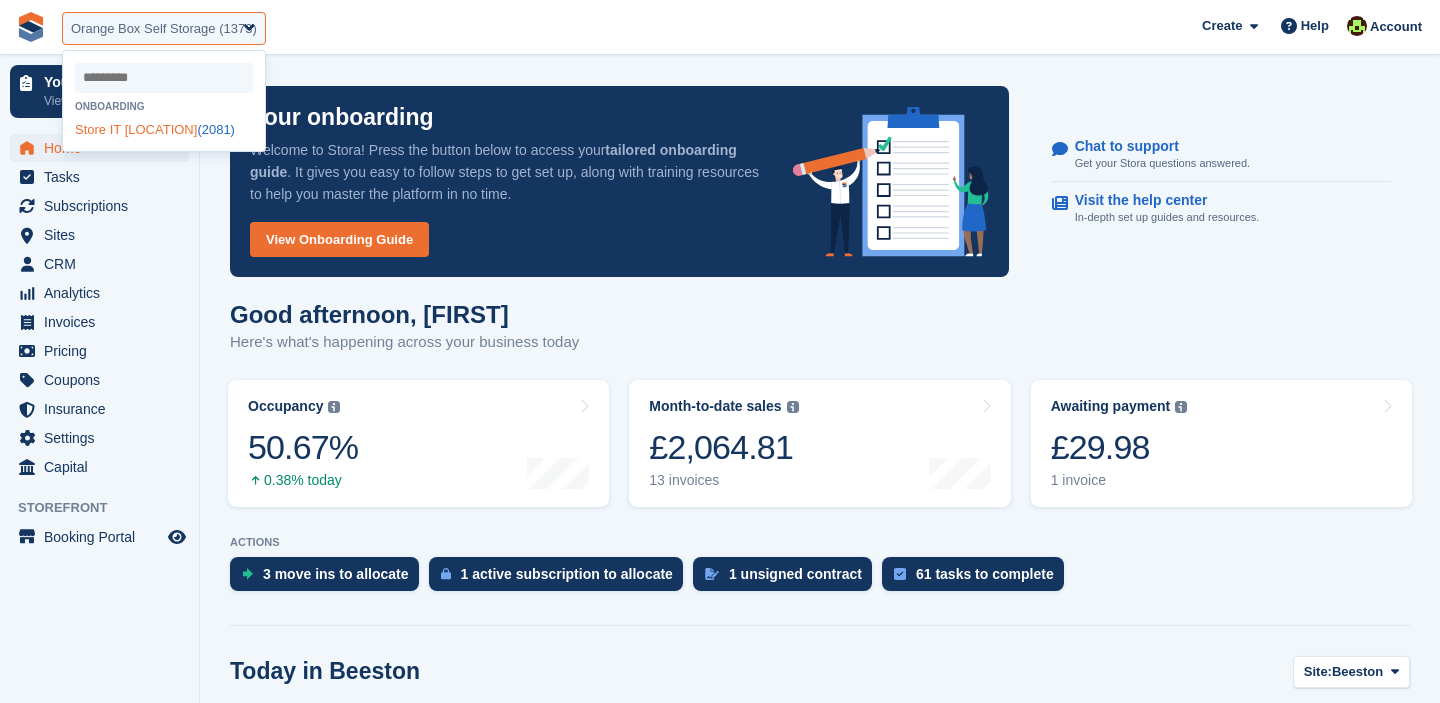 select on "****" 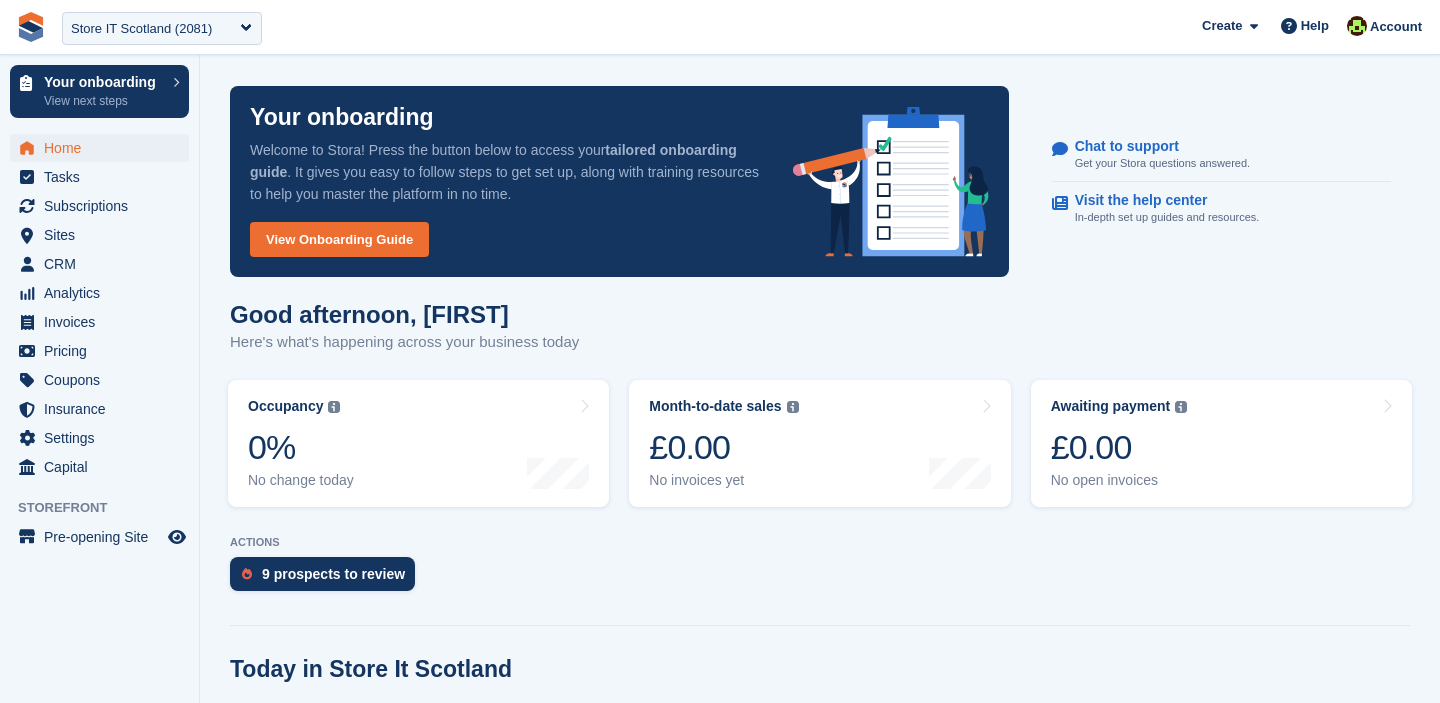 scroll, scrollTop: 0, scrollLeft: 0, axis: both 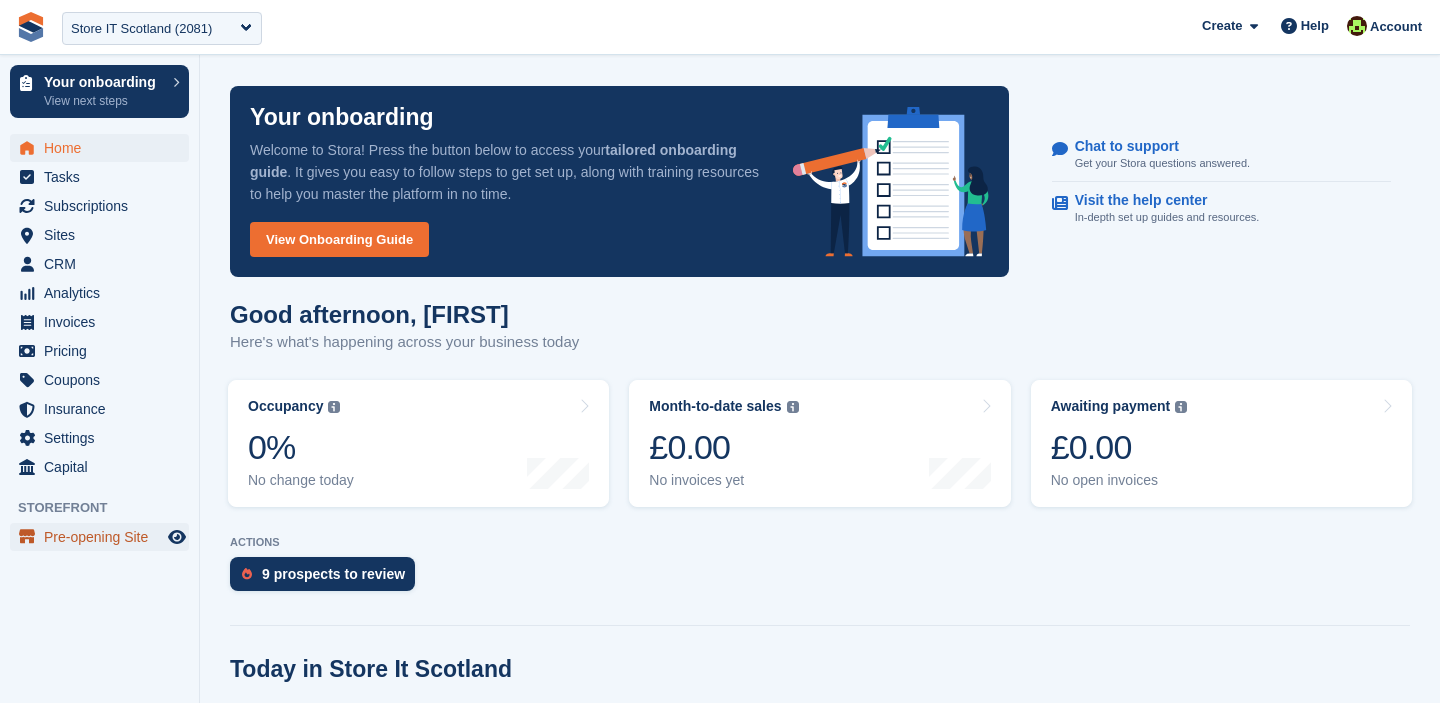 click on "Pre-opening Site" at bounding box center (104, 537) 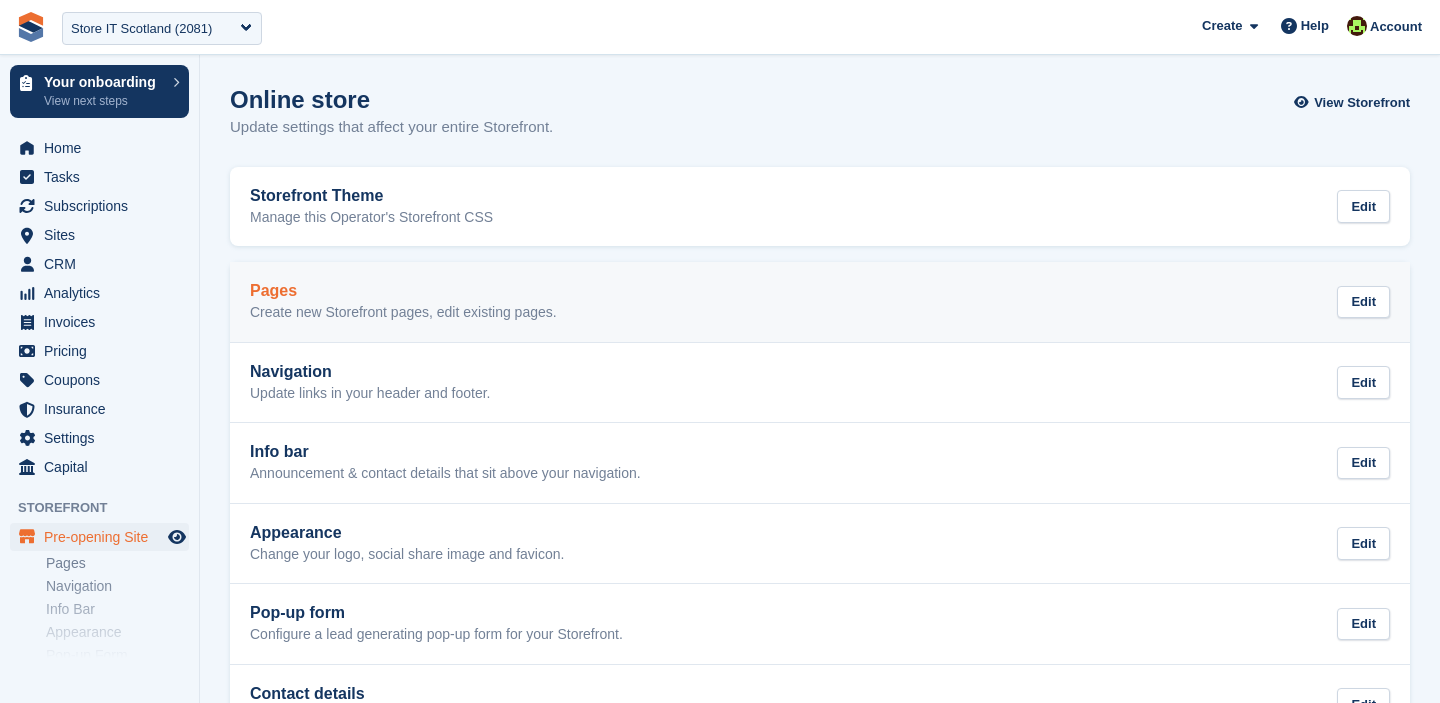 scroll, scrollTop: 0, scrollLeft: 0, axis: both 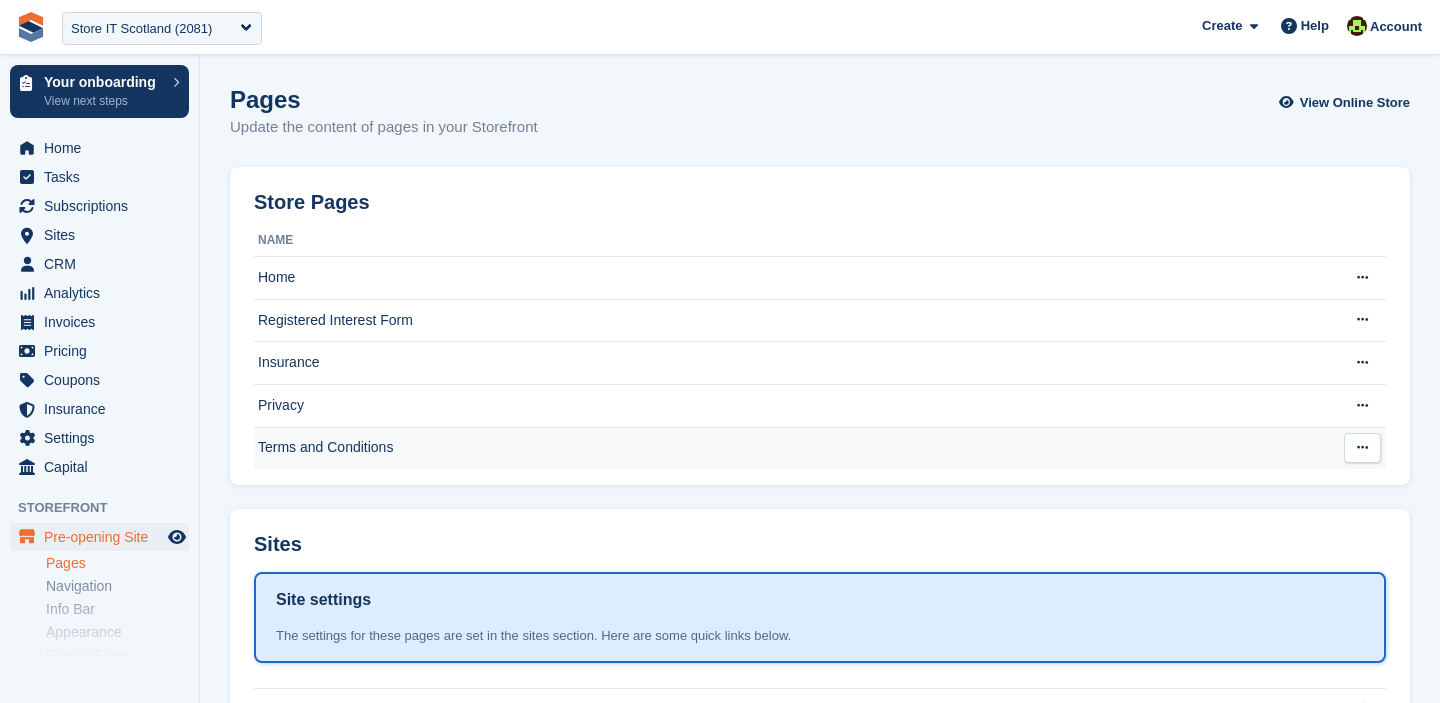 click on "Terms and Conditions" at bounding box center [791, 448] 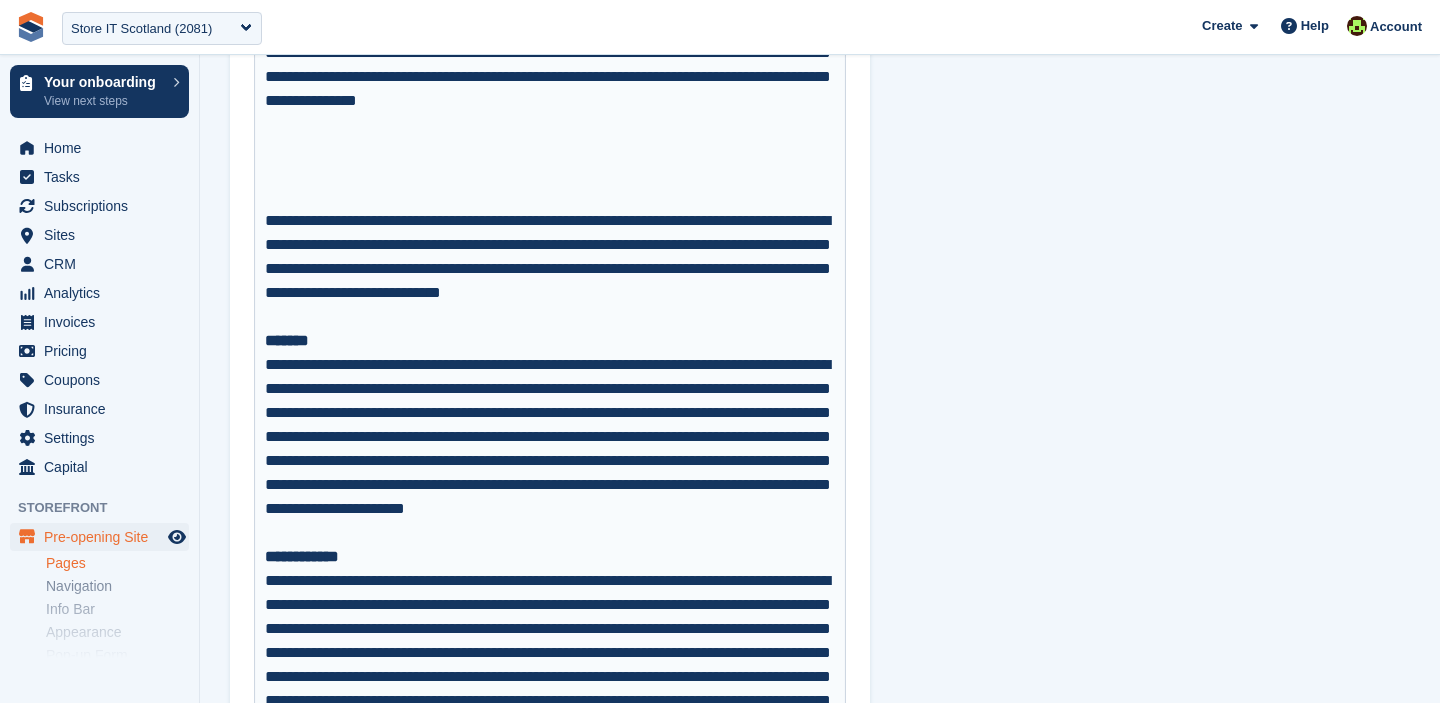 scroll, scrollTop: 8358, scrollLeft: 0, axis: vertical 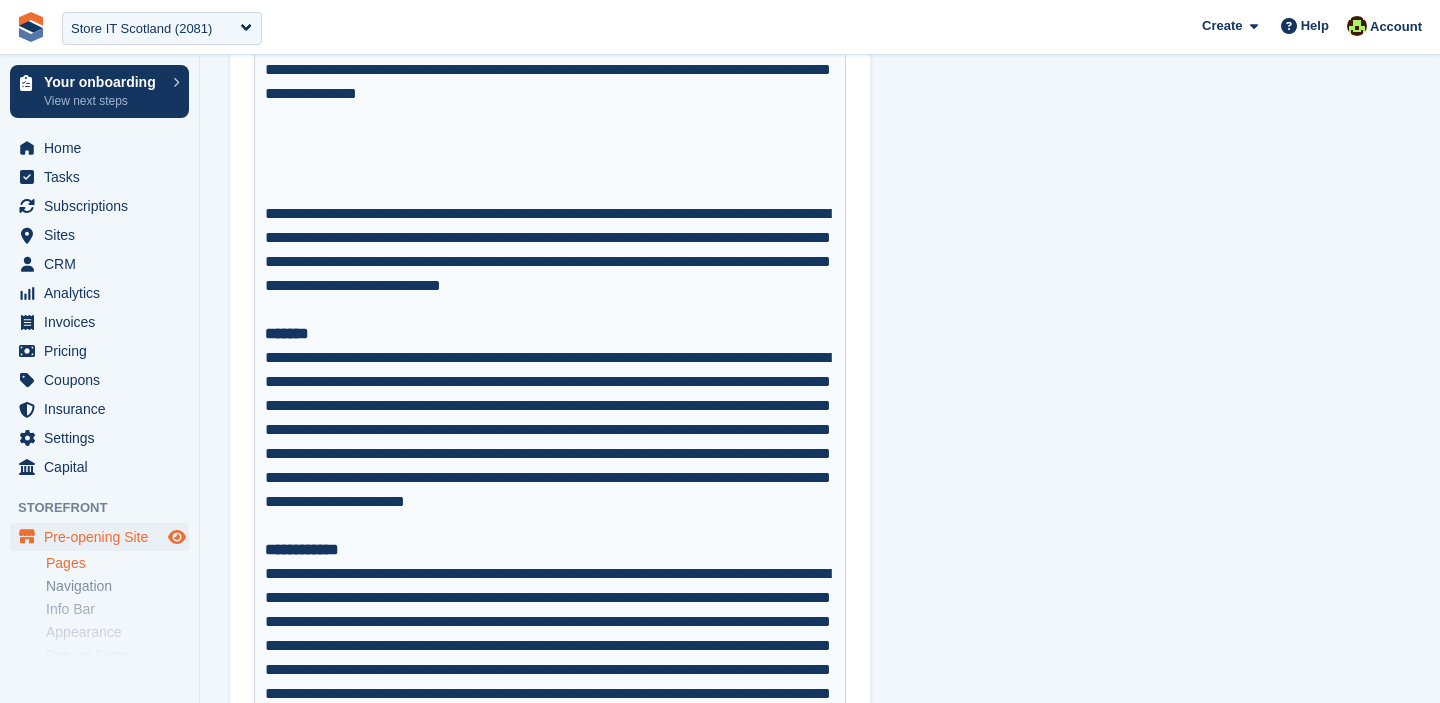 click at bounding box center [177, 537] 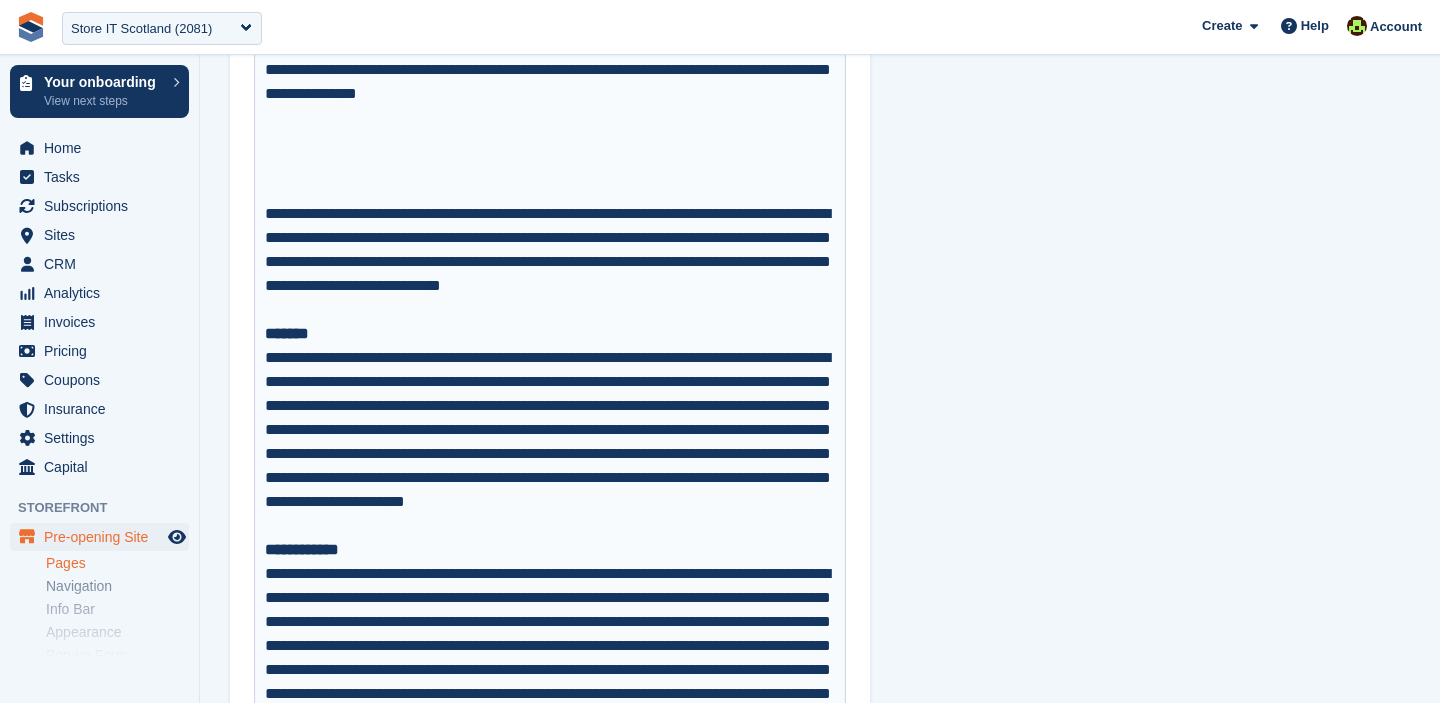 click on "Pages" at bounding box center [117, 563] 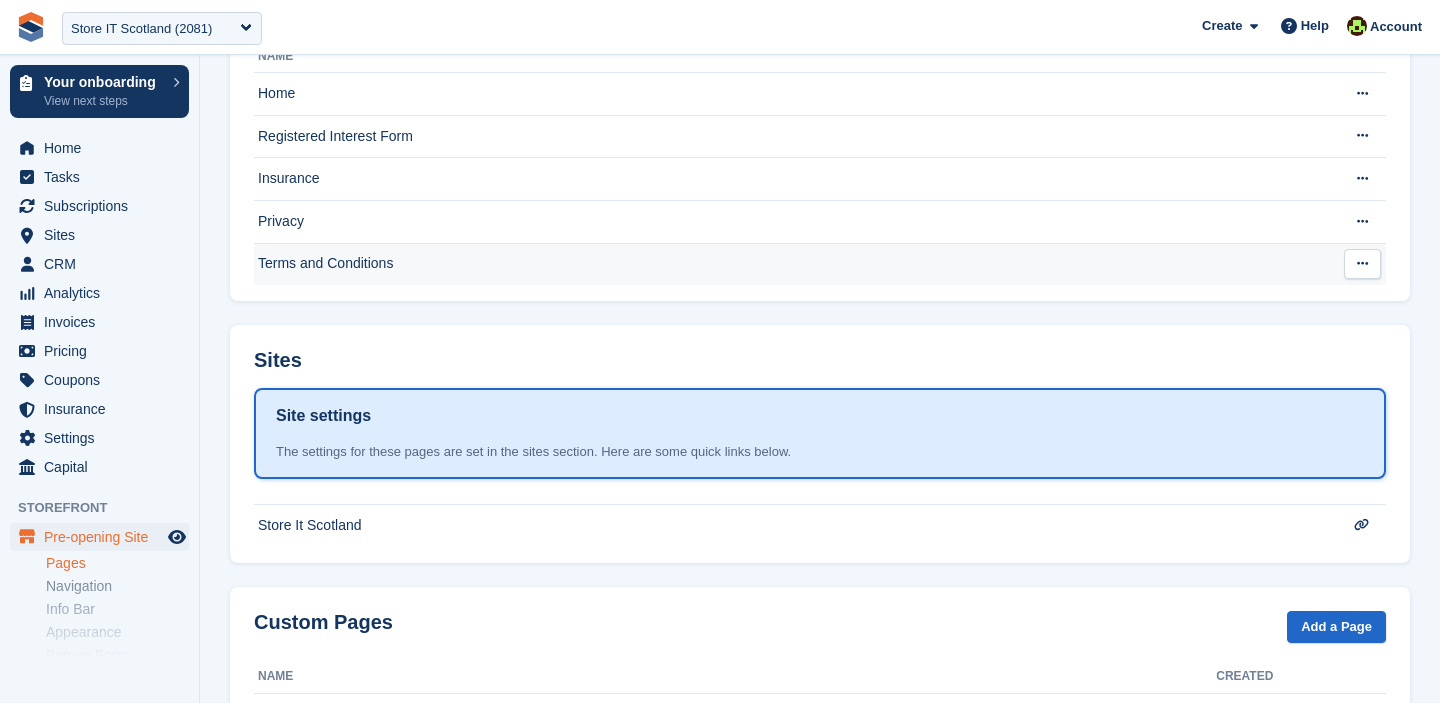 scroll, scrollTop: 274, scrollLeft: 0, axis: vertical 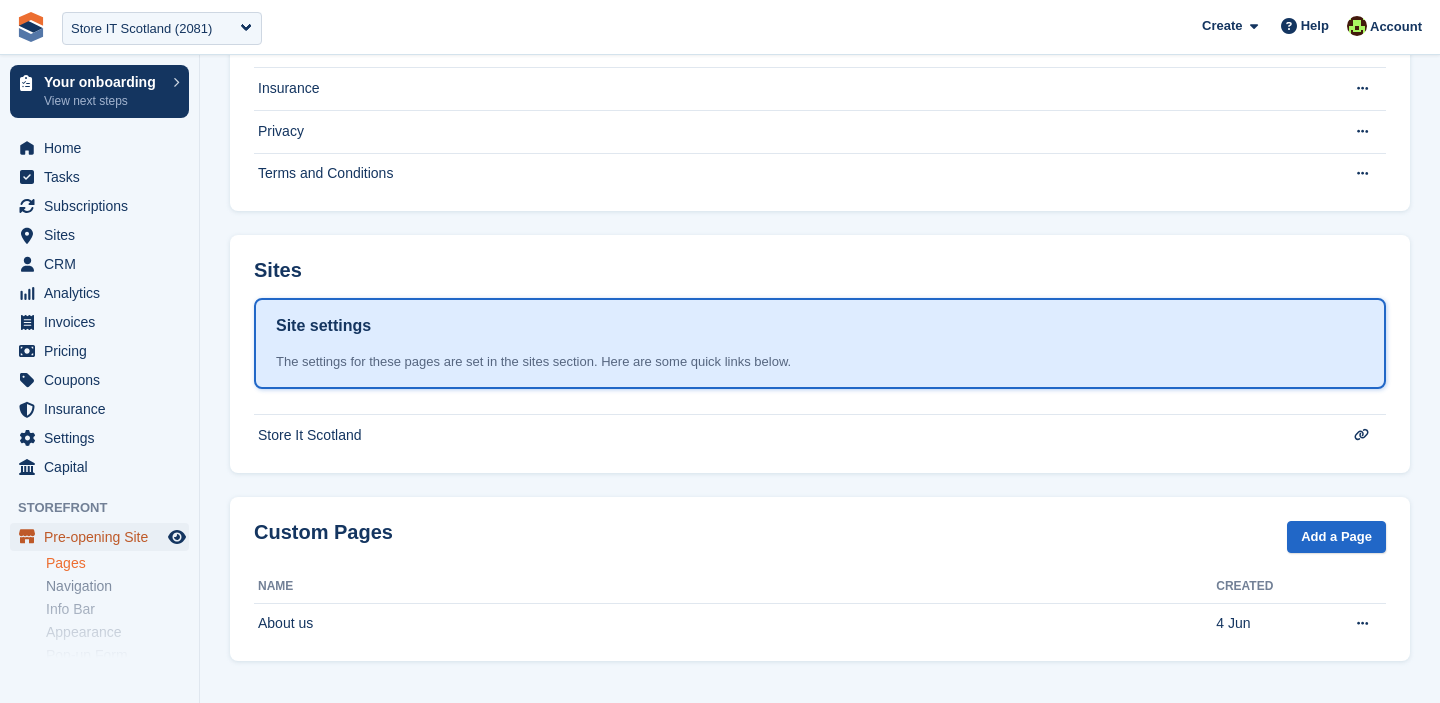 click on "Pre-opening Site" at bounding box center [104, 537] 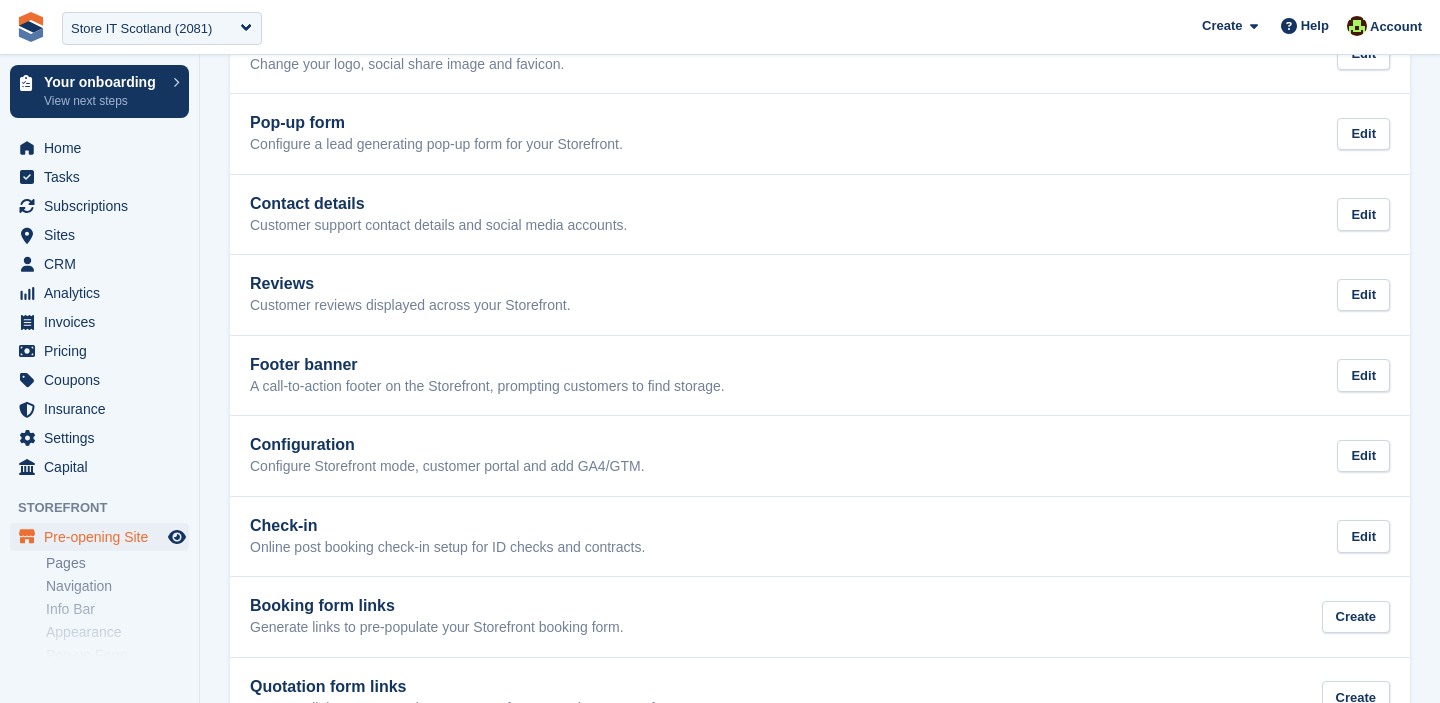 scroll, scrollTop: 554, scrollLeft: 0, axis: vertical 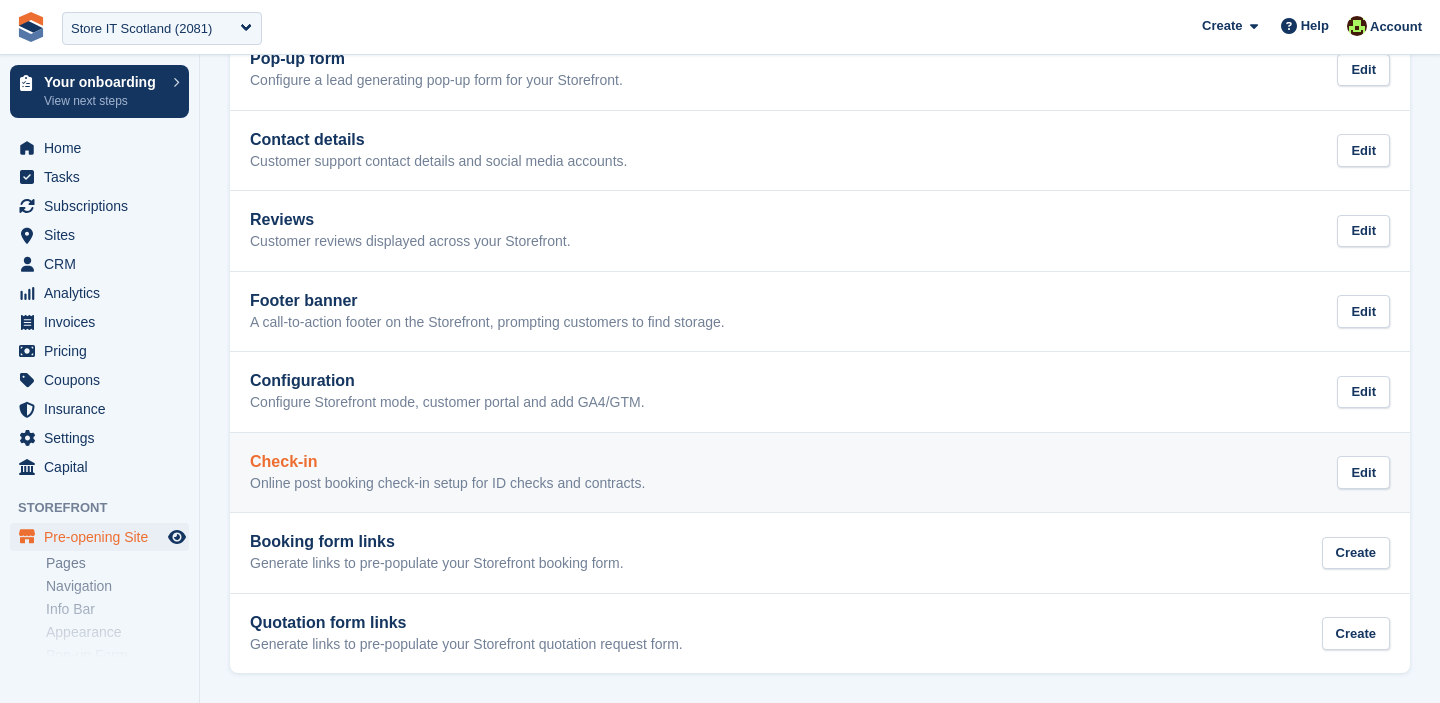 click on "Check-in
Online post booking check-in setup for ID checks and contracts." at bounding box center (447, 473) 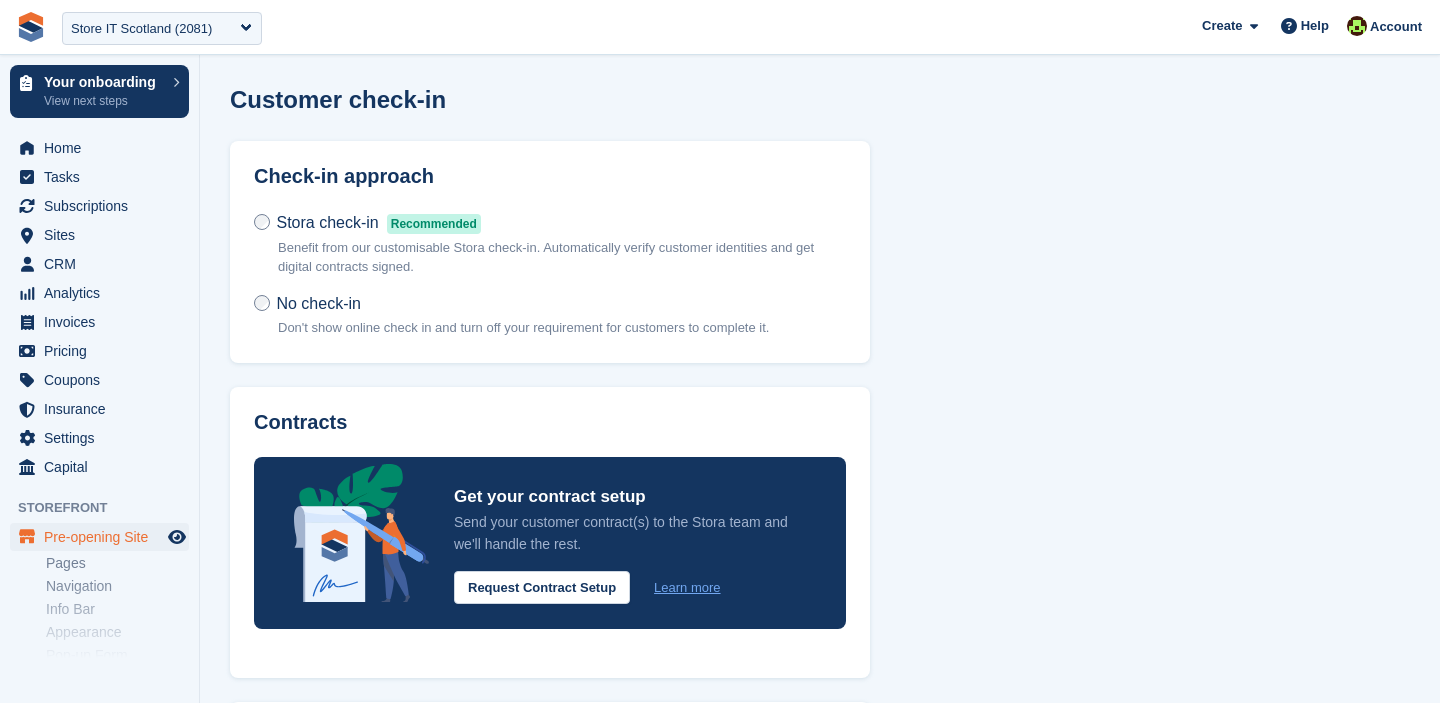 scroll, scrollTop: 425, scrollLeft: 0, axis: vertical 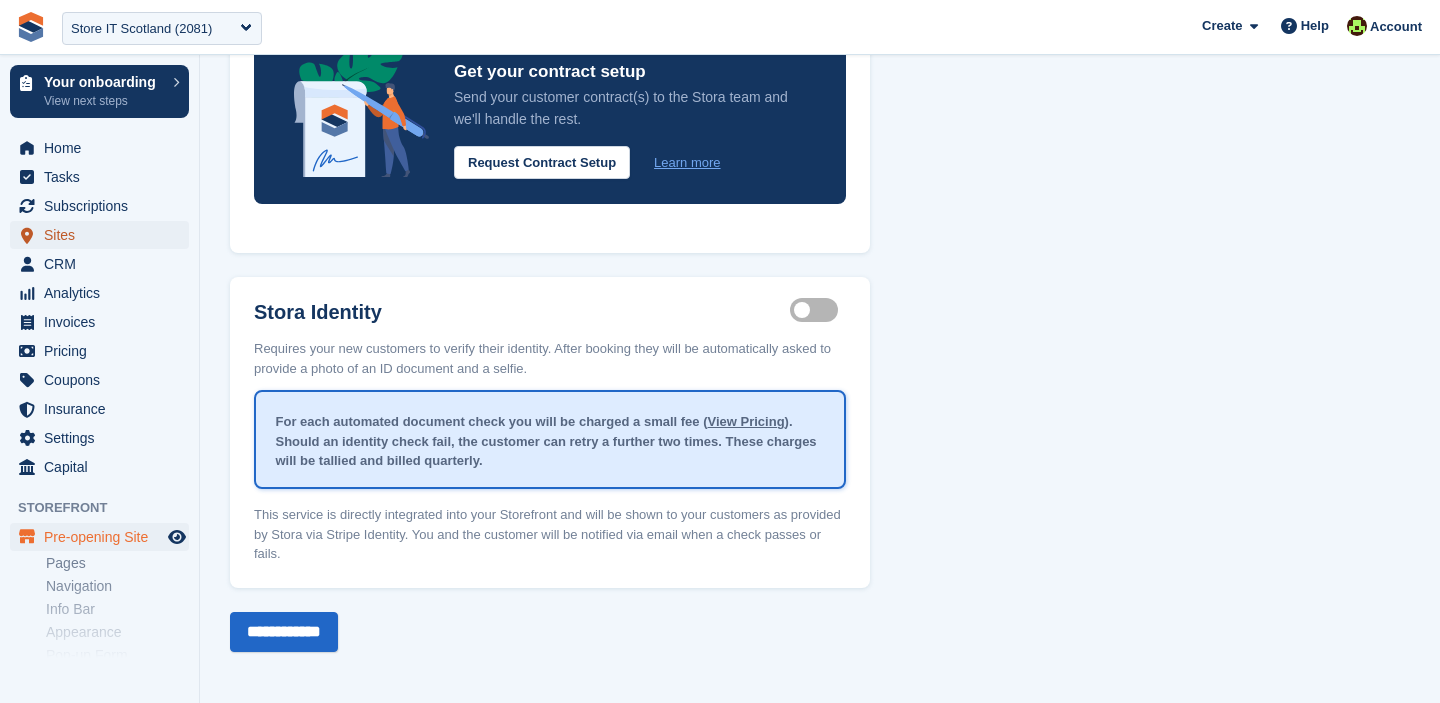 click on "Sites" at bounding box center (104, 235) 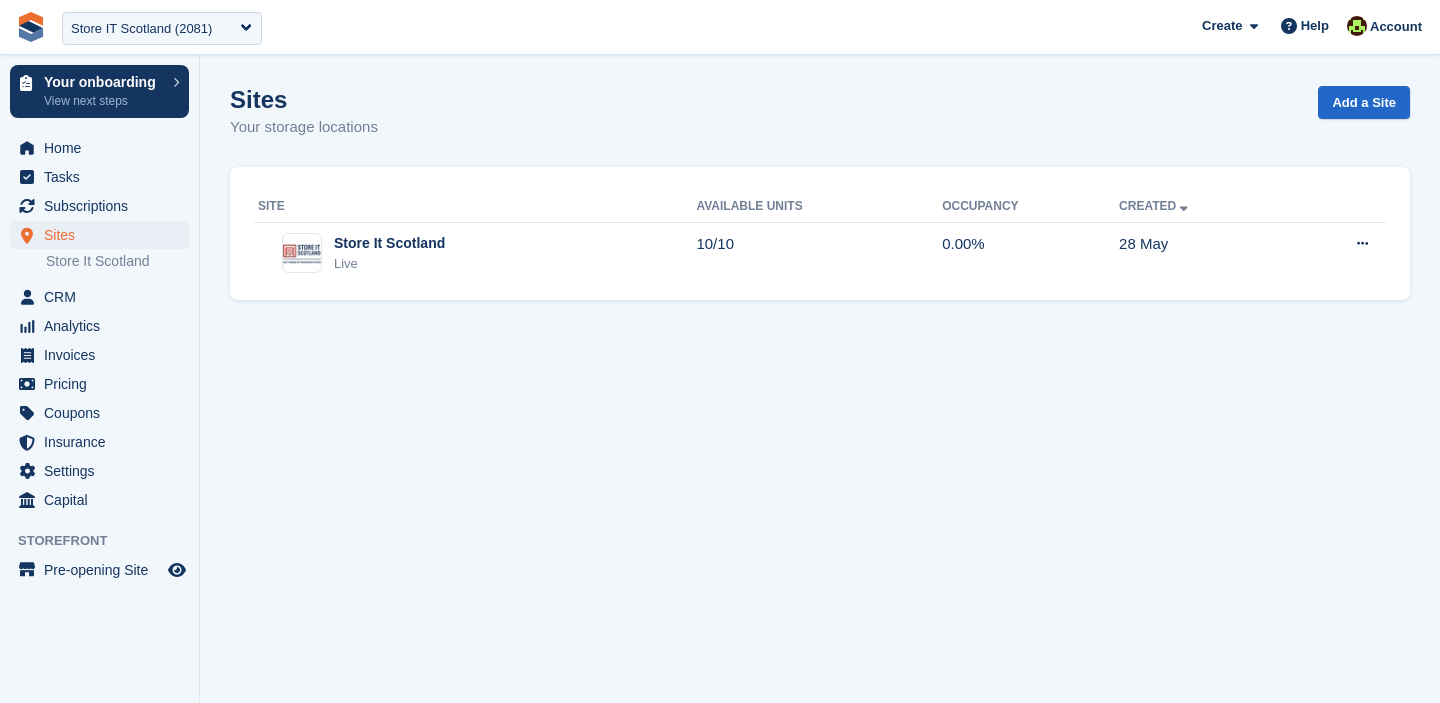 scroll, scrollTop: 0, scrollLeft: 0, axis: both 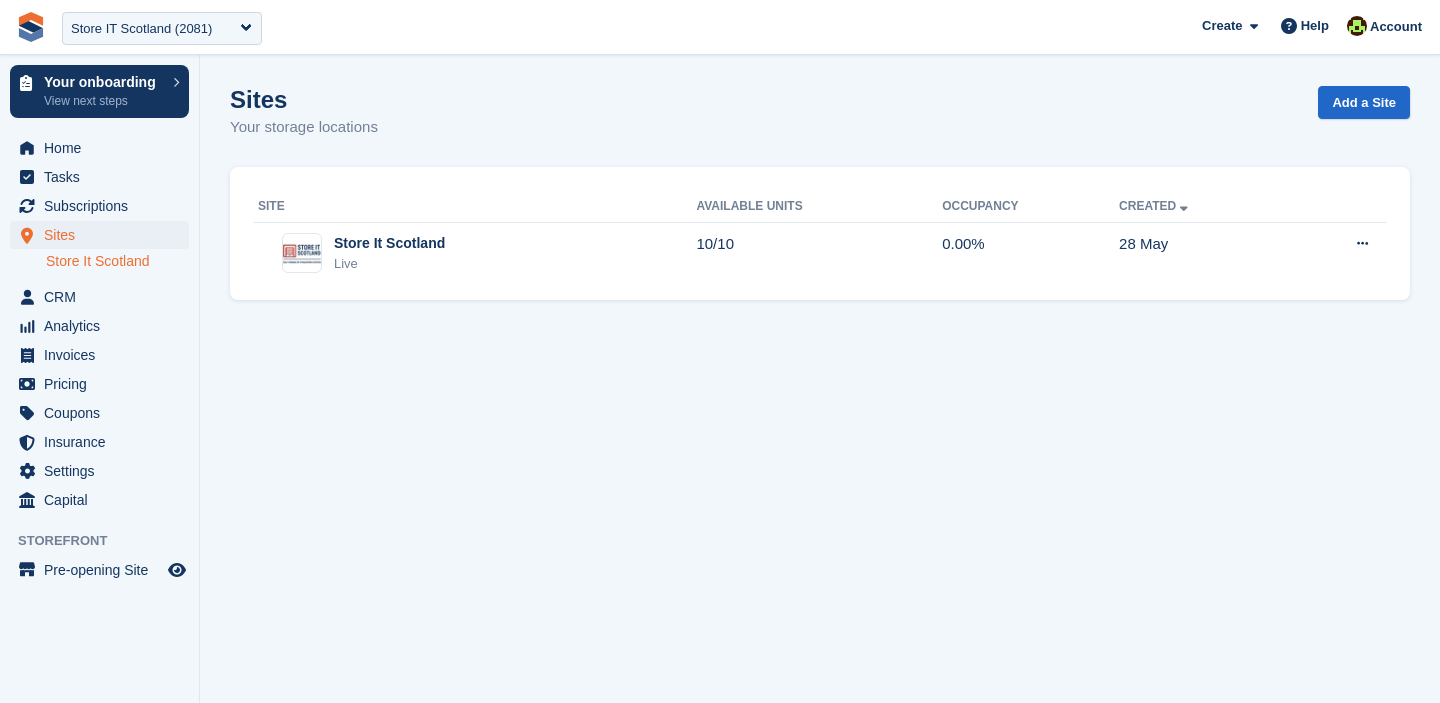 click on "Store It Scotland" at bounding box center (117, 261) 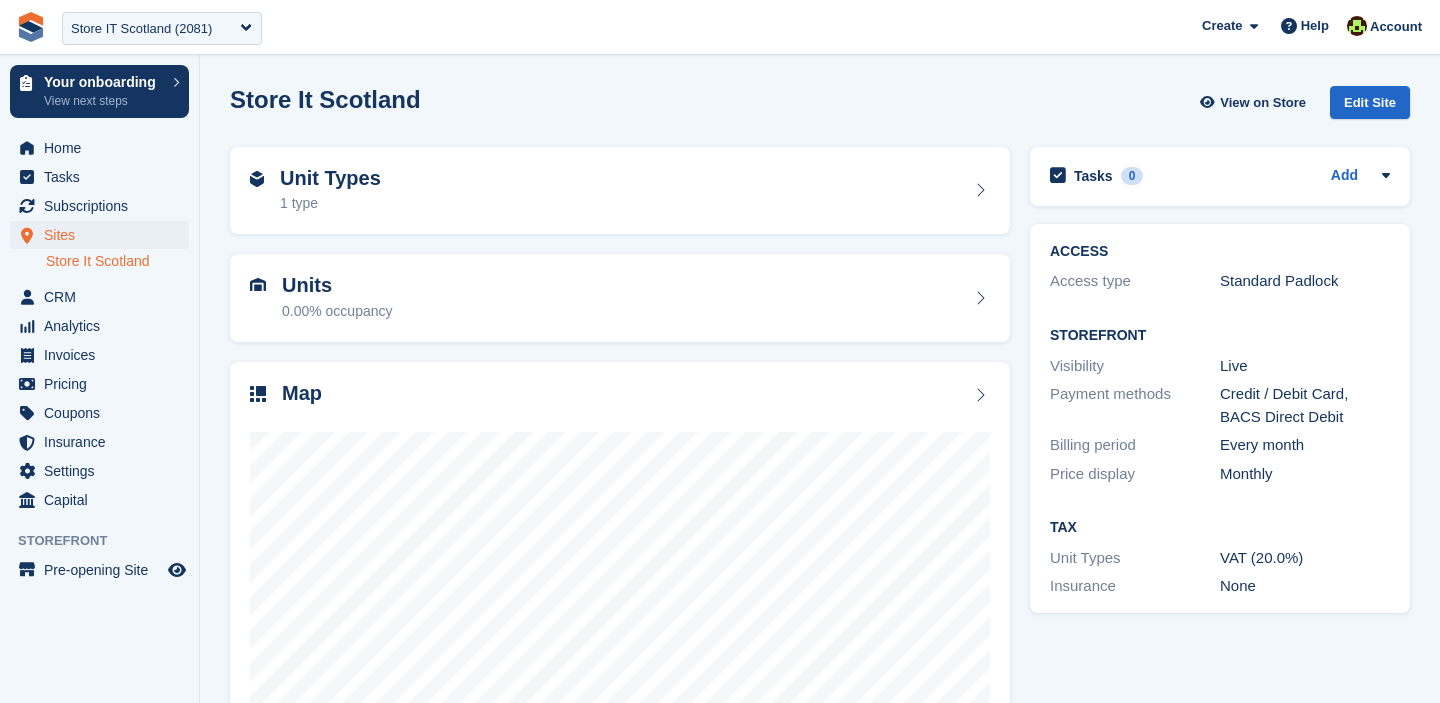 scroll, scrollTop: 0, scrollLeft: 0, axis: both 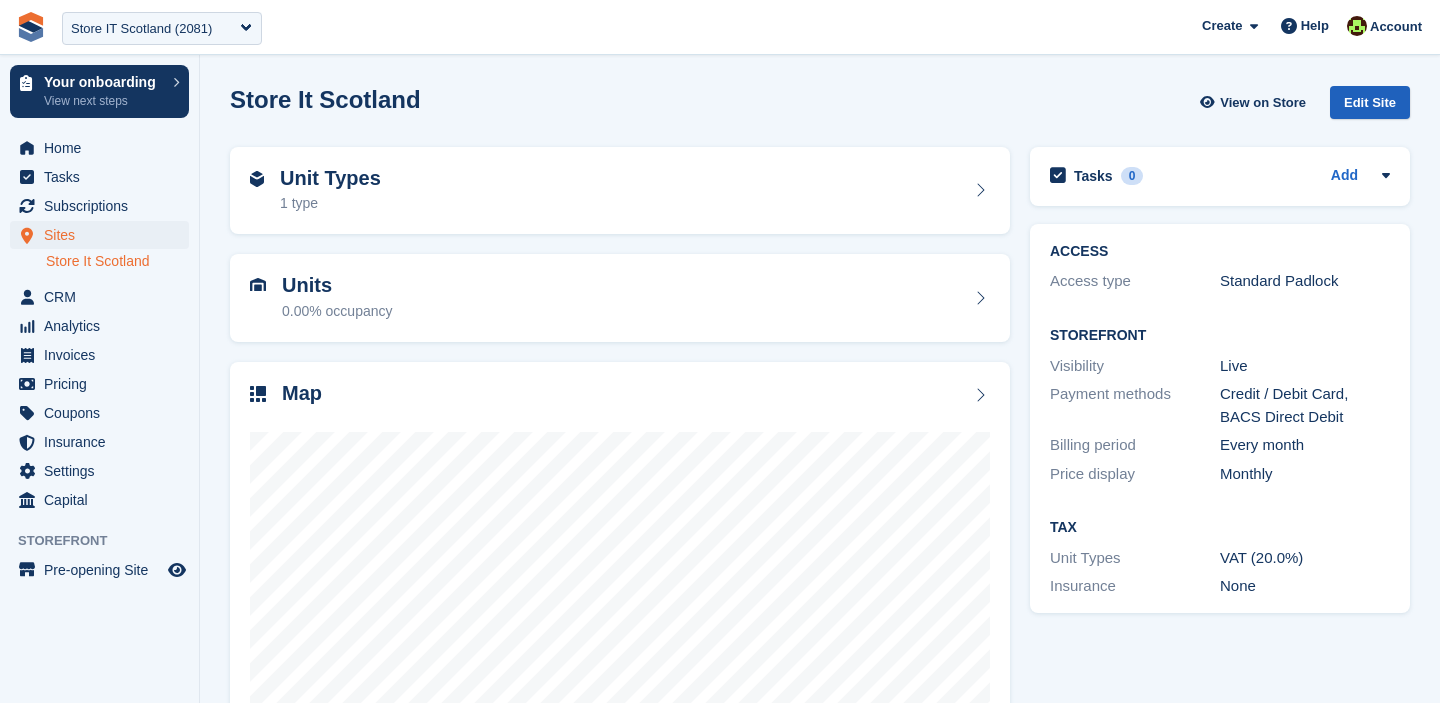 click on "Edit Site" at bounding box center (1370, 102) 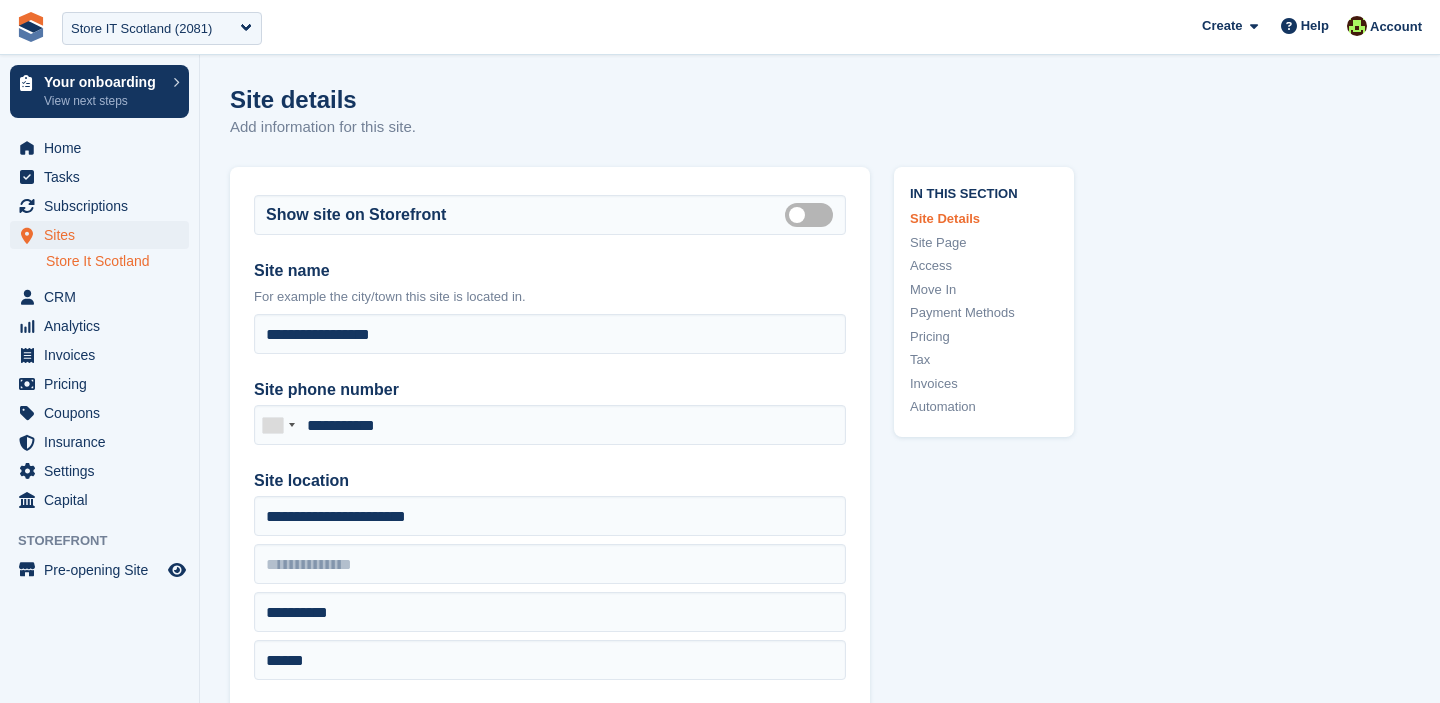 scroll, scrollTop: 0, scrollLeft: 0, axis: both 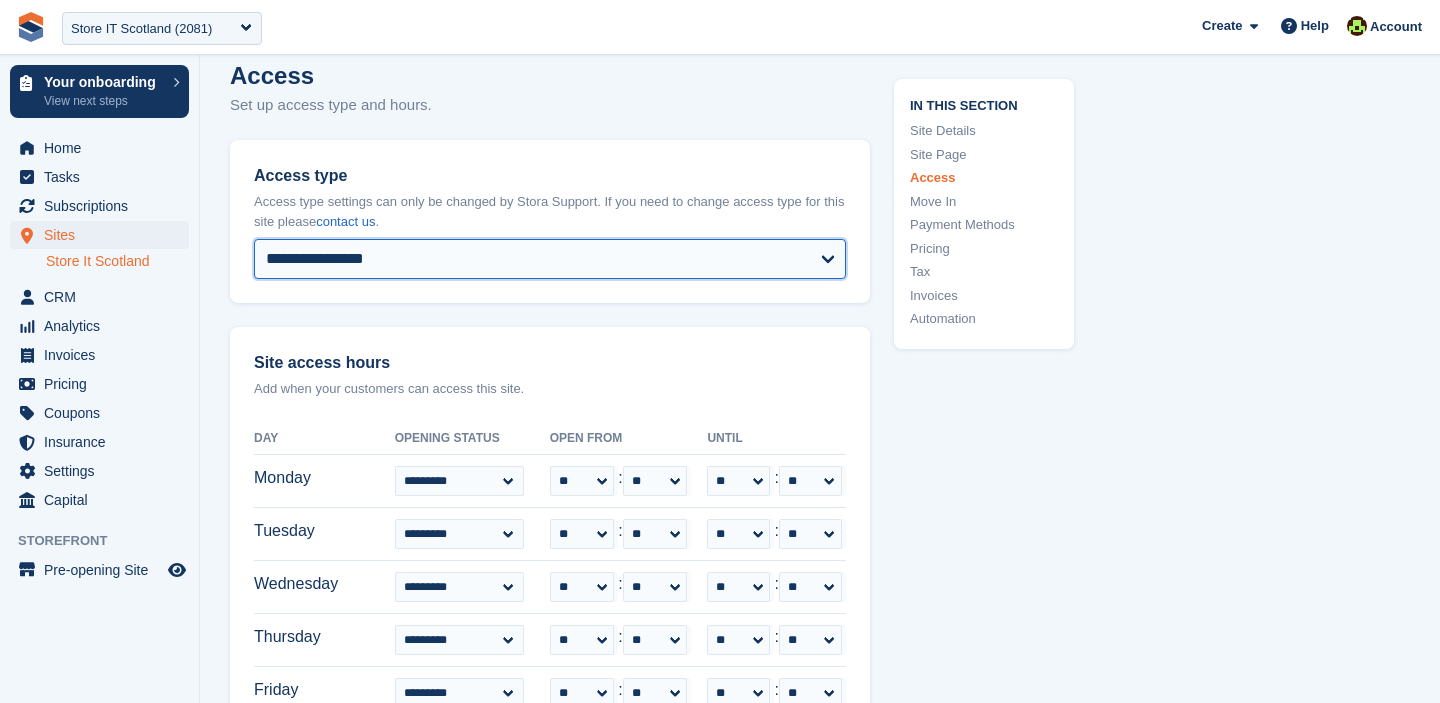 click on "**********" at bounding box center (550, 259) 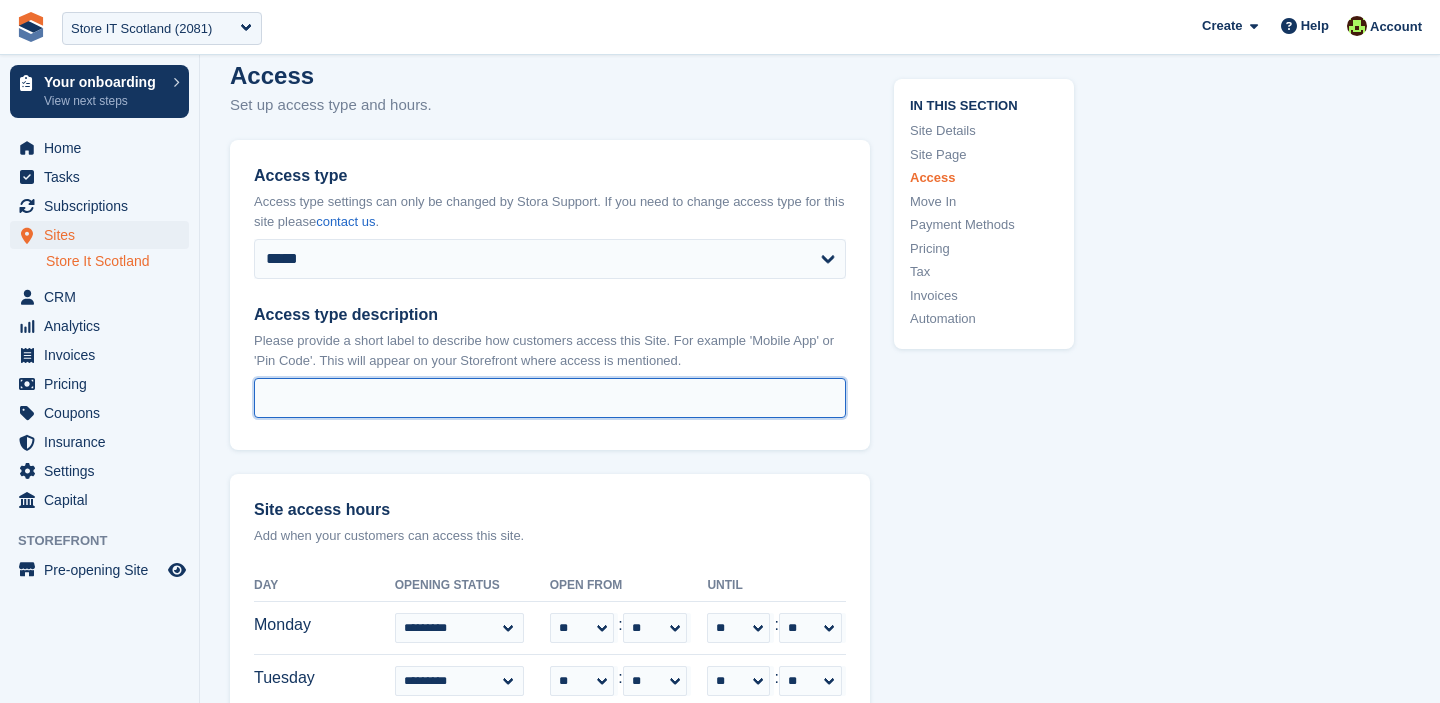 click on "Access type description" at bounding box center (550, 398) 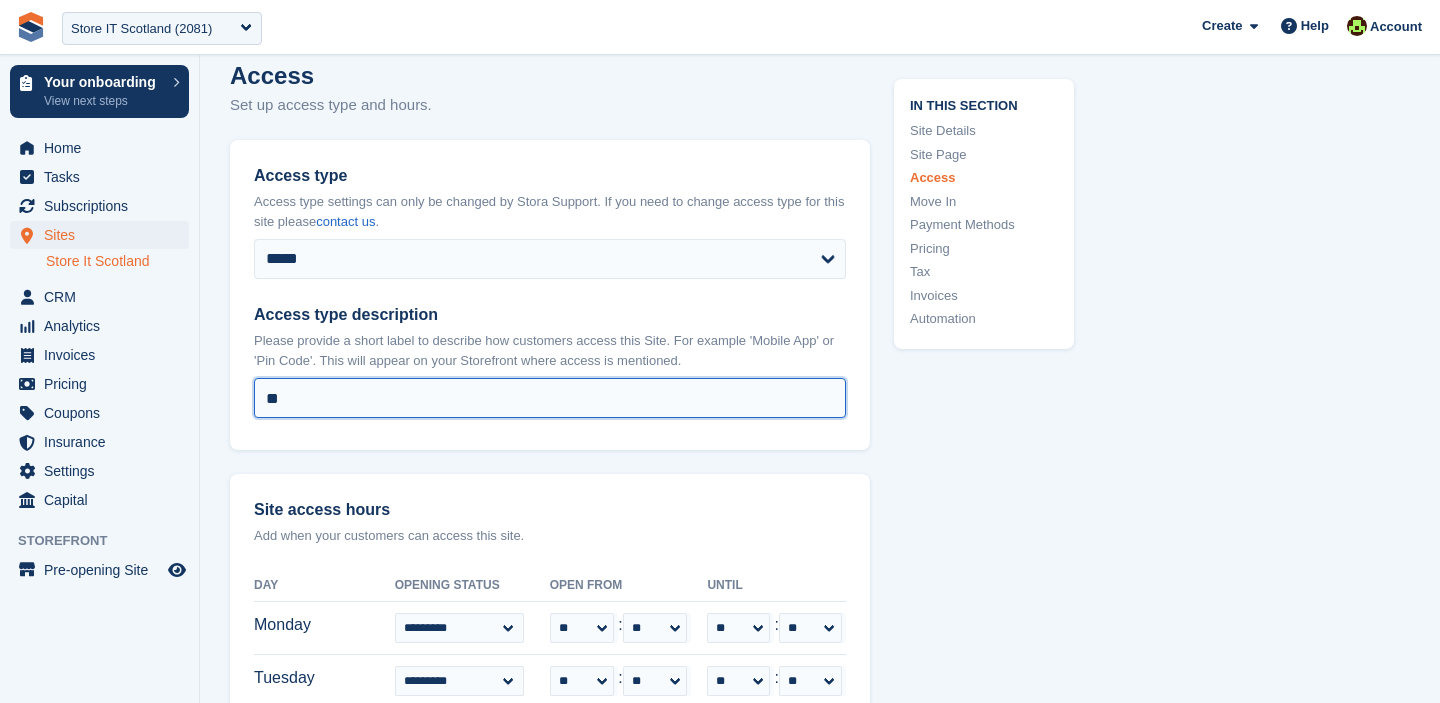 type on "*" 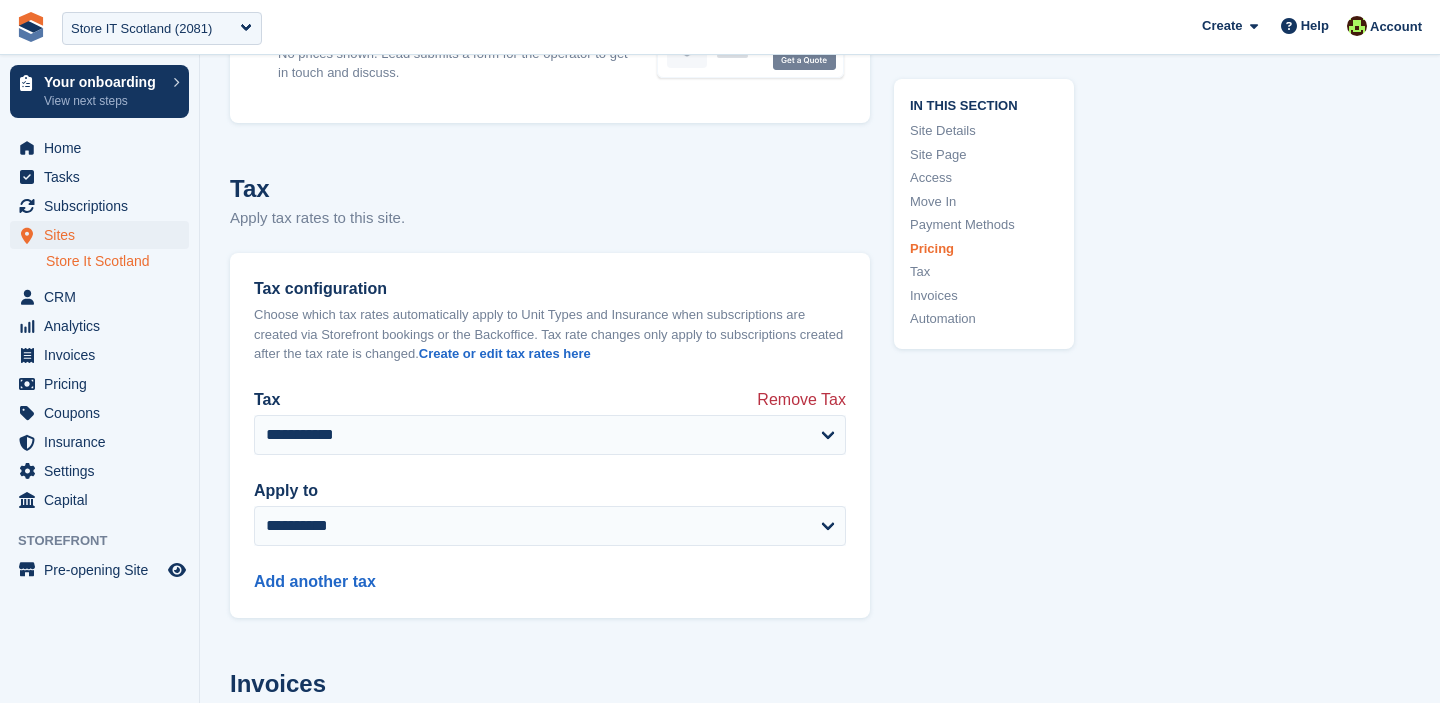 type on "**********" 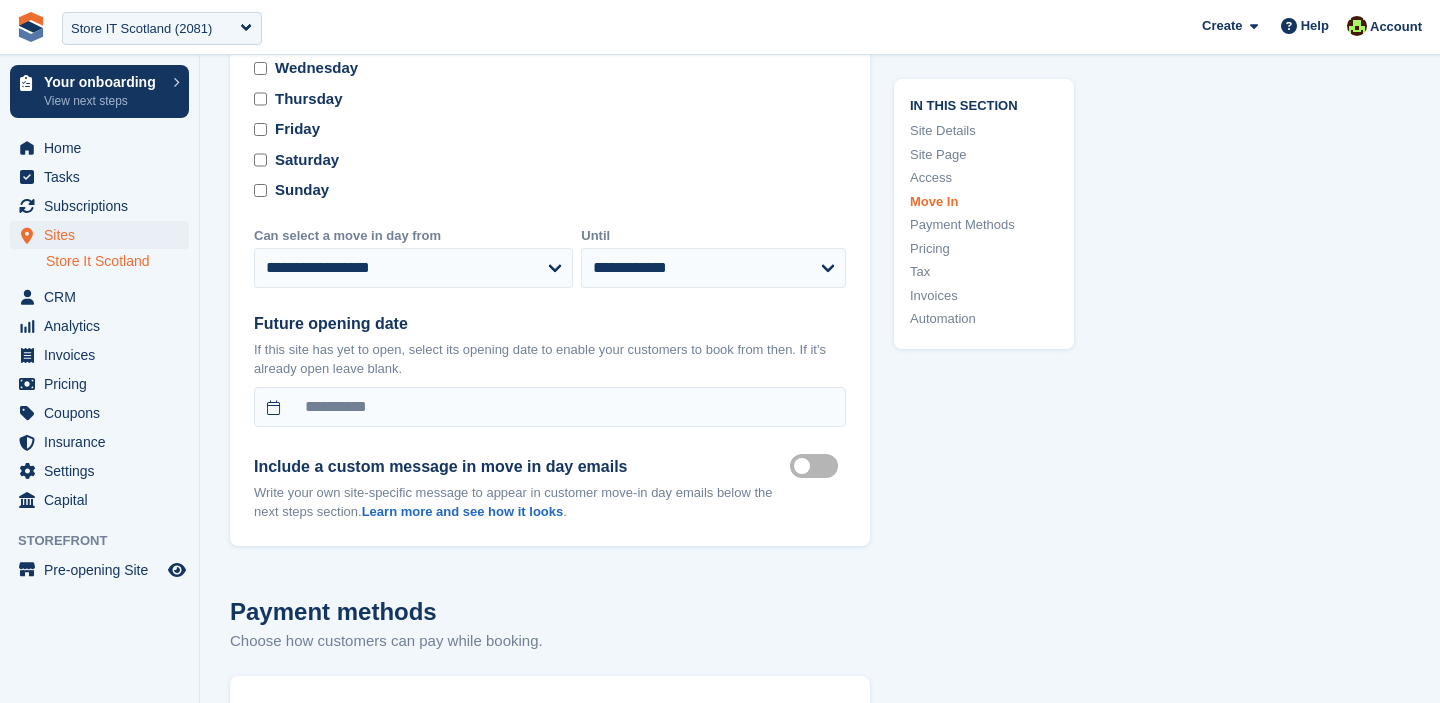 scroll, scrollTop: 5473, scrollLeft: 0, axis: vertical 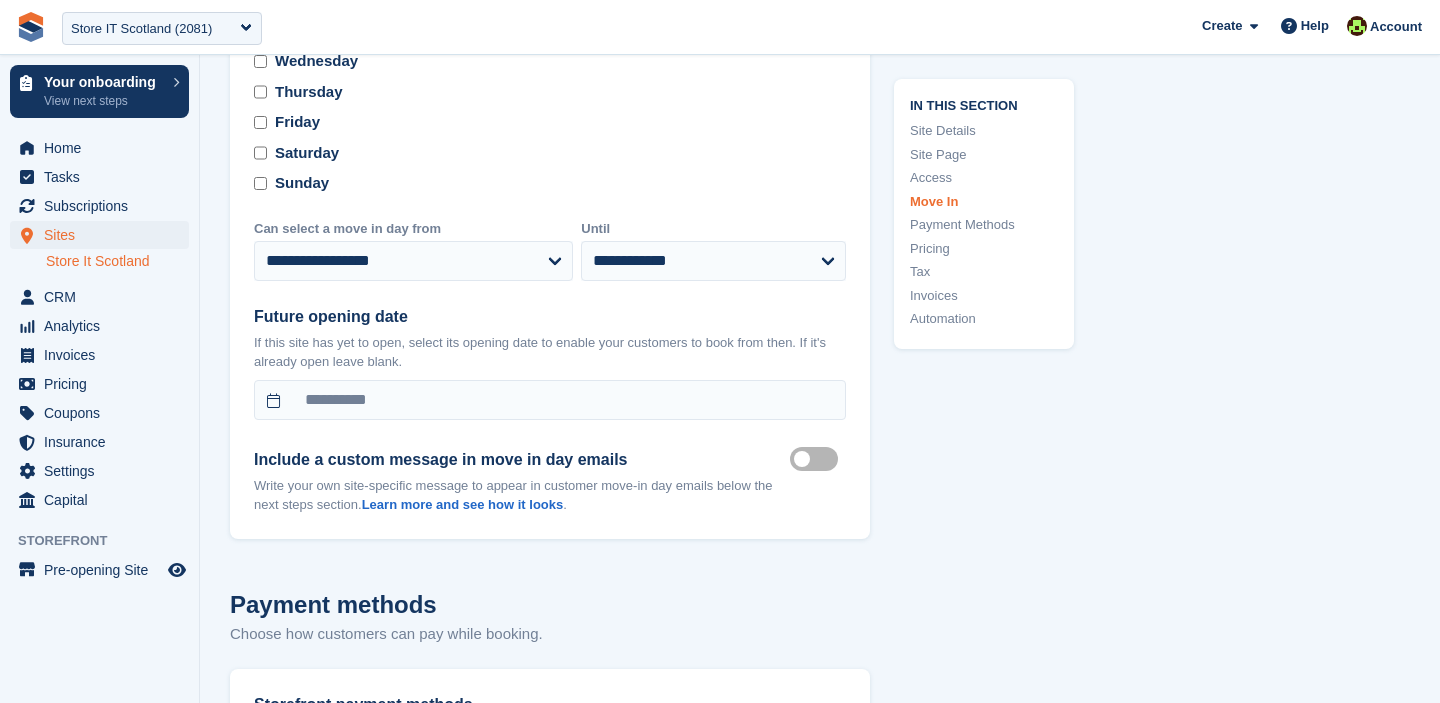 click on "Move in mailer custom message on" at bounding box center [818, 459] 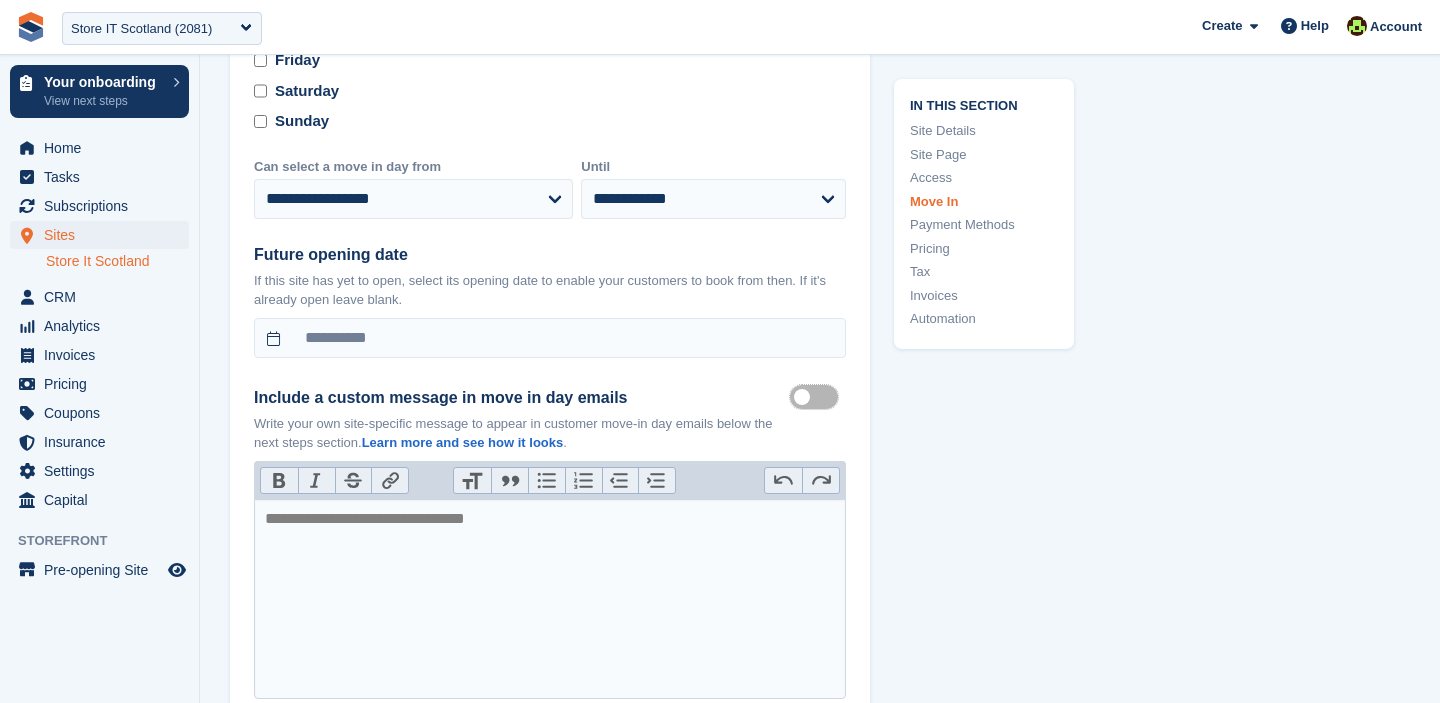 scroll, scrollTop: 5608, scrollLeft: 0, axis: vertical 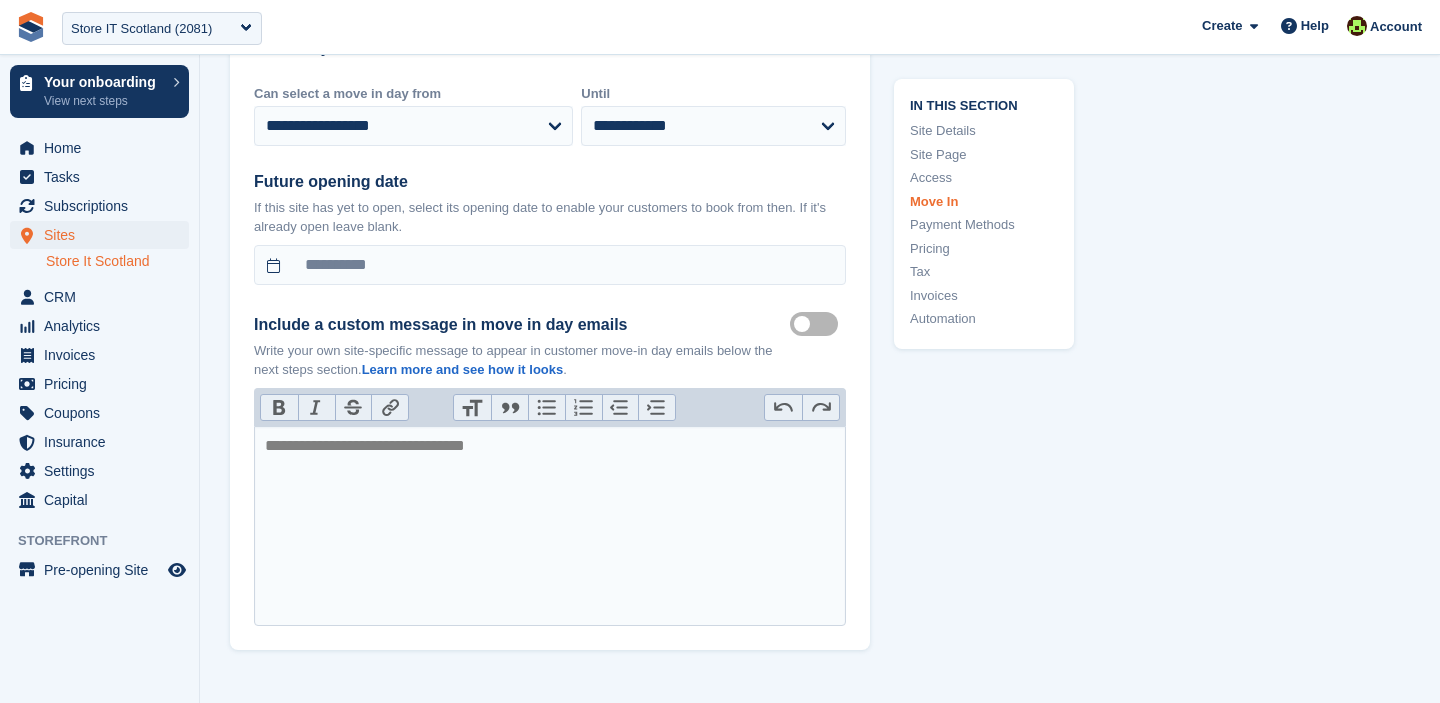 click on "Move in mailer custom message on" at bounding box center (818, 324) 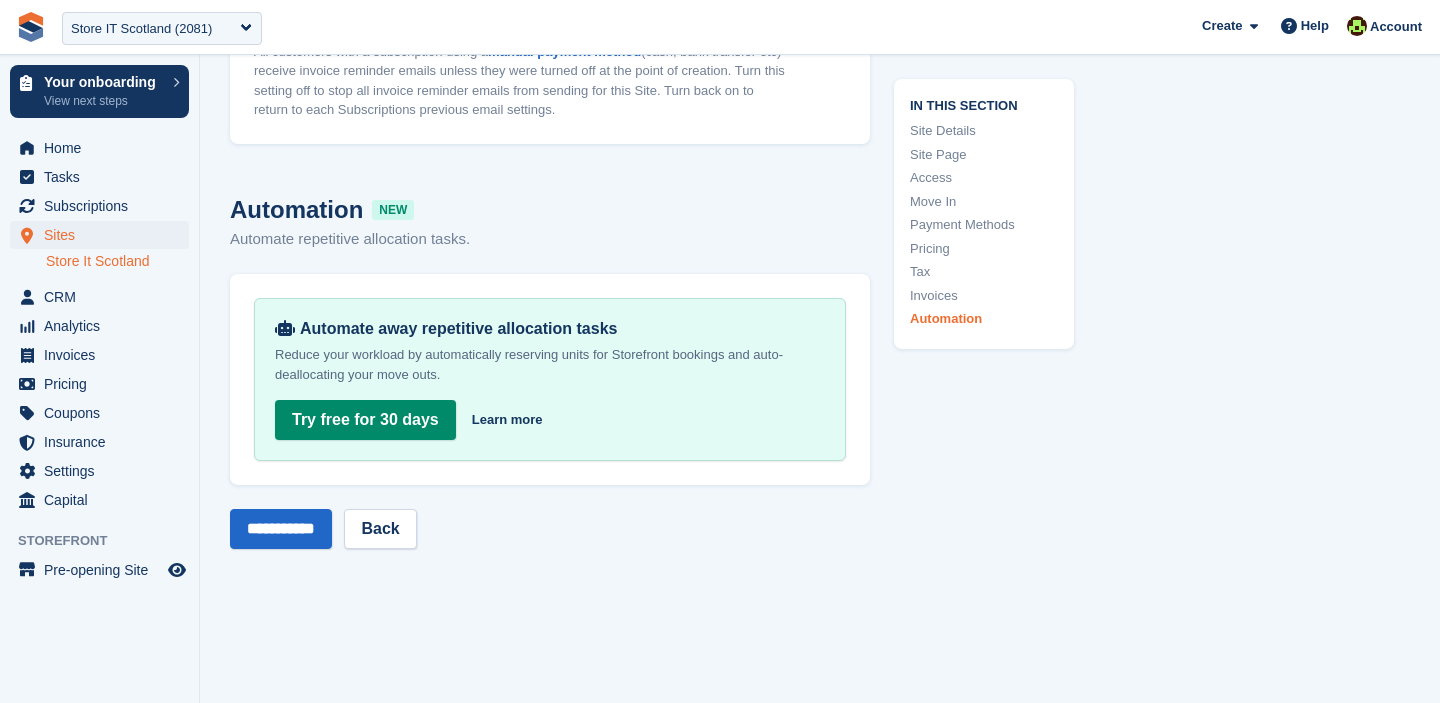 scroll, scrollTop: 8438, scrollLeft: 0, axis: vertical 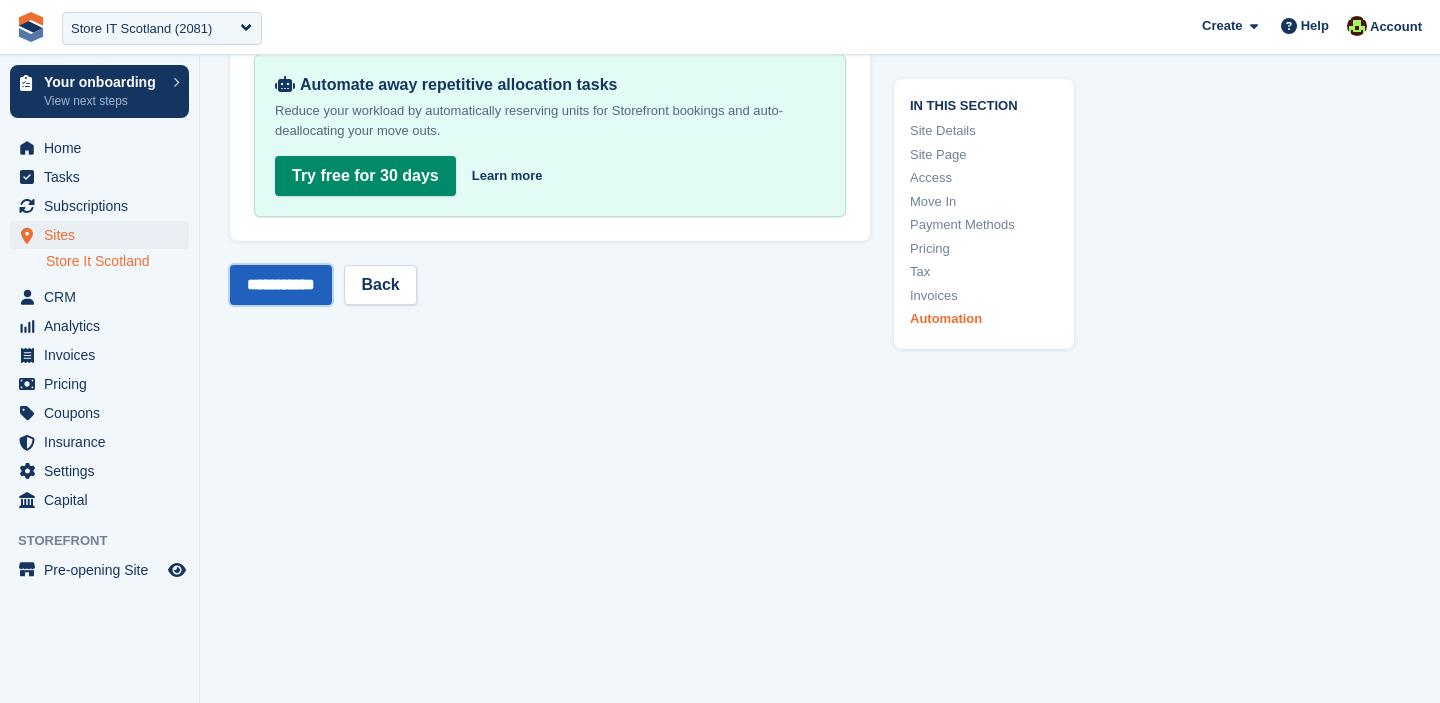 click on "**********" at bounding box center [281, 285] 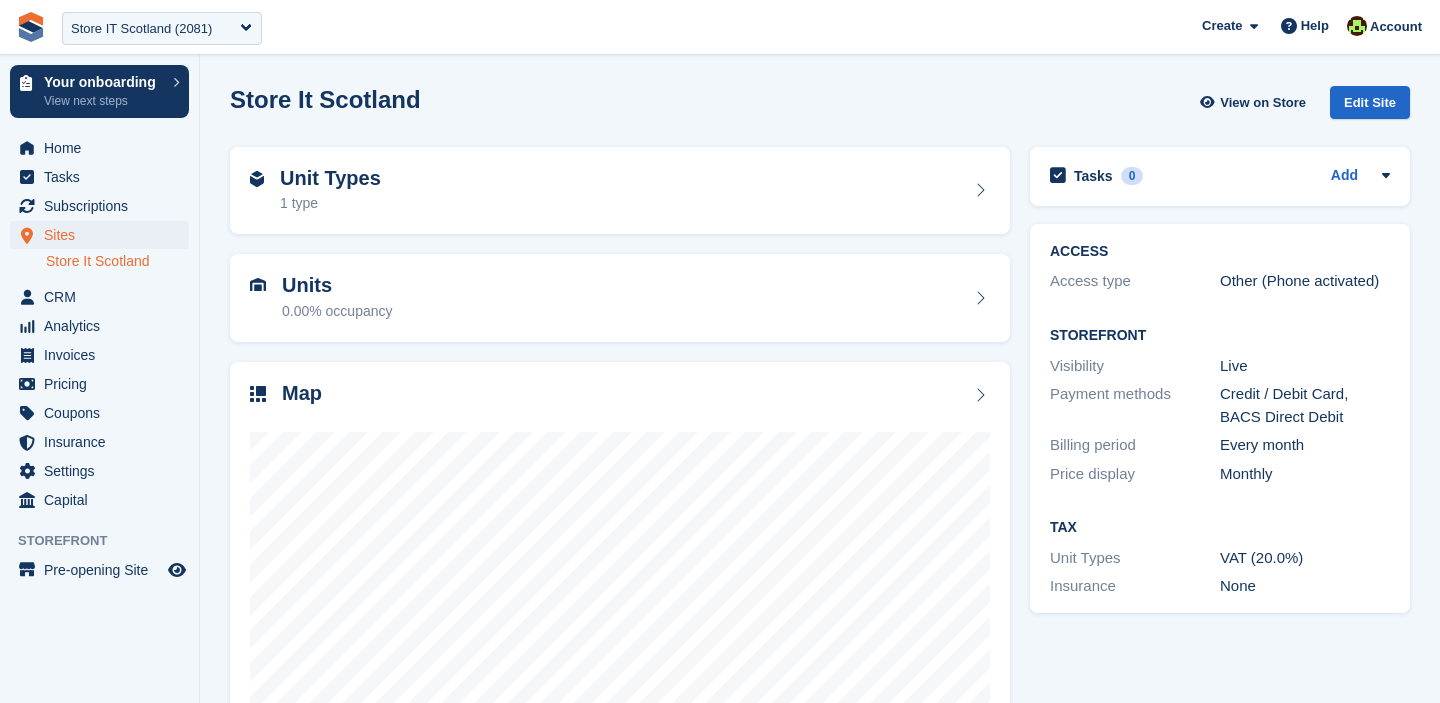 scroll, scrollTop: 0, scrollLeft: 0, axis: both 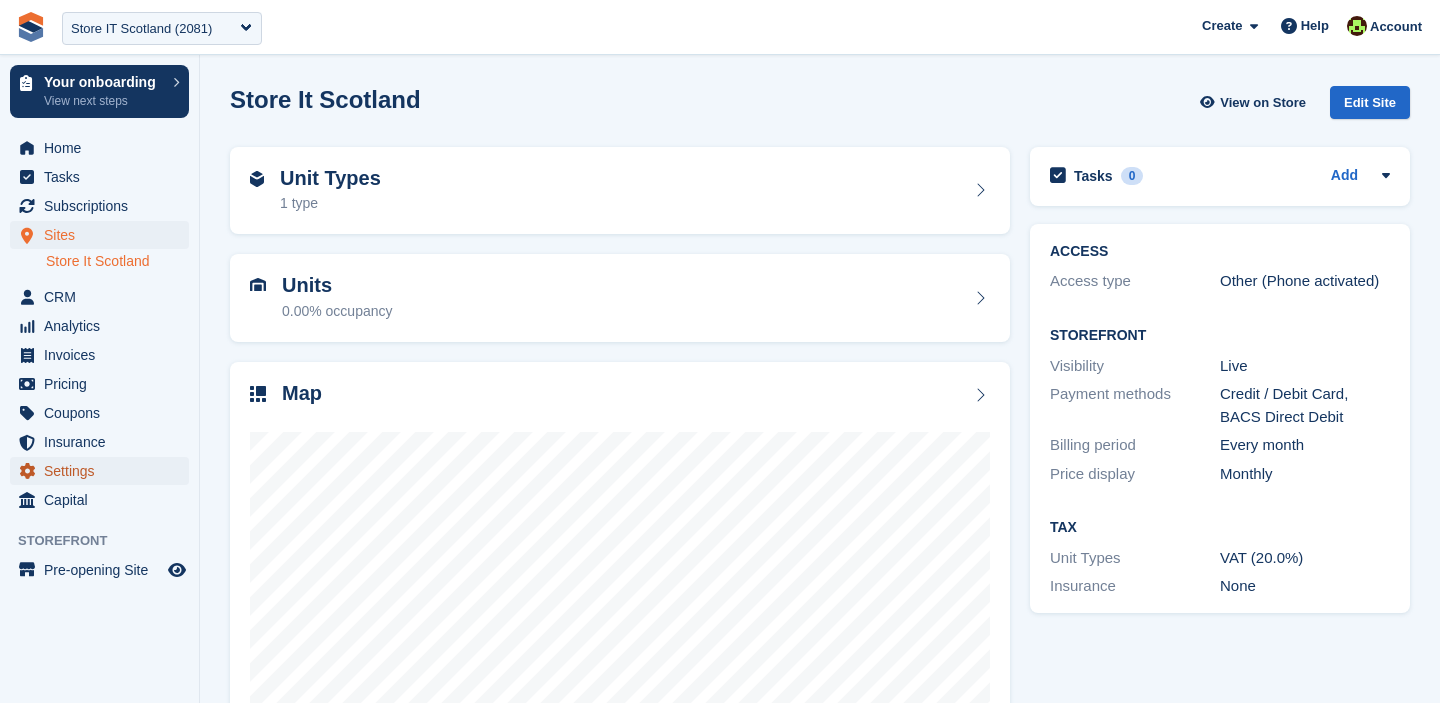 click on "Settings" at bounding box center [104, 471] 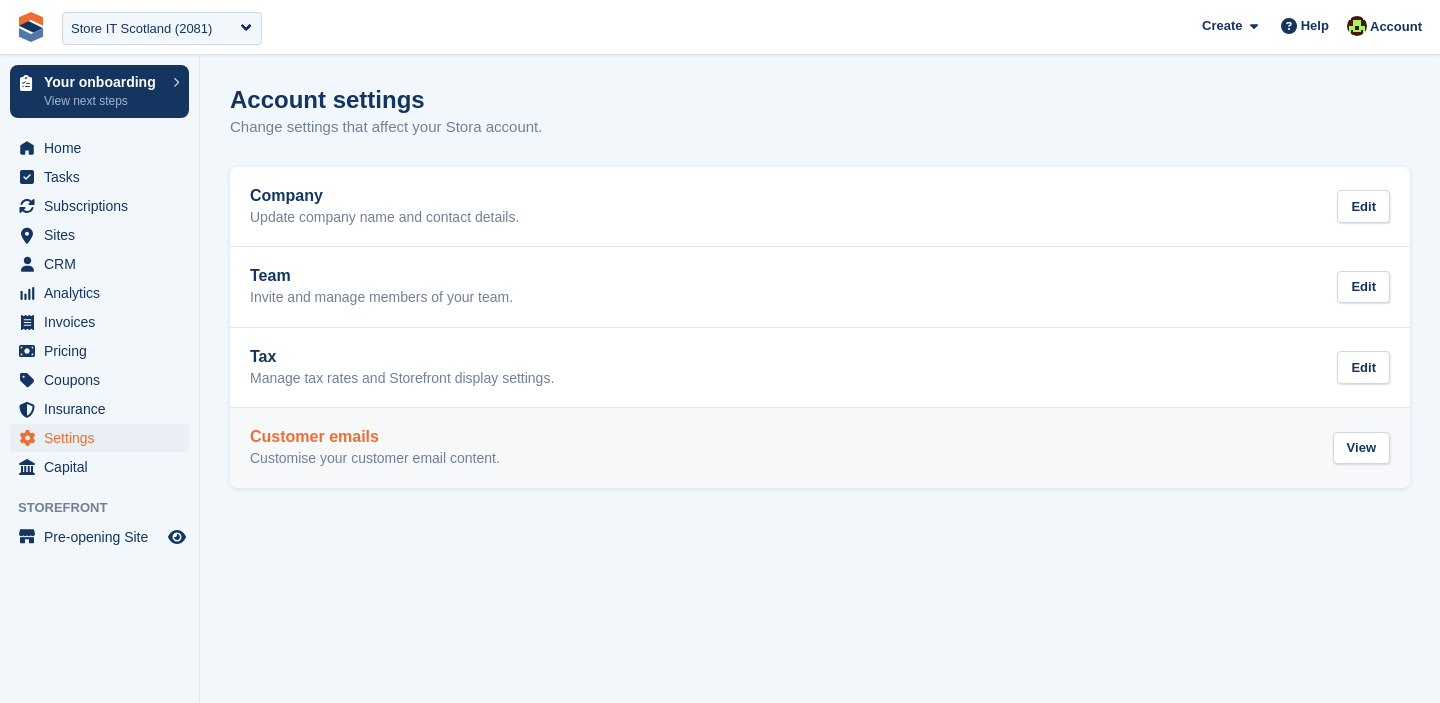 scroll, scrollTop: 0, scrollLeft: 0, axis: both 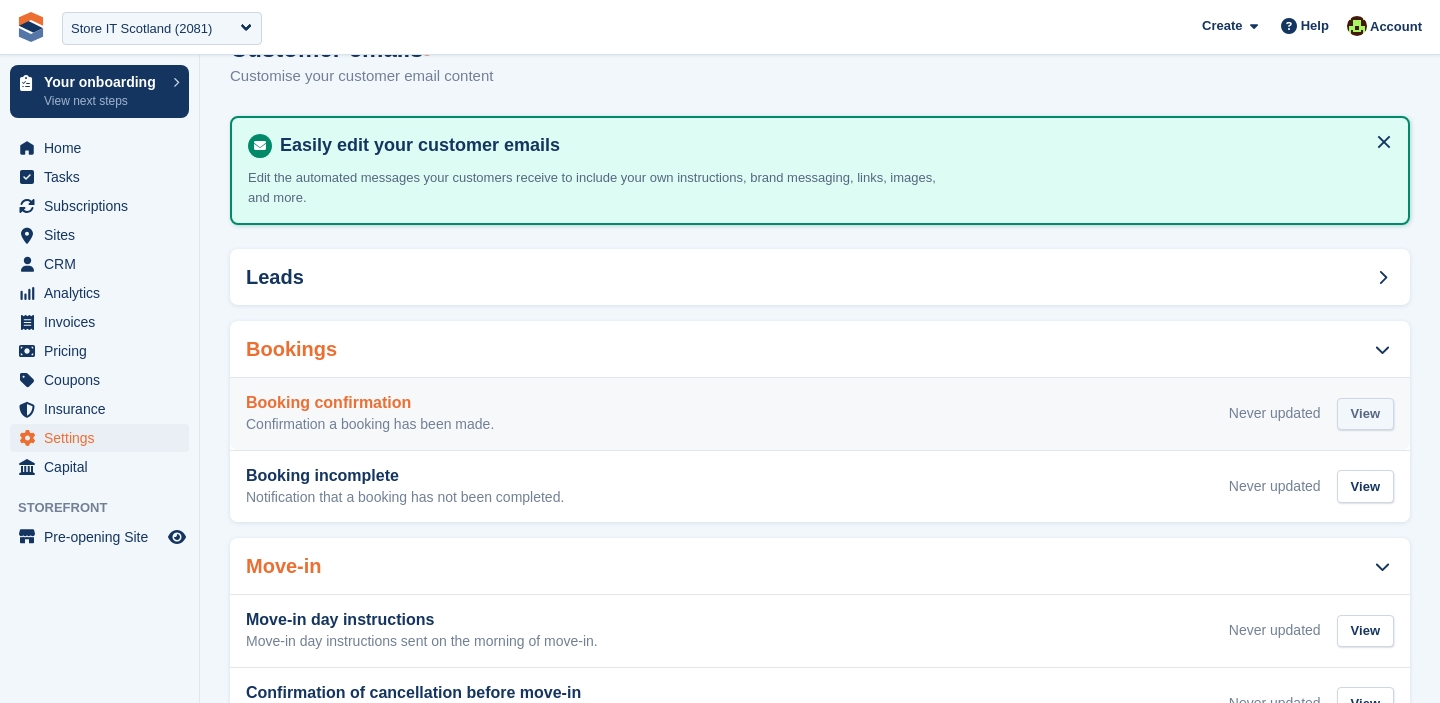 click on "View" at bounding box center [1365, 414] 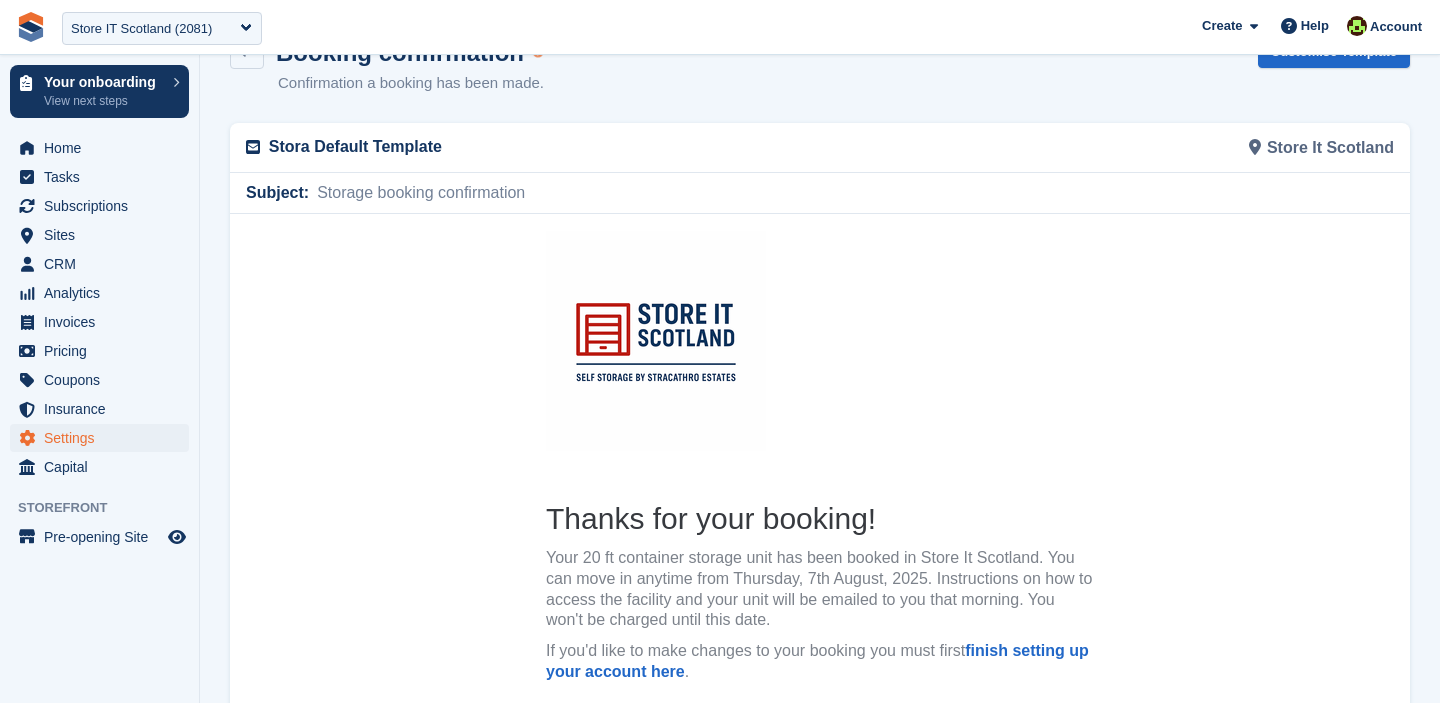 scroll, scrollTop: 0, scrollLeft: 0, axis: both 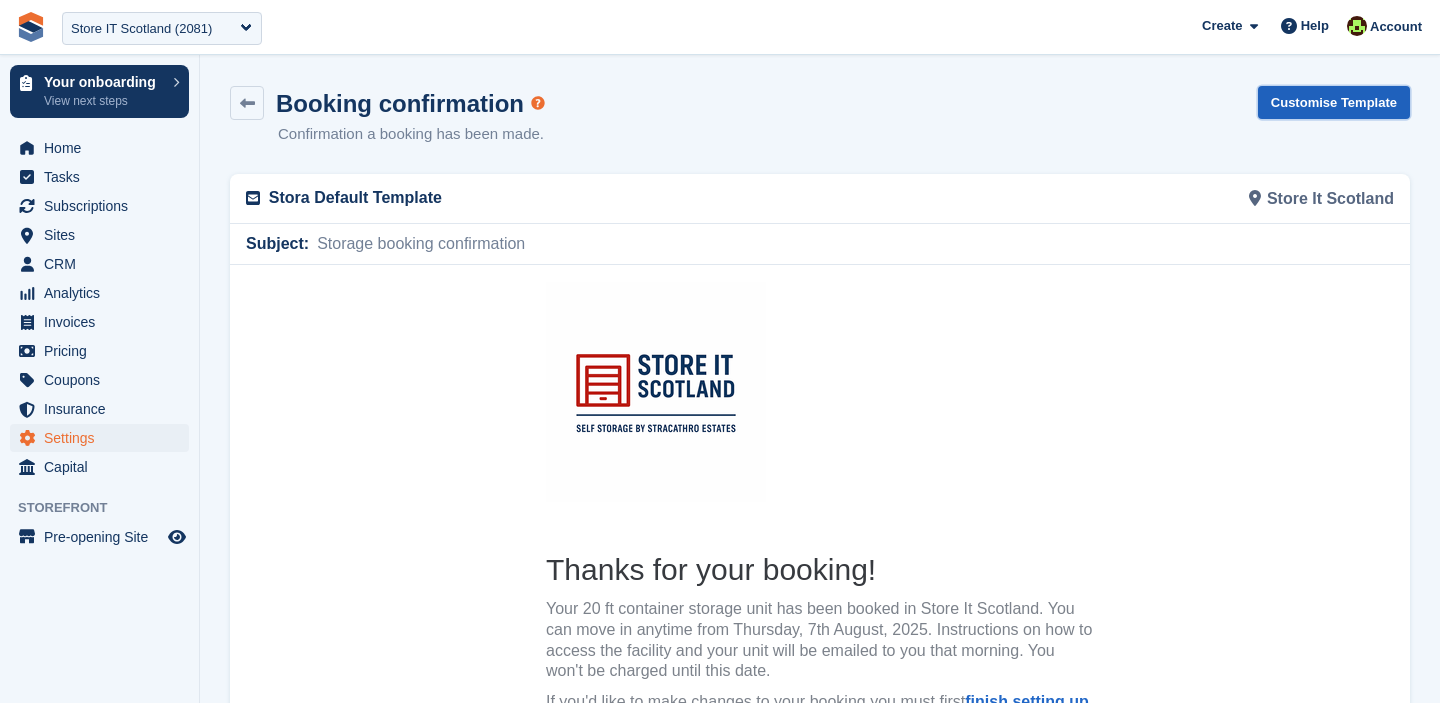 click on "Customise Template" at bounding box center (1334, 102) 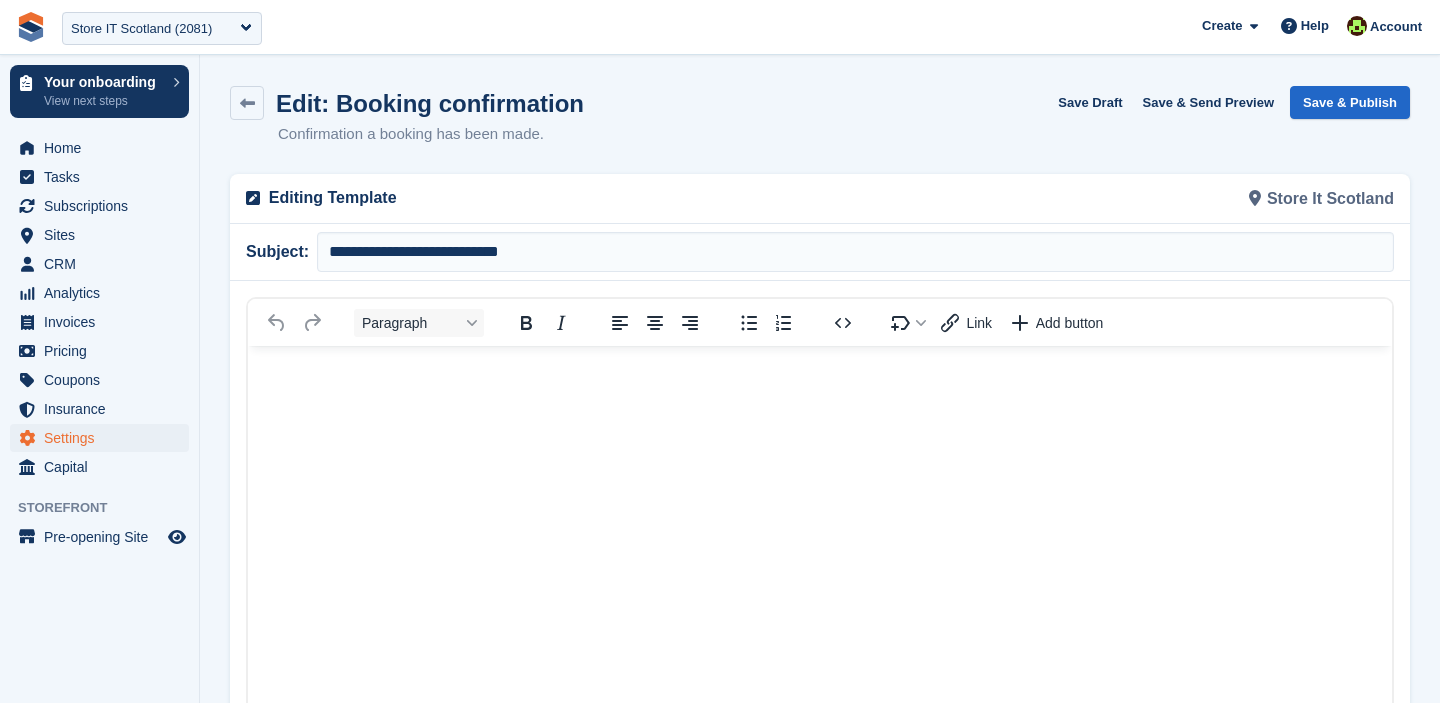 scroll, scrollTop: 0, scrollLeft: 0, axis: both 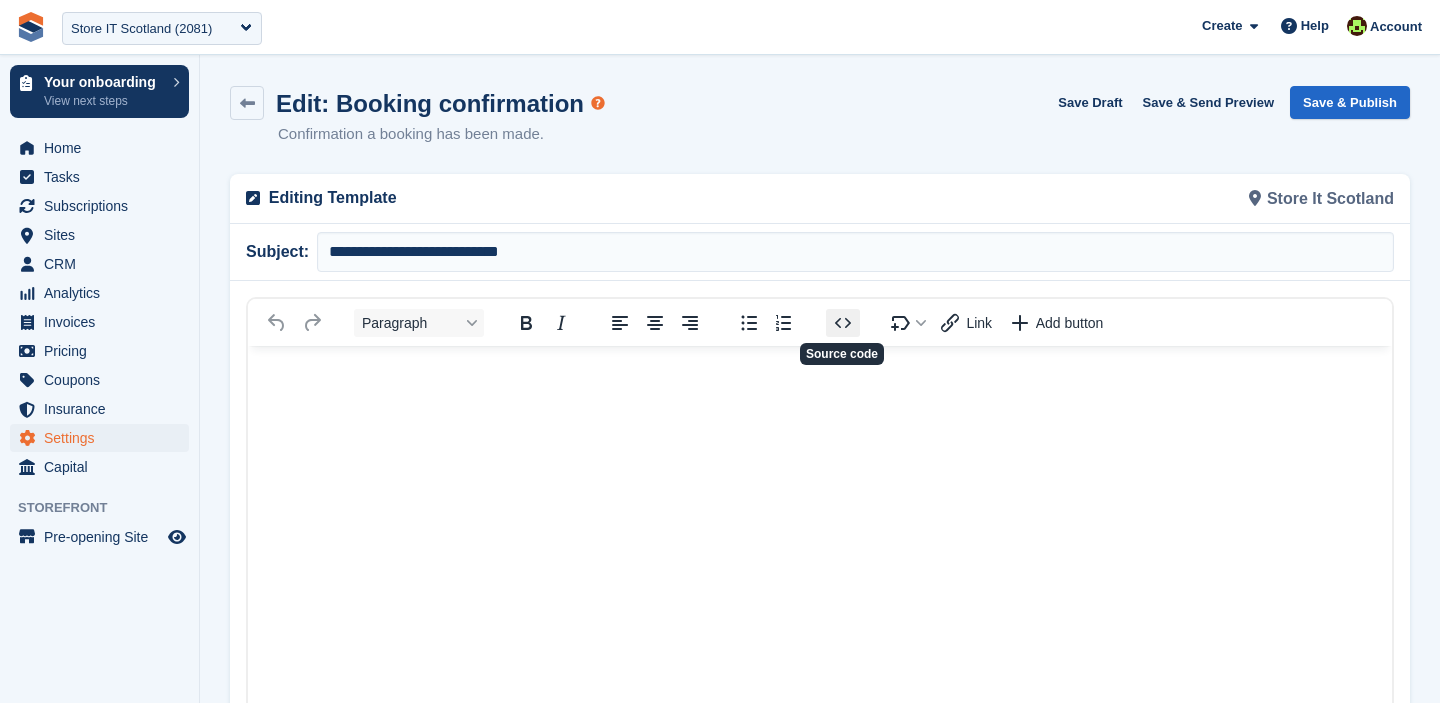 click 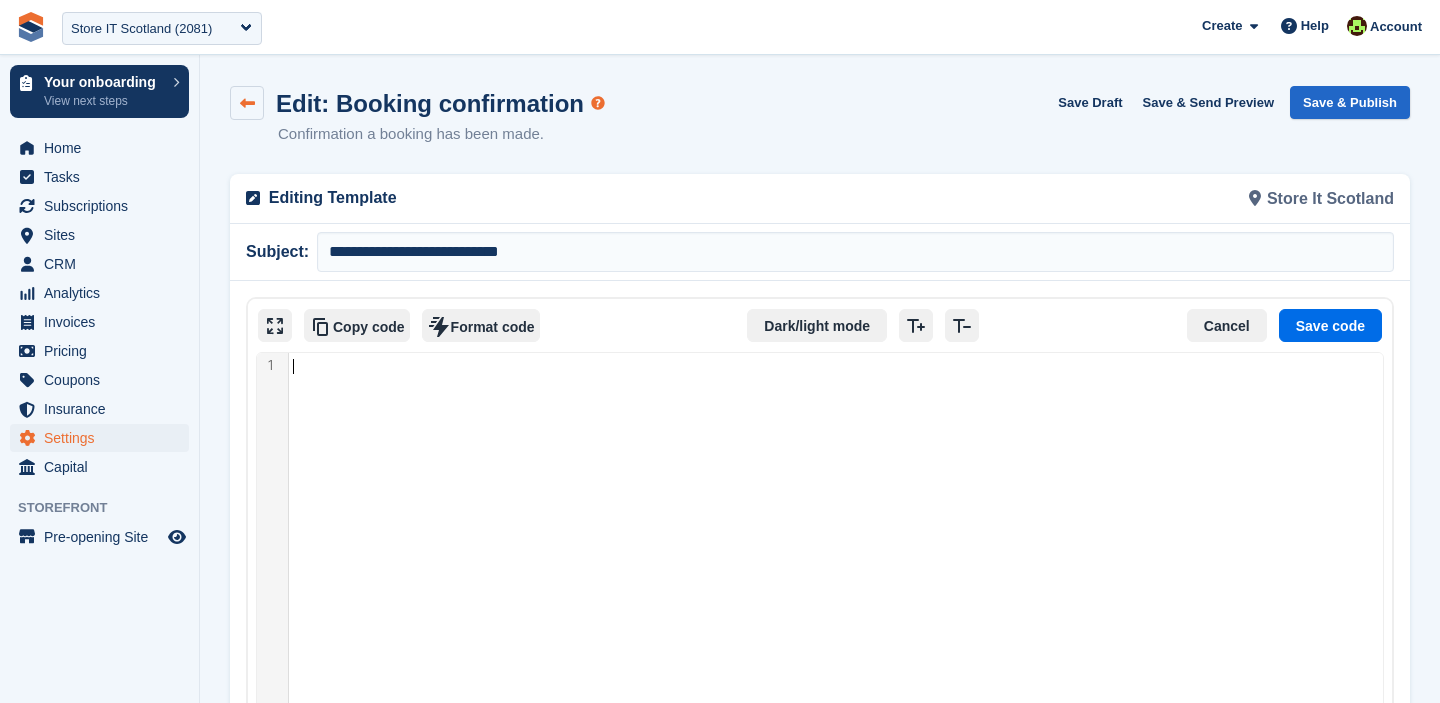 click at bounding box center [247, 103] 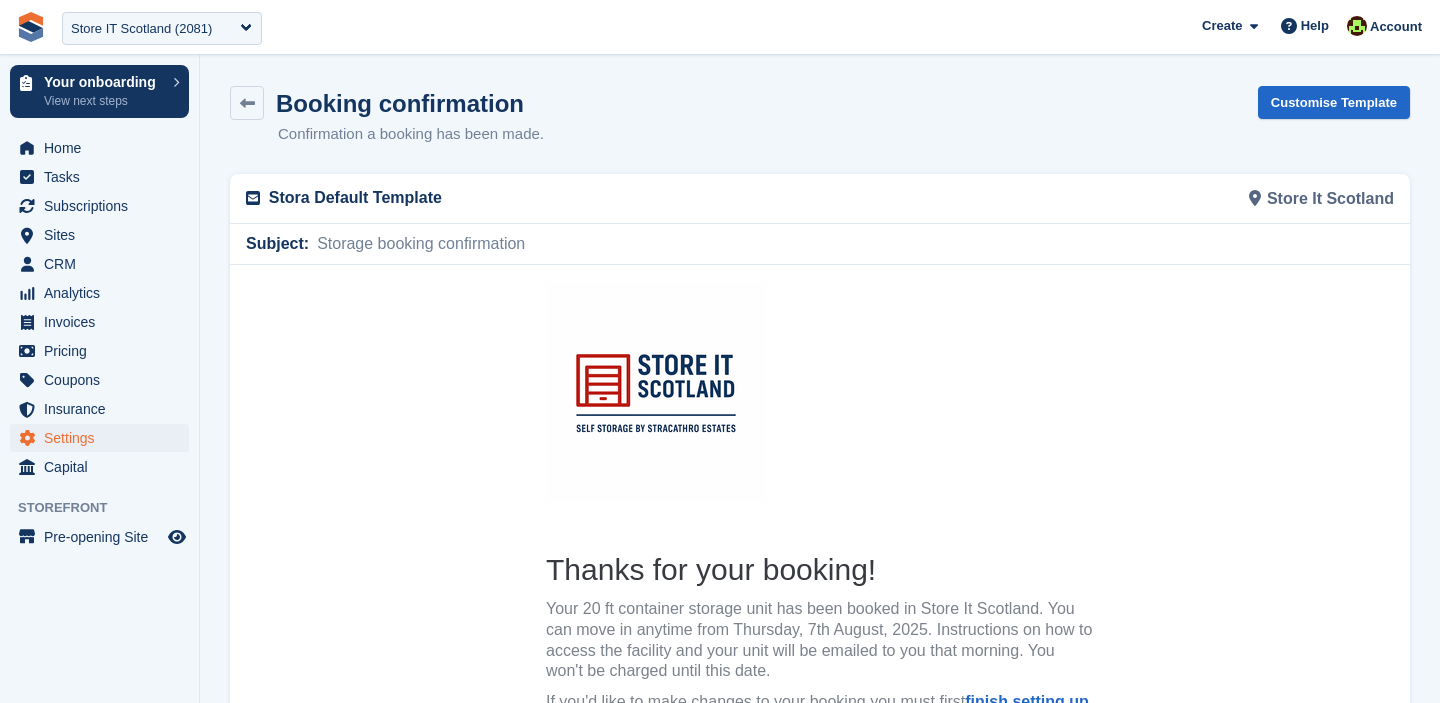scroll, scrollTop: 0, scrollLeft: 0, axis: both 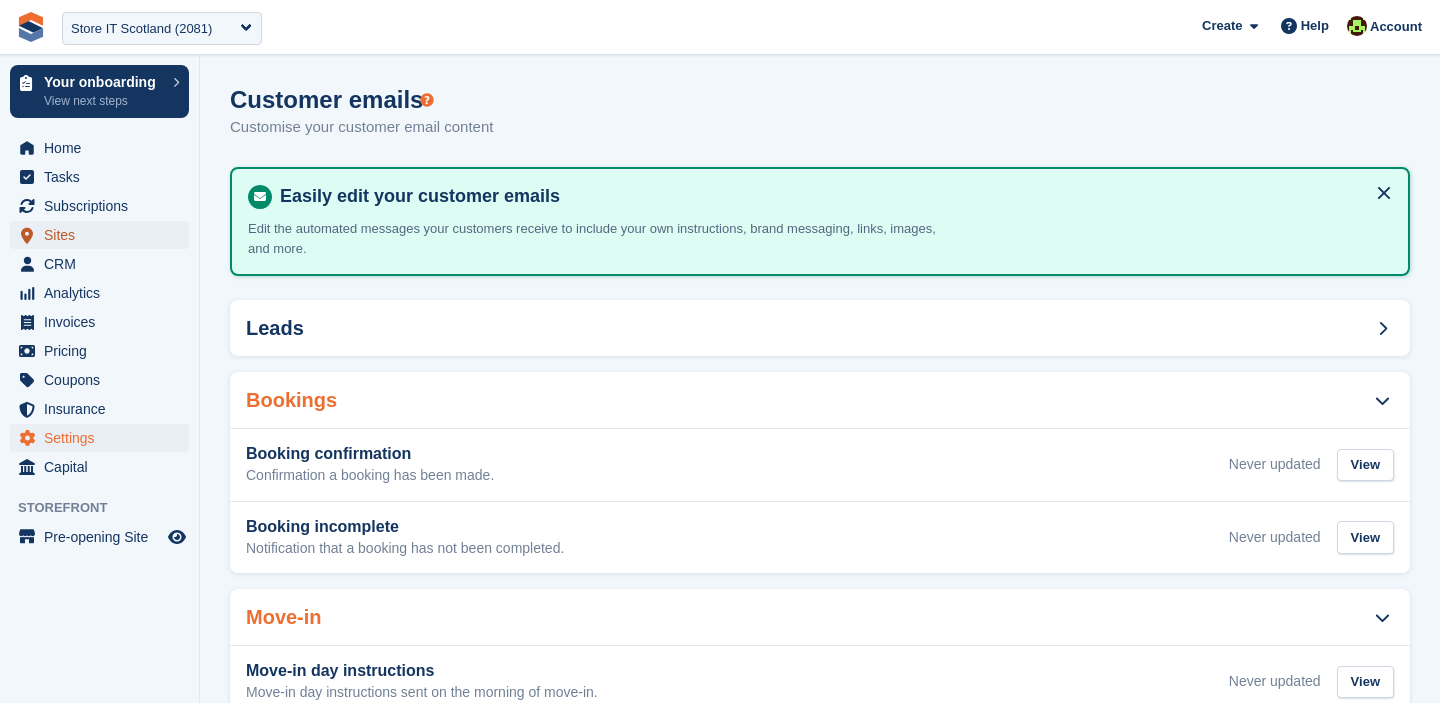 click on "Sites" at bounding box center (104, 235) 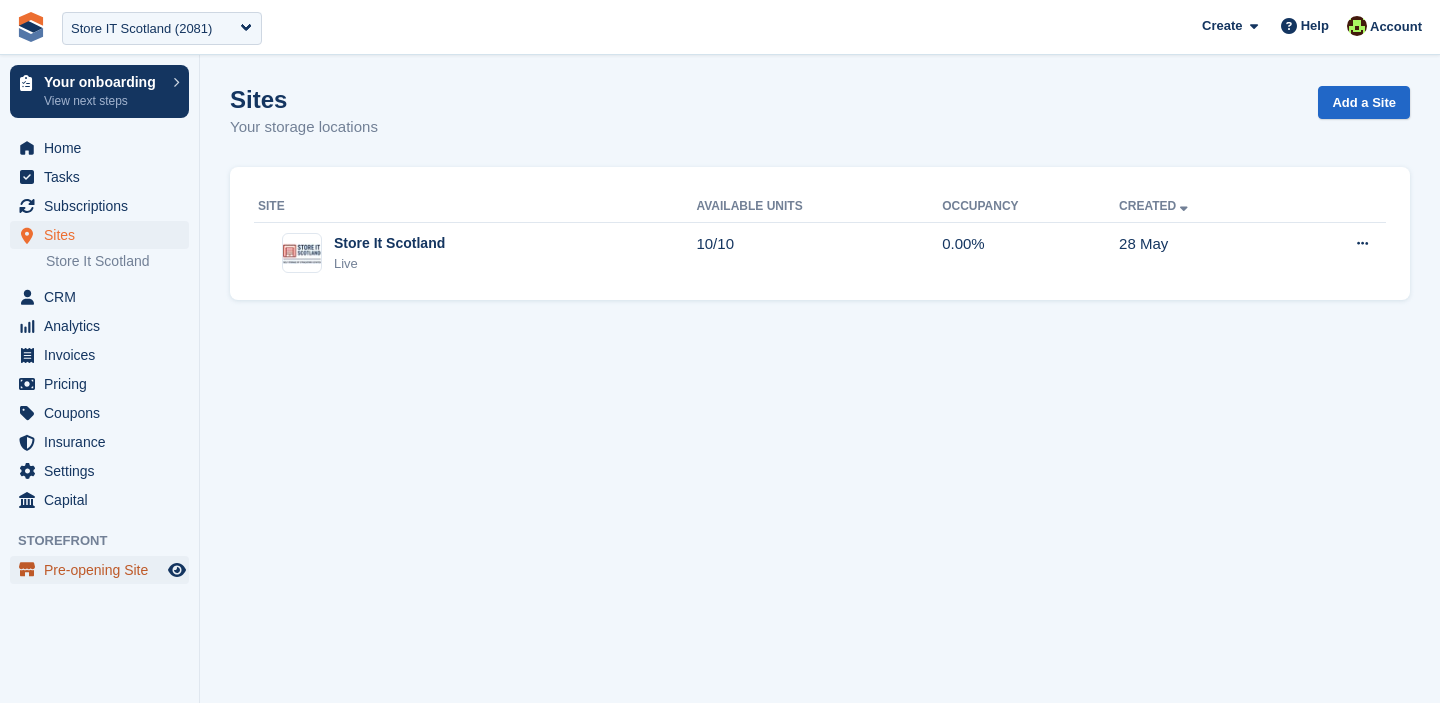 click on "Pre-opening Site" at bounding box center (104, 570) 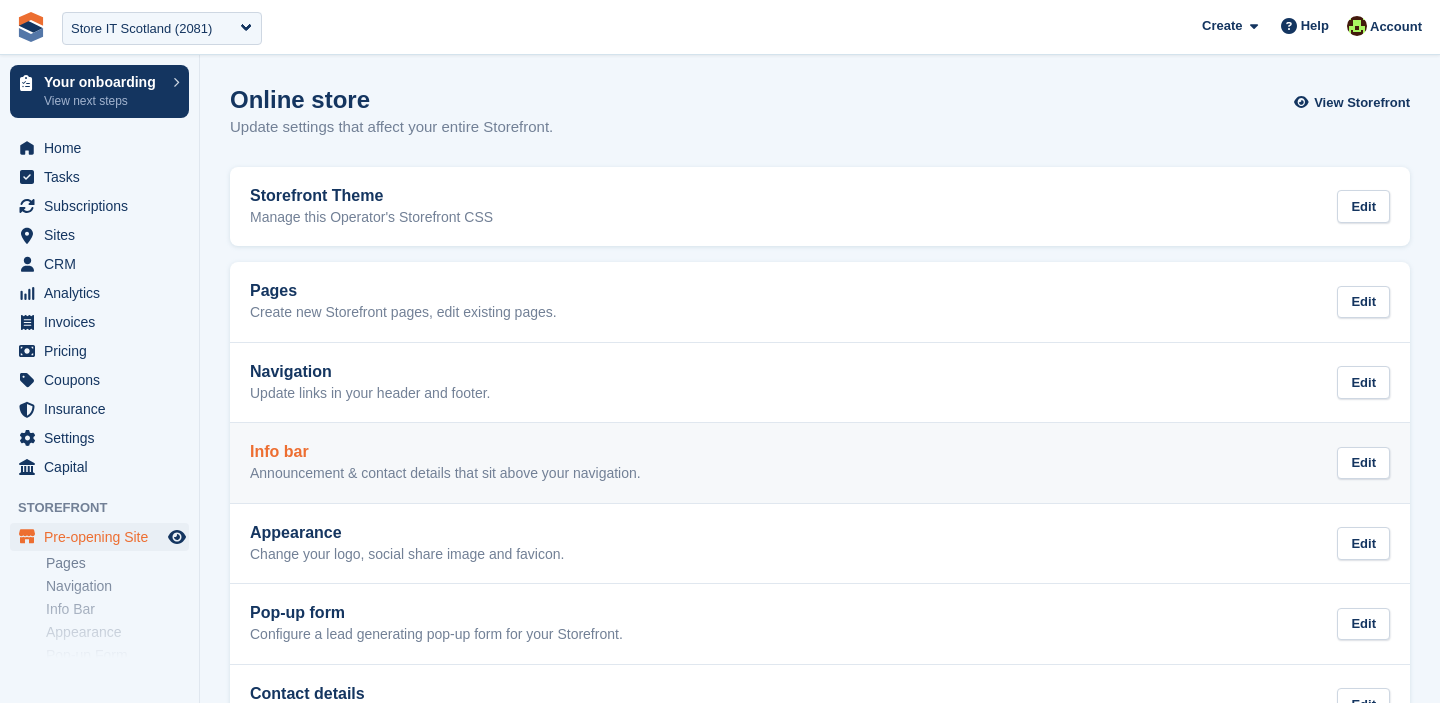 click on "Announcement & contact details that sit above your navigation." at bounding box center [445, 474] 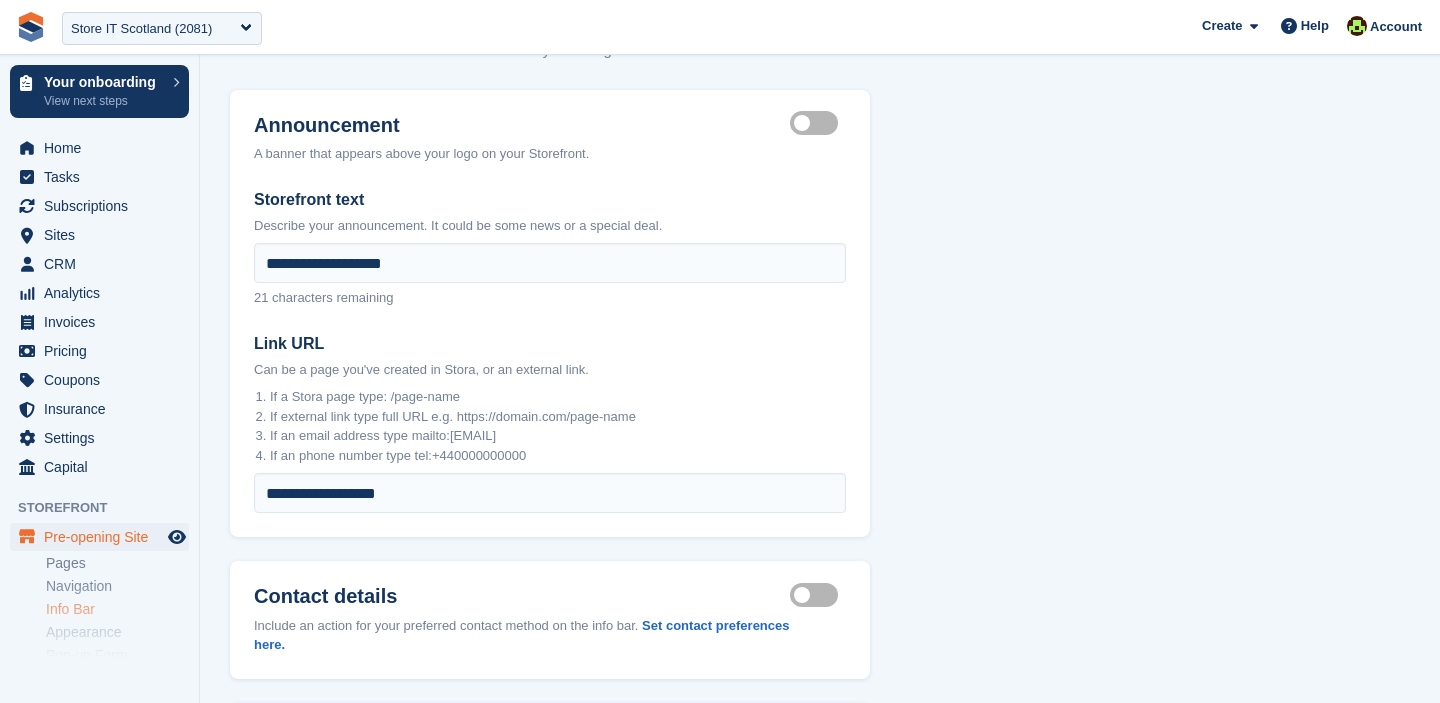 scroll, scrollTop: 0, scrollLeft: 0, axis: both 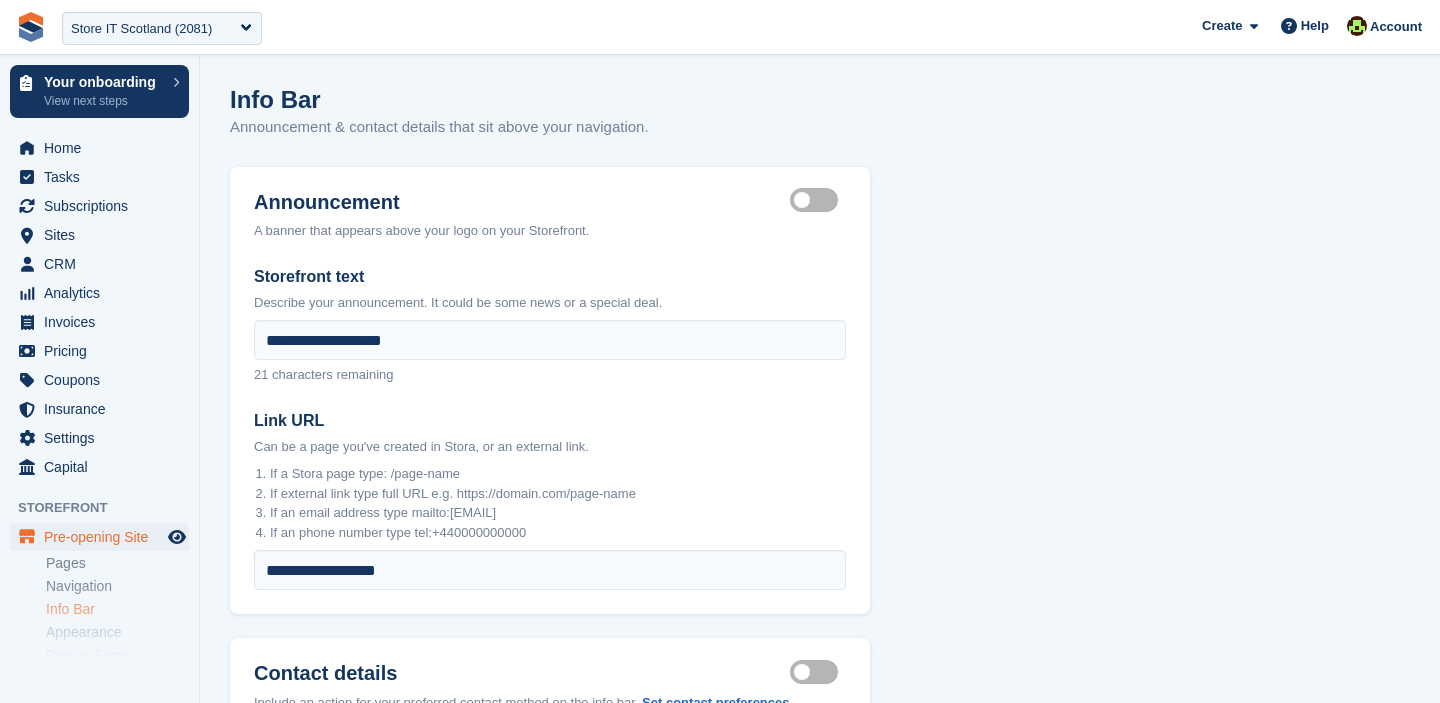 click on "Announcement visible" at bounding box center [818, 200] 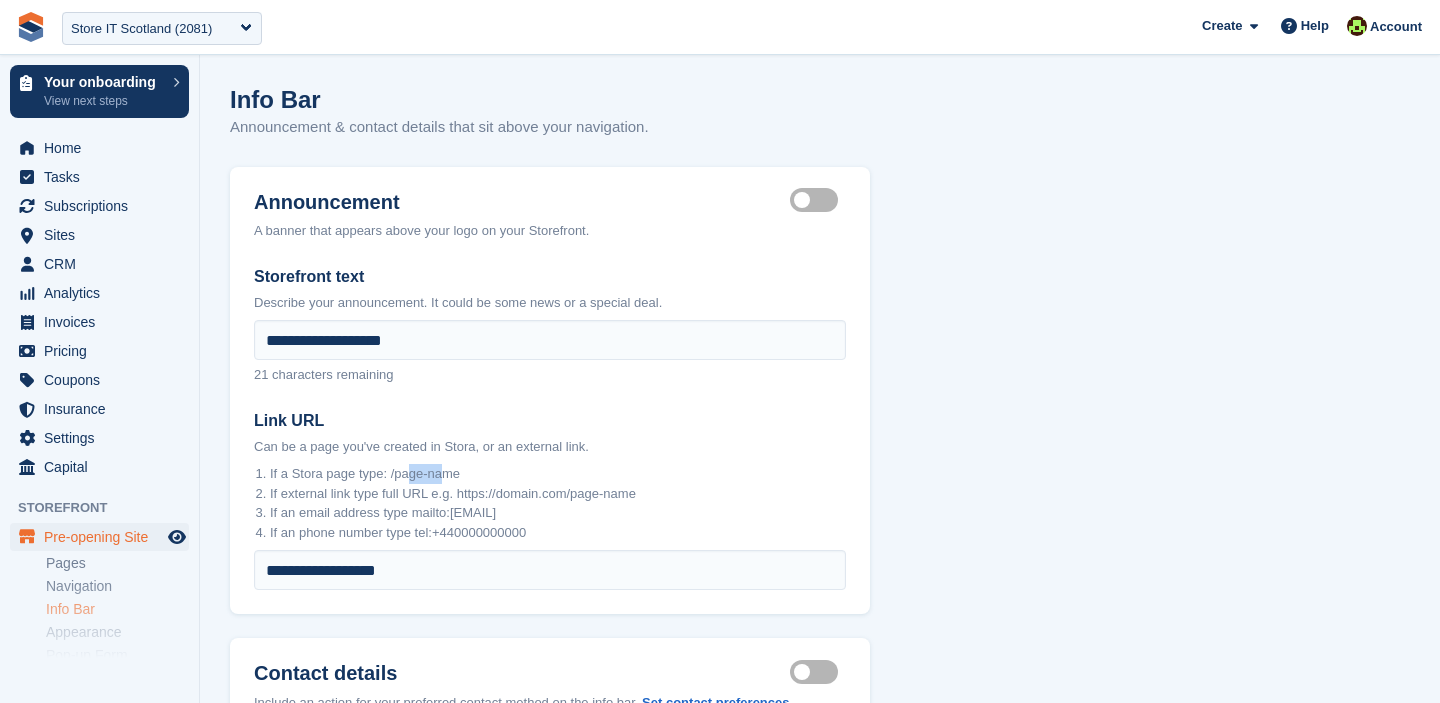 drag, startPoint x: 417, startPoint y: 475, endPoint x: 456, endPoint y: 477, distance: 39.051247 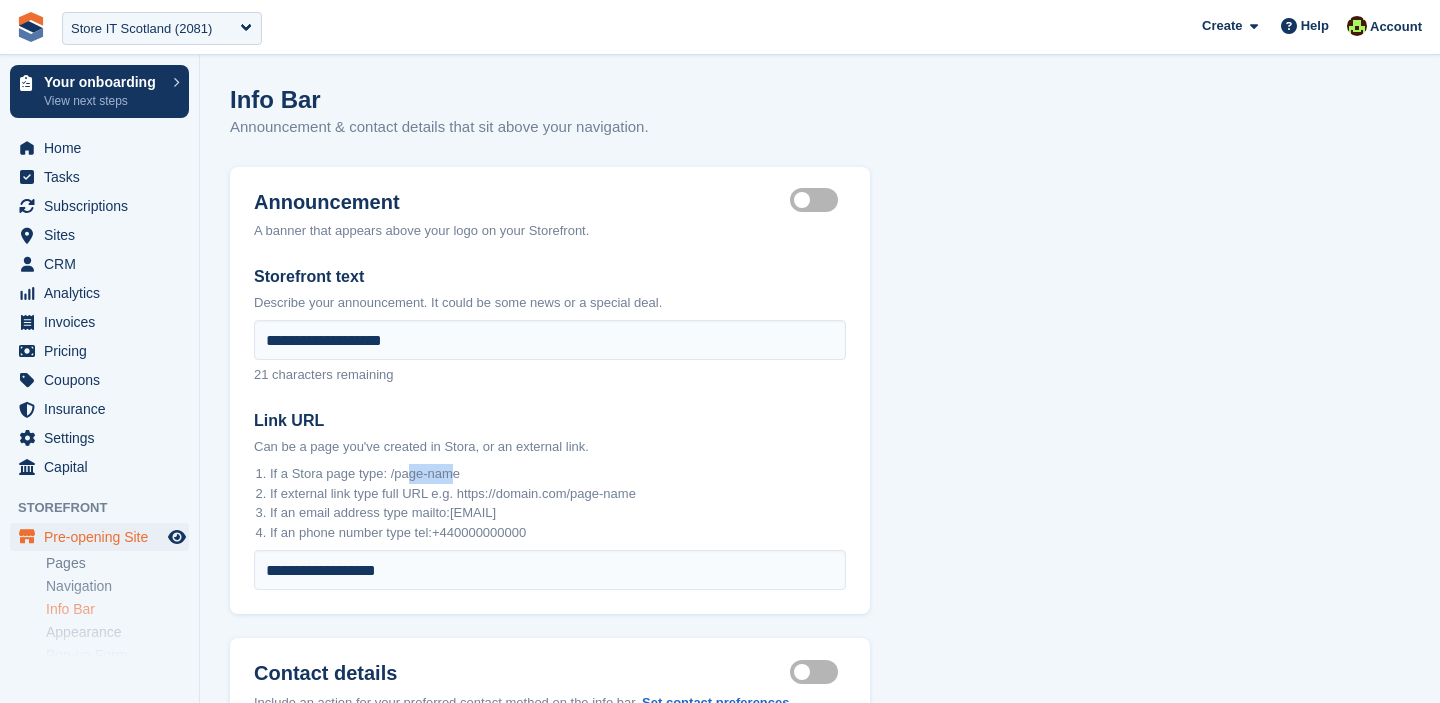 click on "If a Stora page type: /page-name" at bounding box center [558, 474] 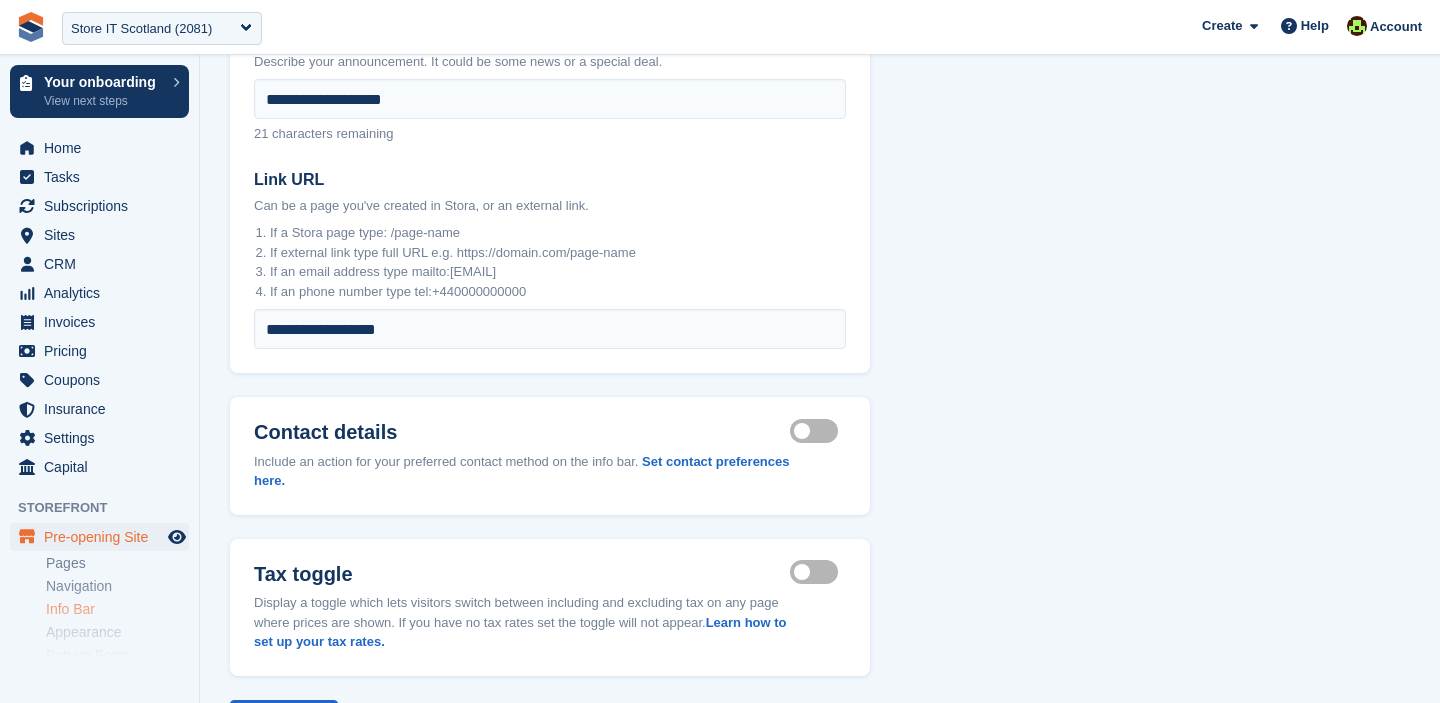 scroll, scrollTop: 331, scrollLeft: 0, axis: vertical 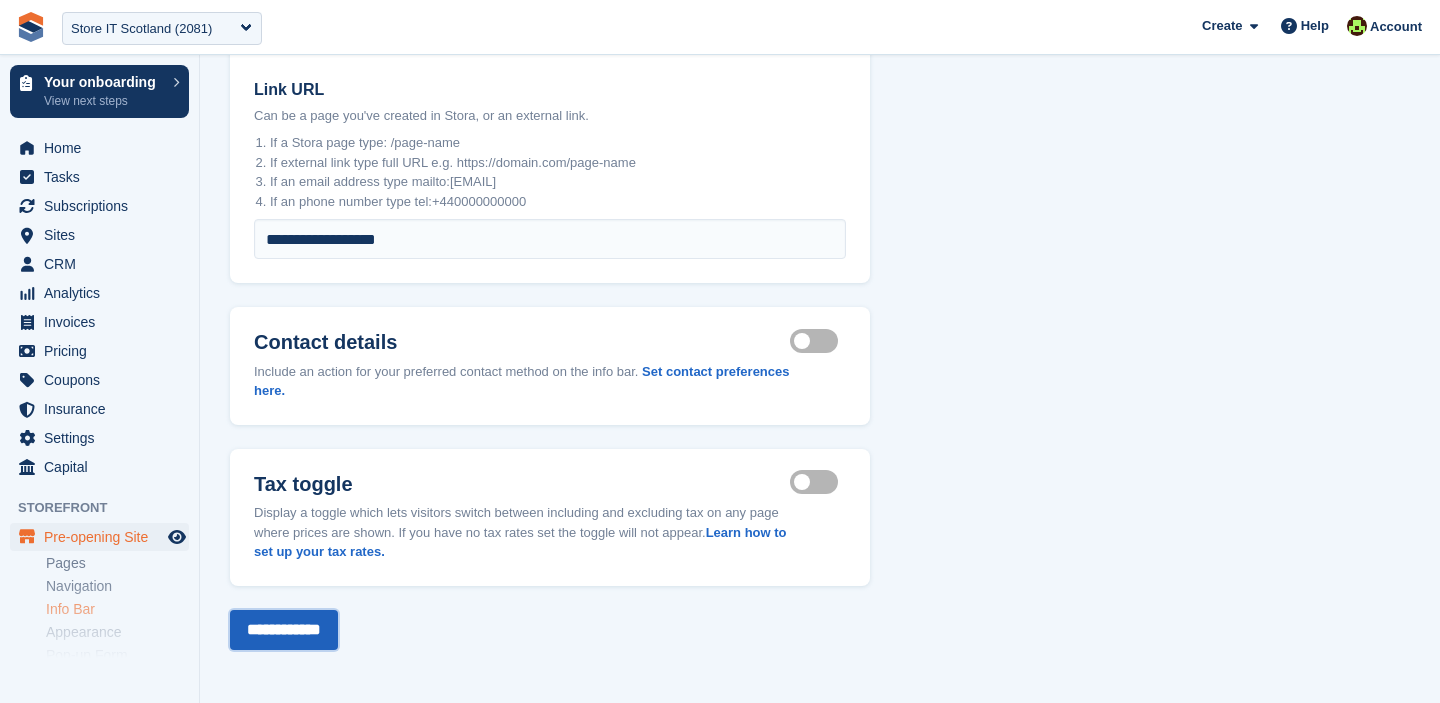 click on "**********" at bounding box center (284, 630) 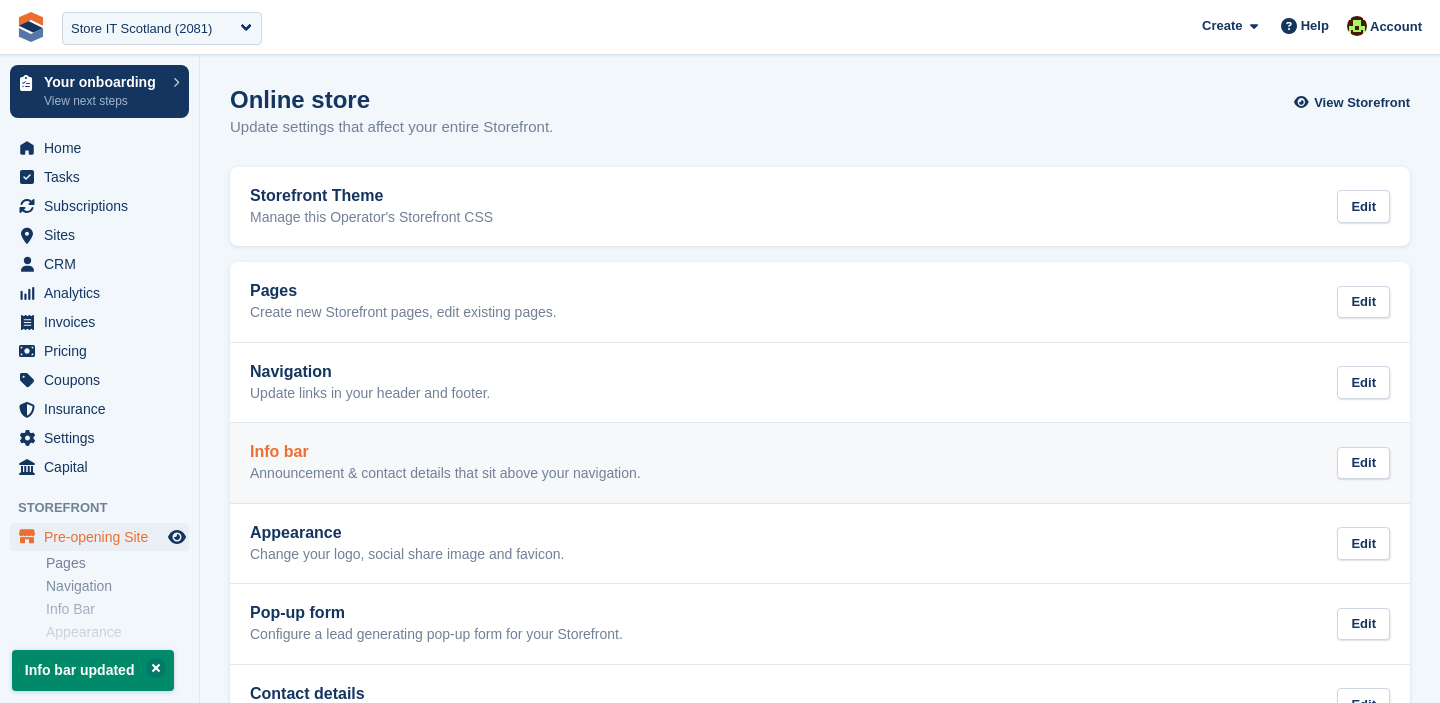scroll, scrollTop: 0, scrollLeft: 0, axis: both 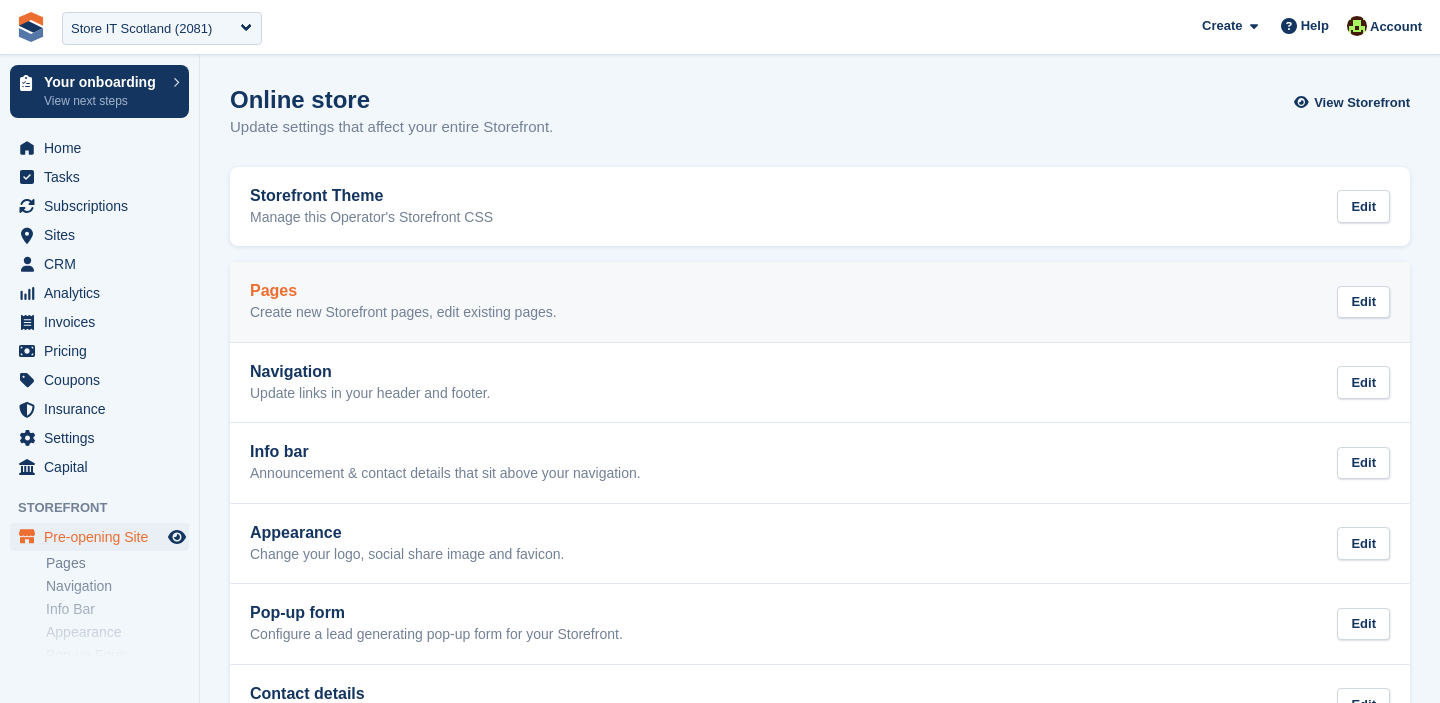 click on "Pages
Create new Storefront pages, edit existing pages." at bounding box center [403, 302] 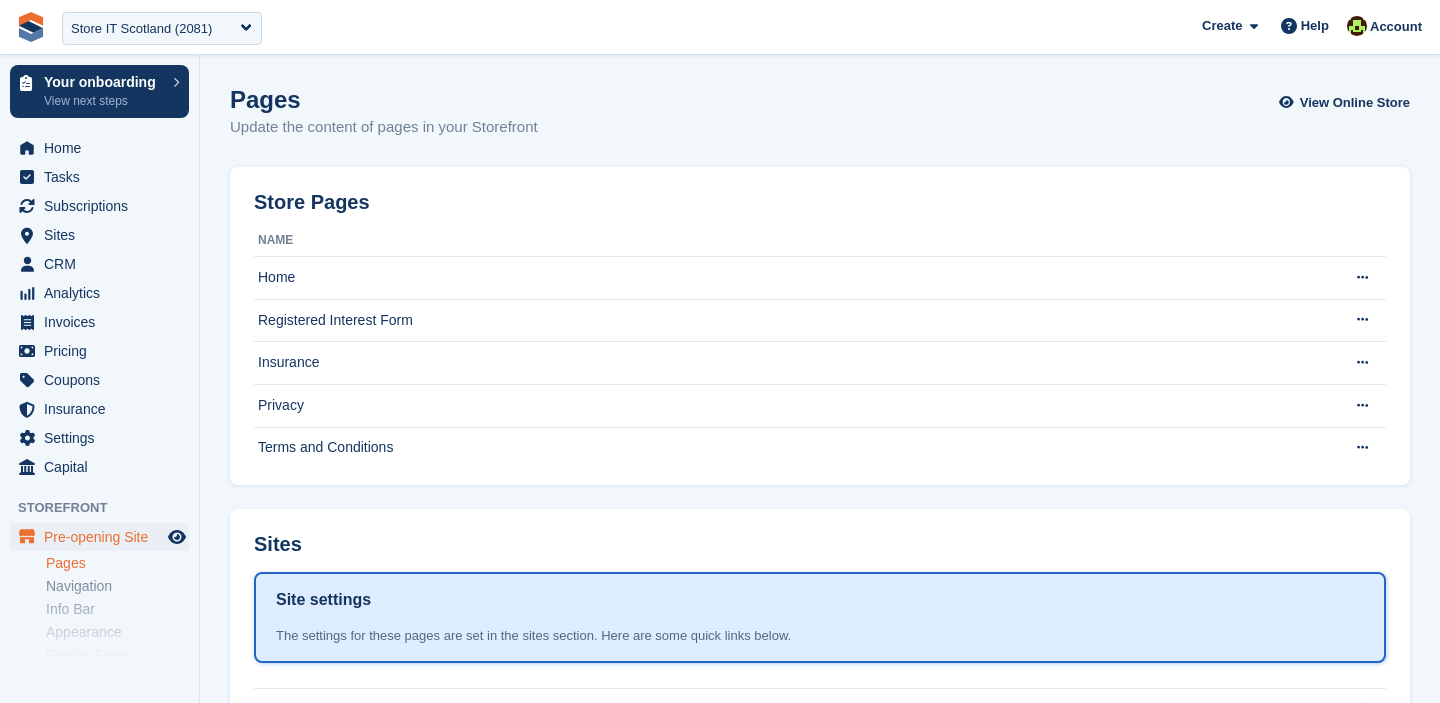 scroll, scrollTop: 274, scrollLeft: 0, axis: vertical 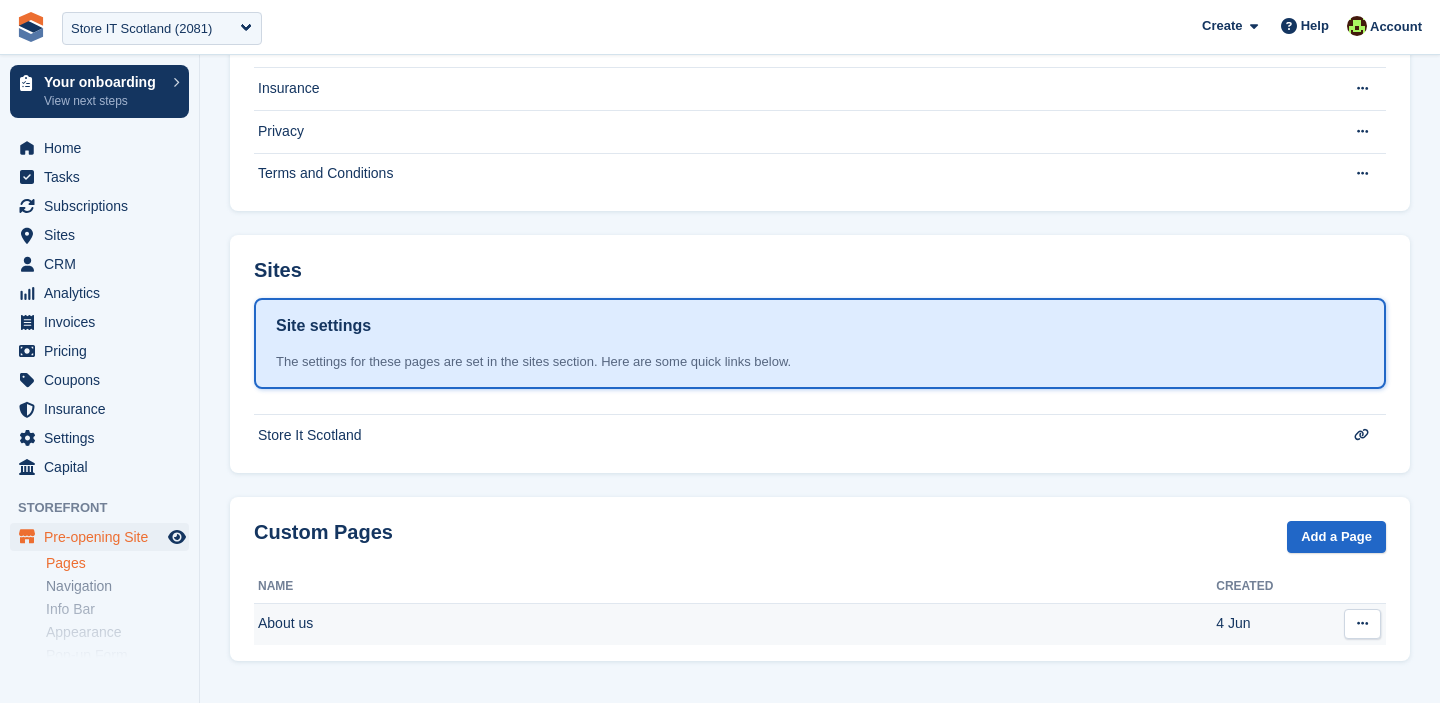 click on "About us" at bounding box center [735, 624] 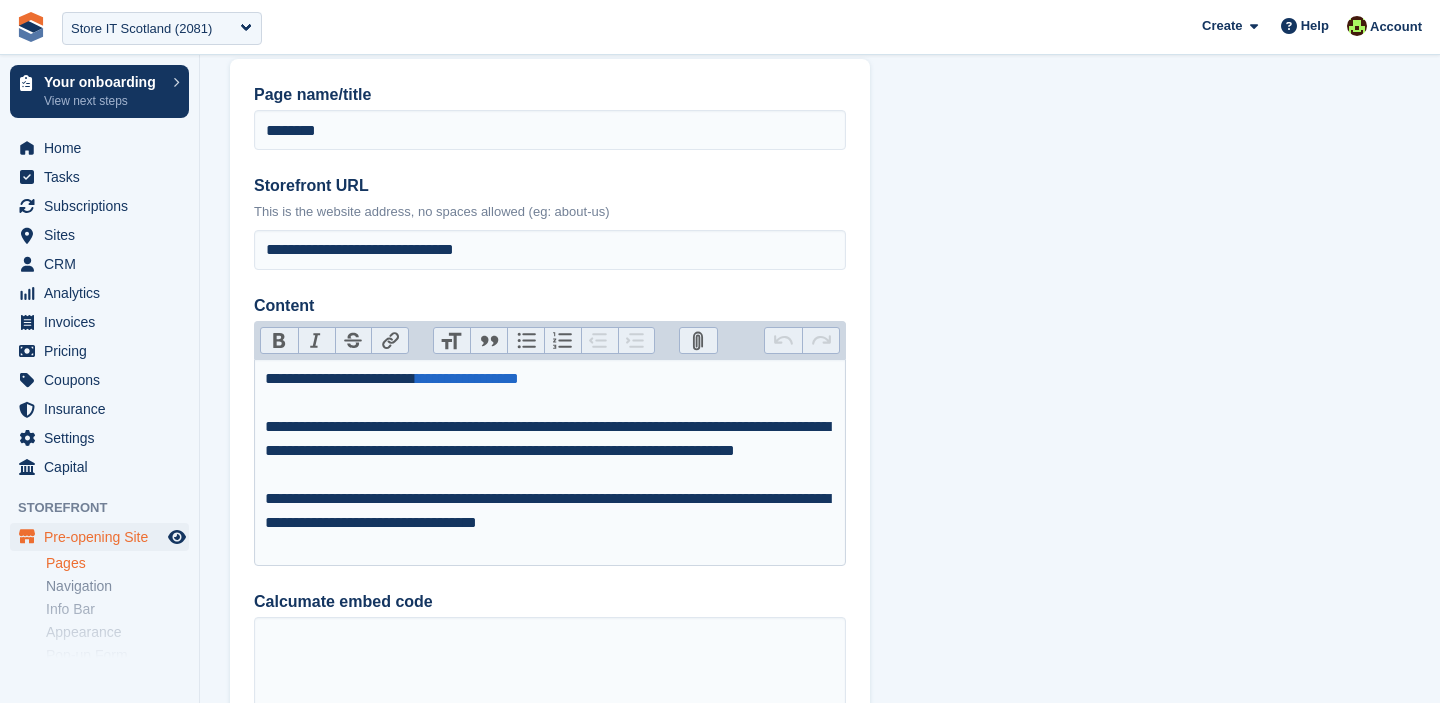 scroll, scrollTop: 0, scrollLeft: 0, axis: both 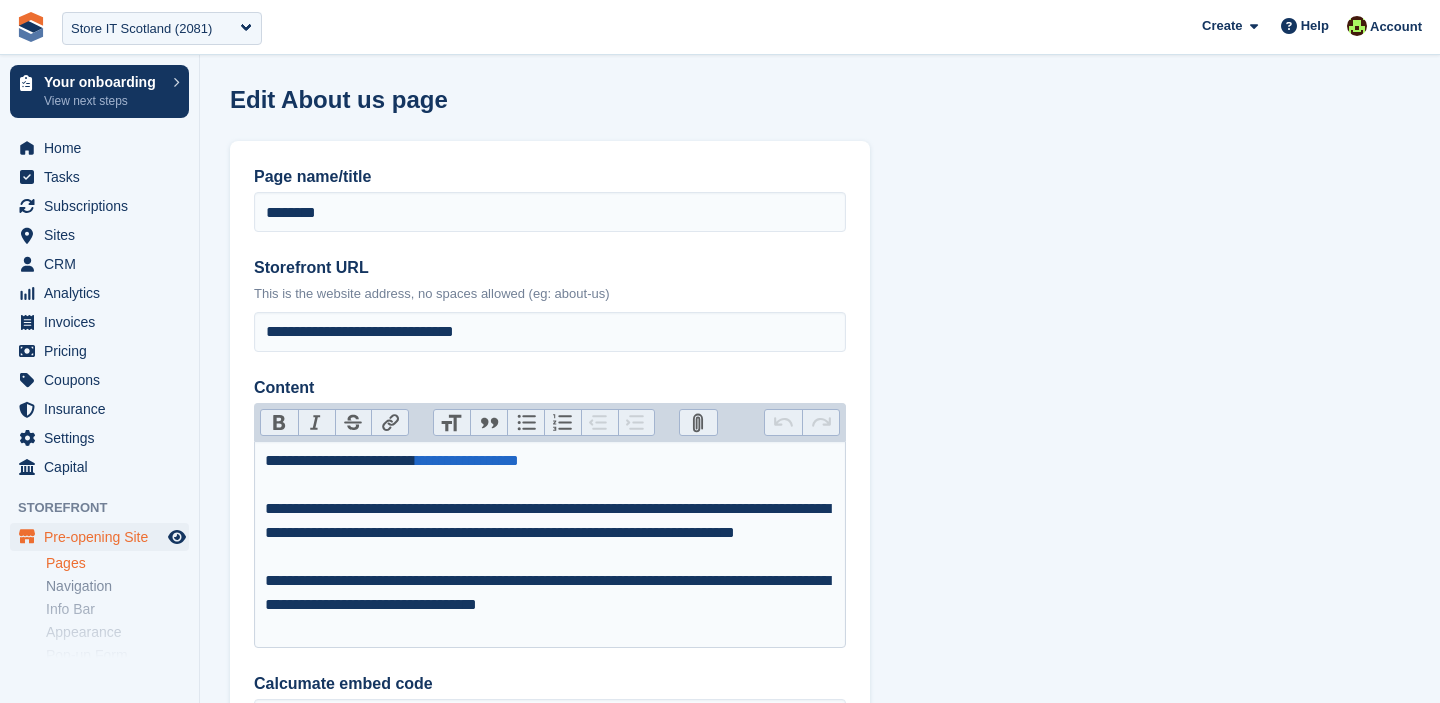 click on "Pages" at bounding box center [117, 563] 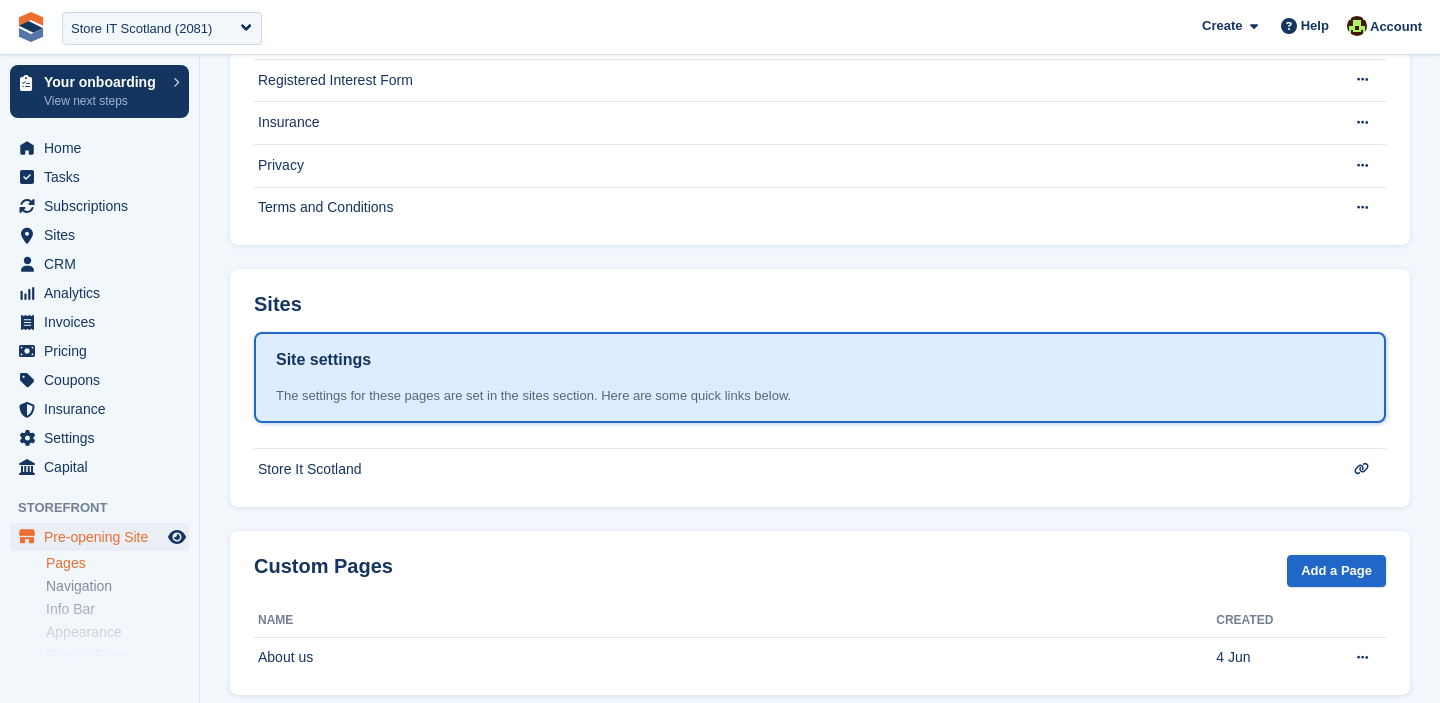 scroll, scrollTop: 274, scrollLeft: 0, axis: vertical 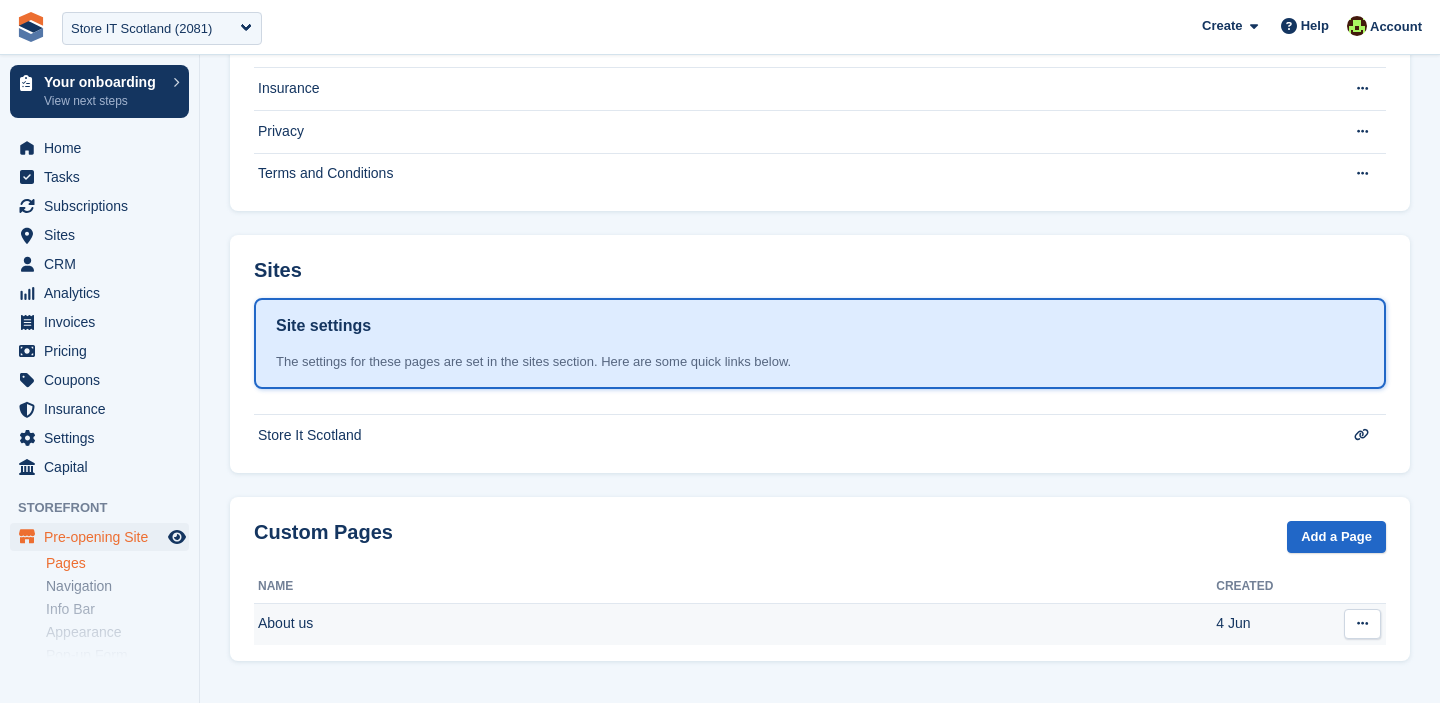click on "About us" at bounding box center (735, 624) 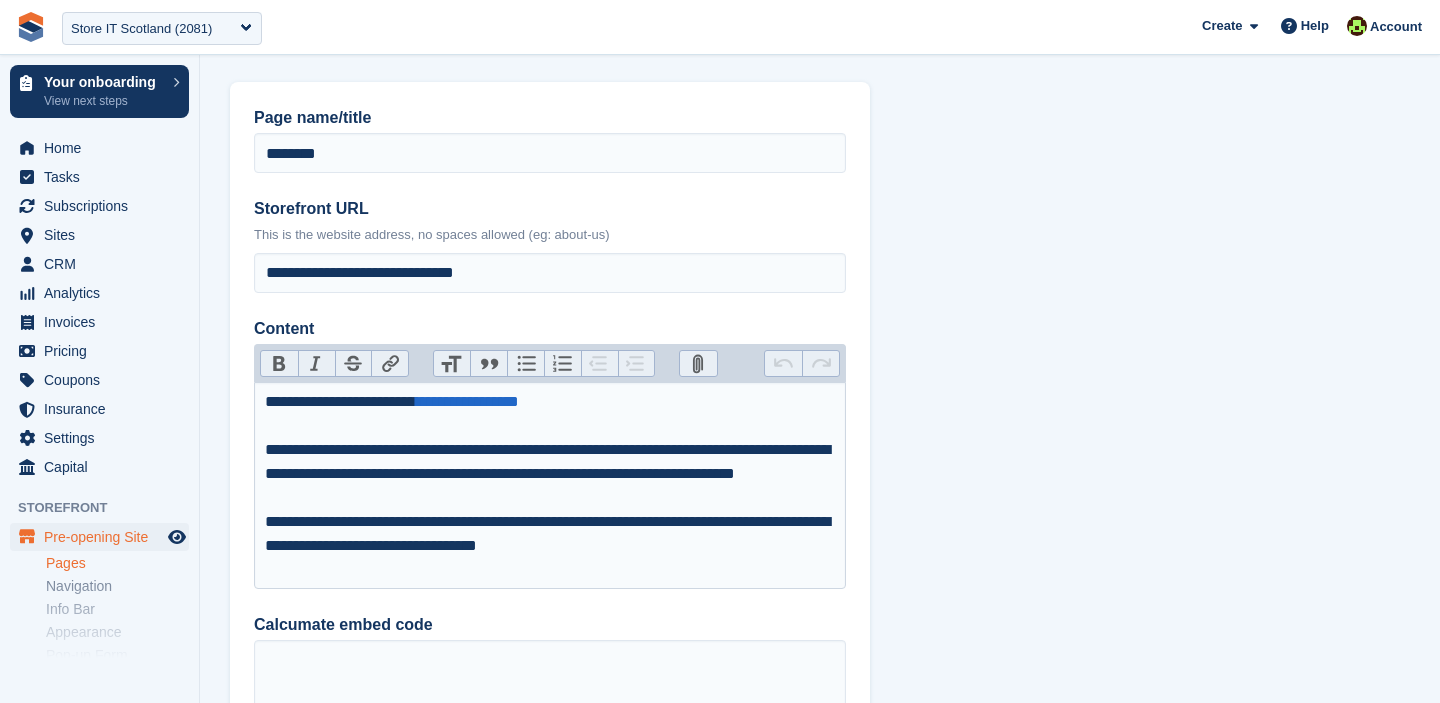 scroll, scrollTop: 0, scrollLeft: 0, axis: both 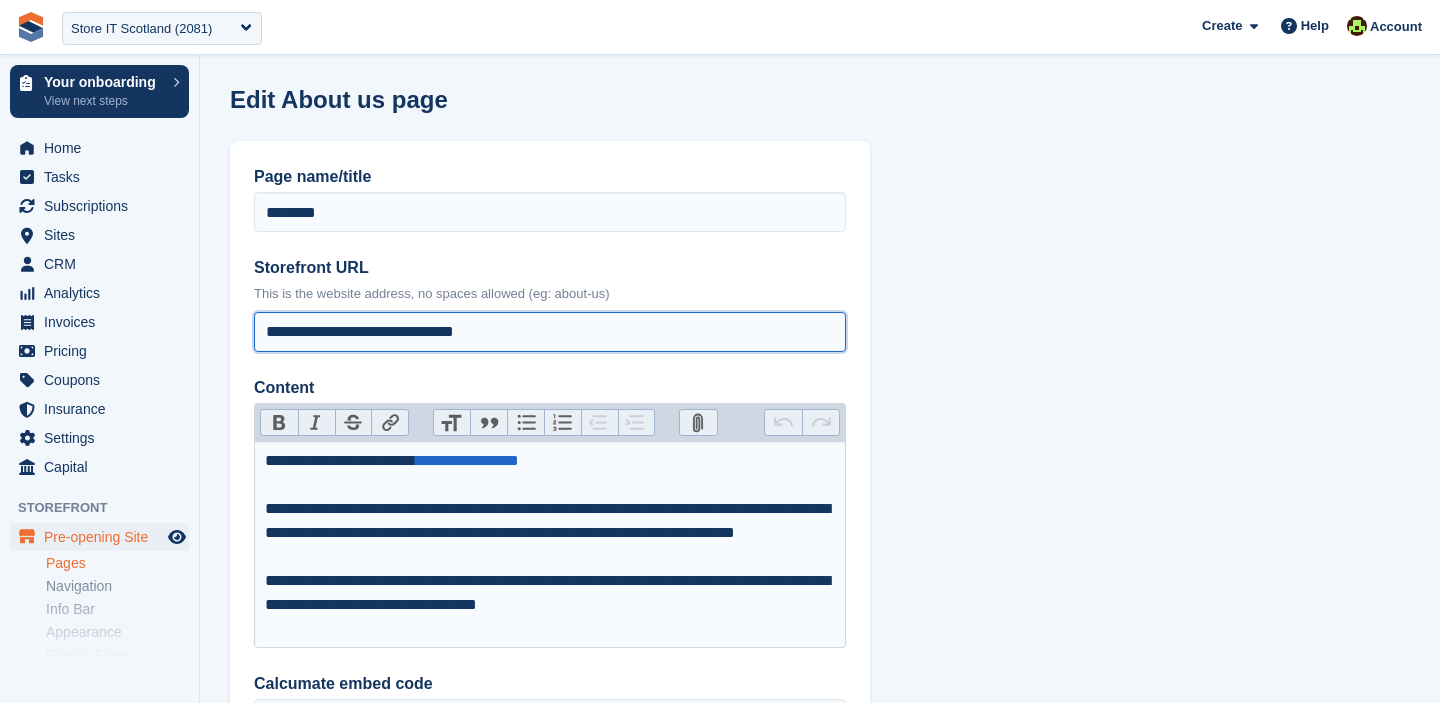 drag, startPoint x: 524, startPoint y: 336, endPoint x: 237, endPoint y: 329, distance: 287.08536 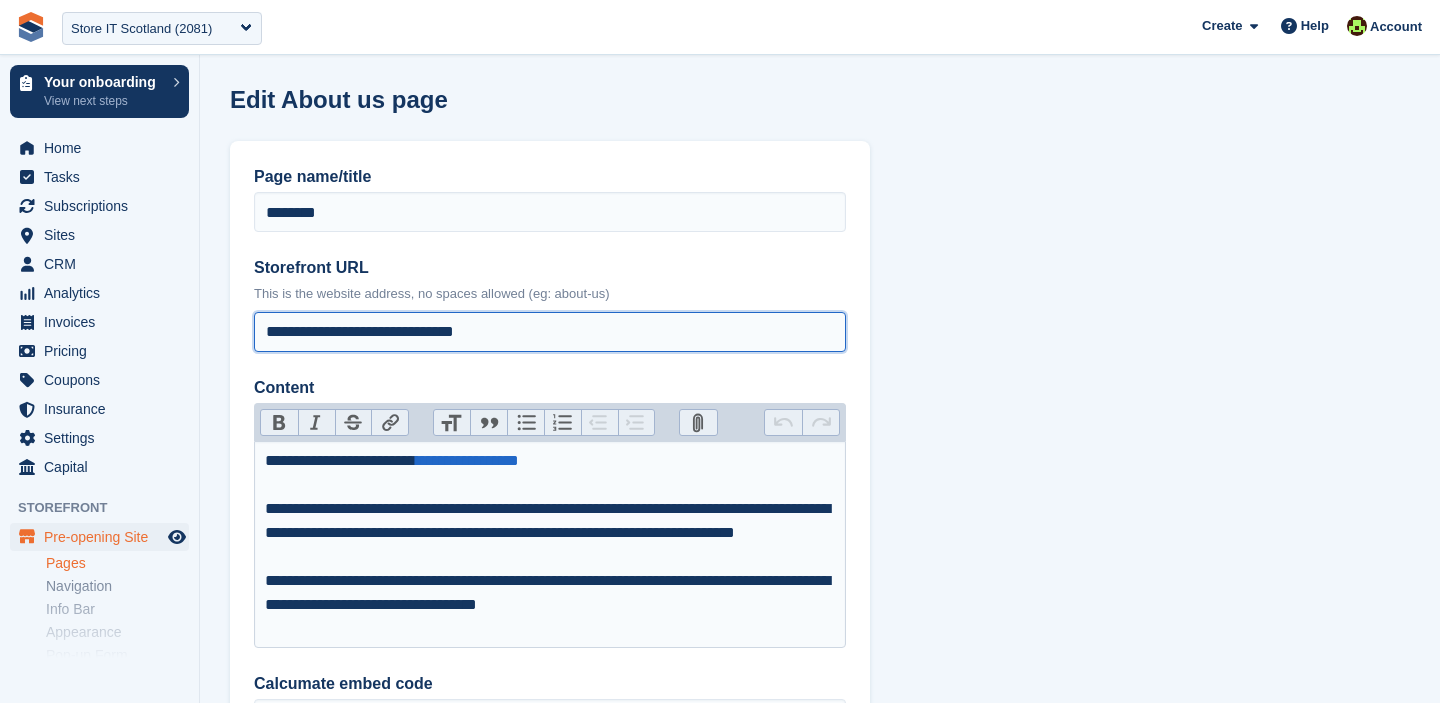click on "**********" at bounding box center [550, 586] 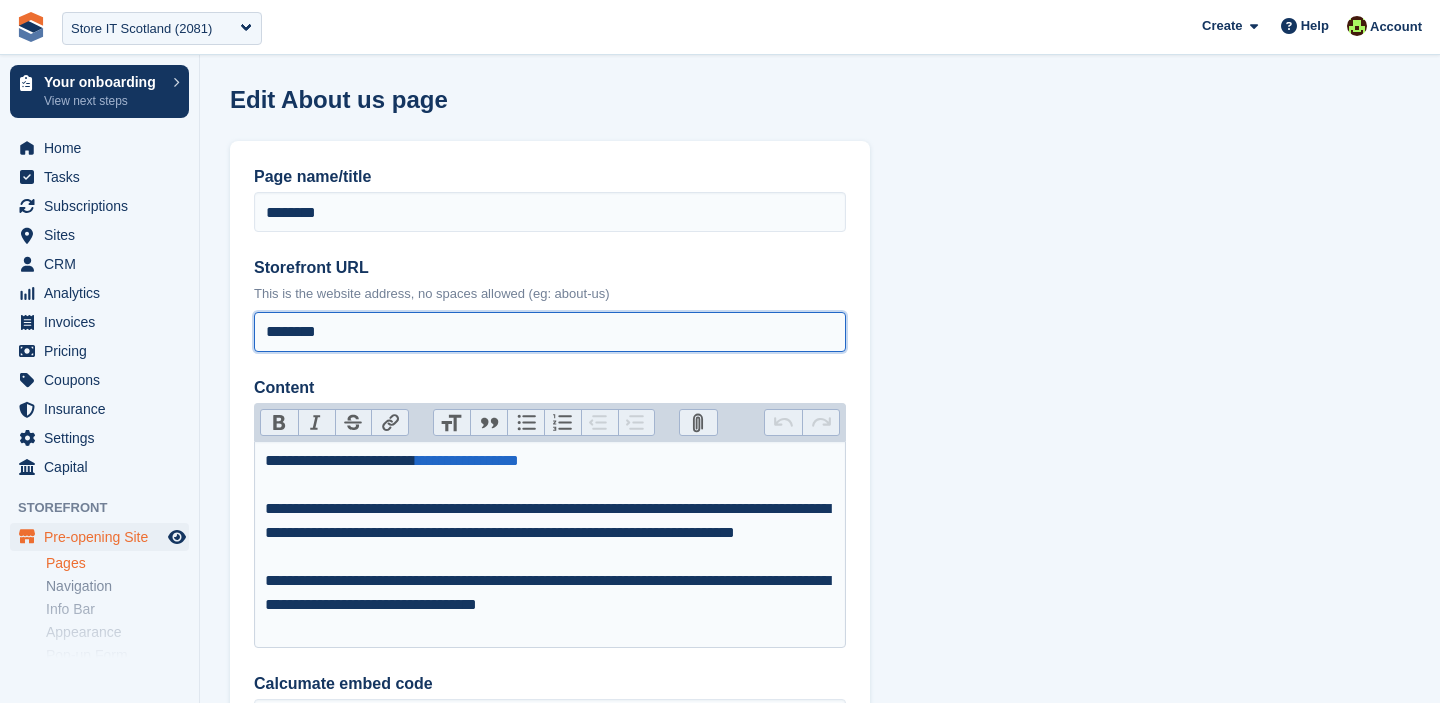 scroll, scrollTop: 643, scrollLeft: 0, axis: vertical 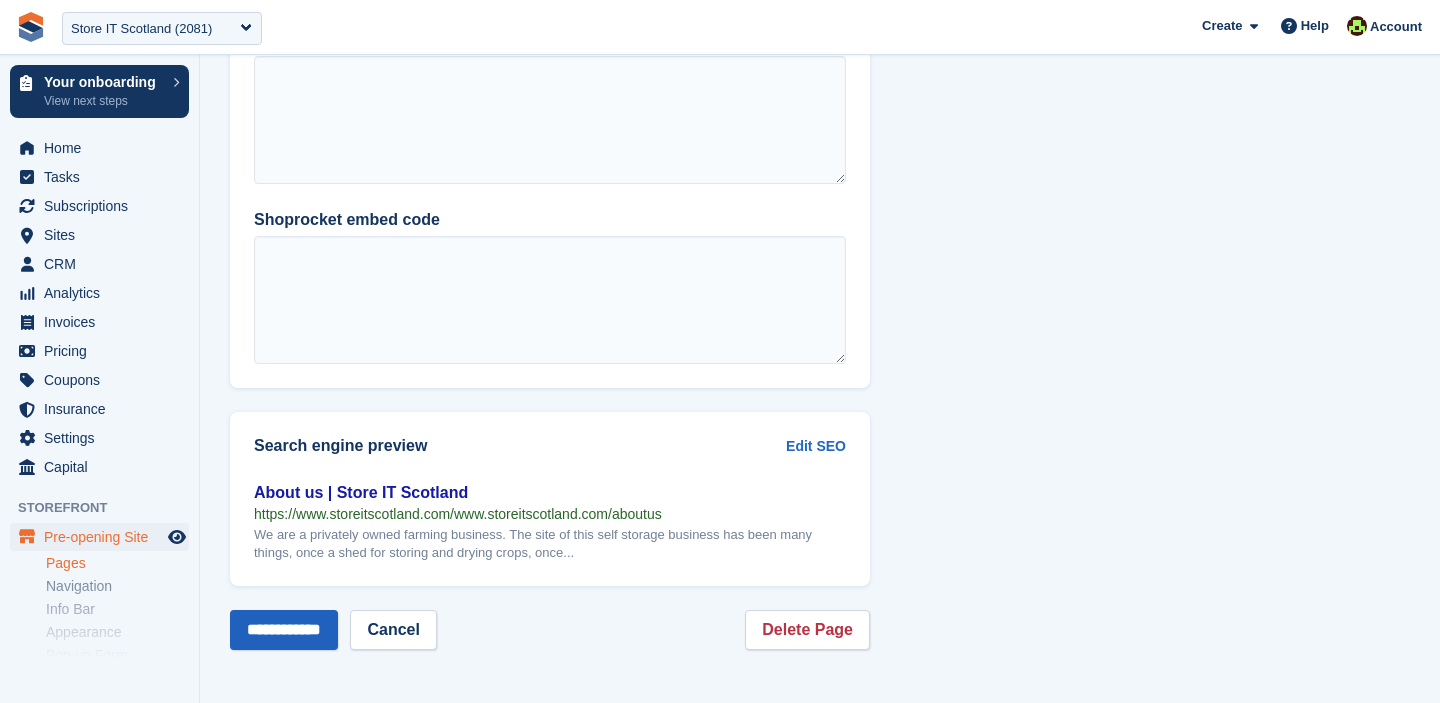 type on "********" 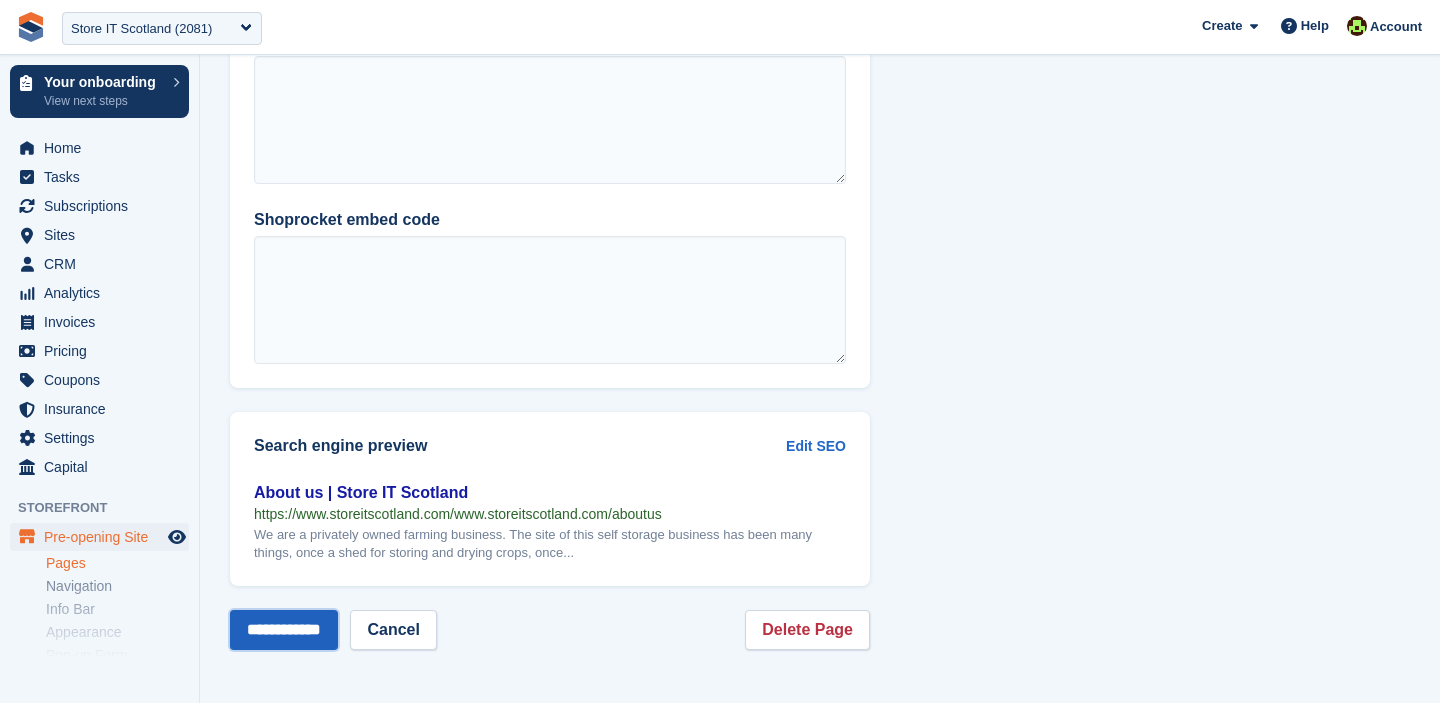click on "**********" at bounding box center (284, 630) 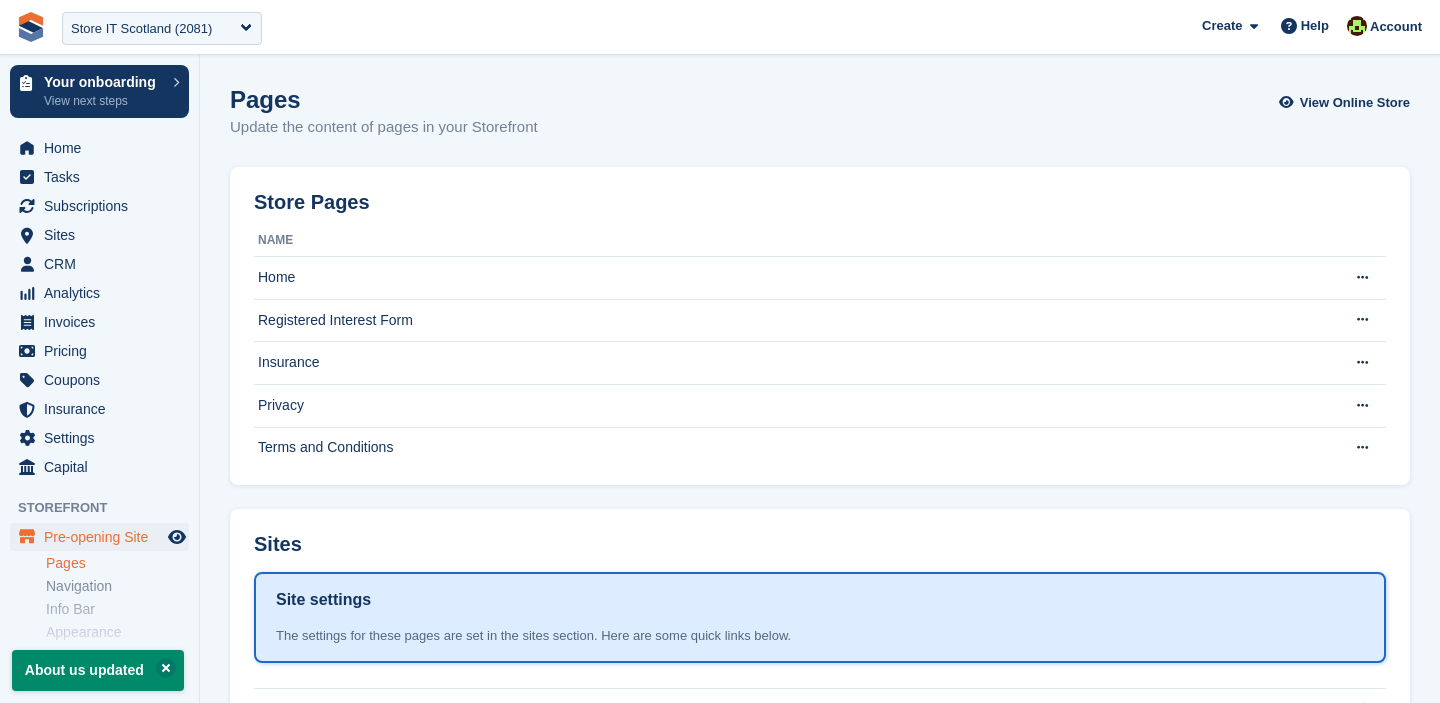 scroll, scrollTop: 0, scrollLeft: 0, axis: both 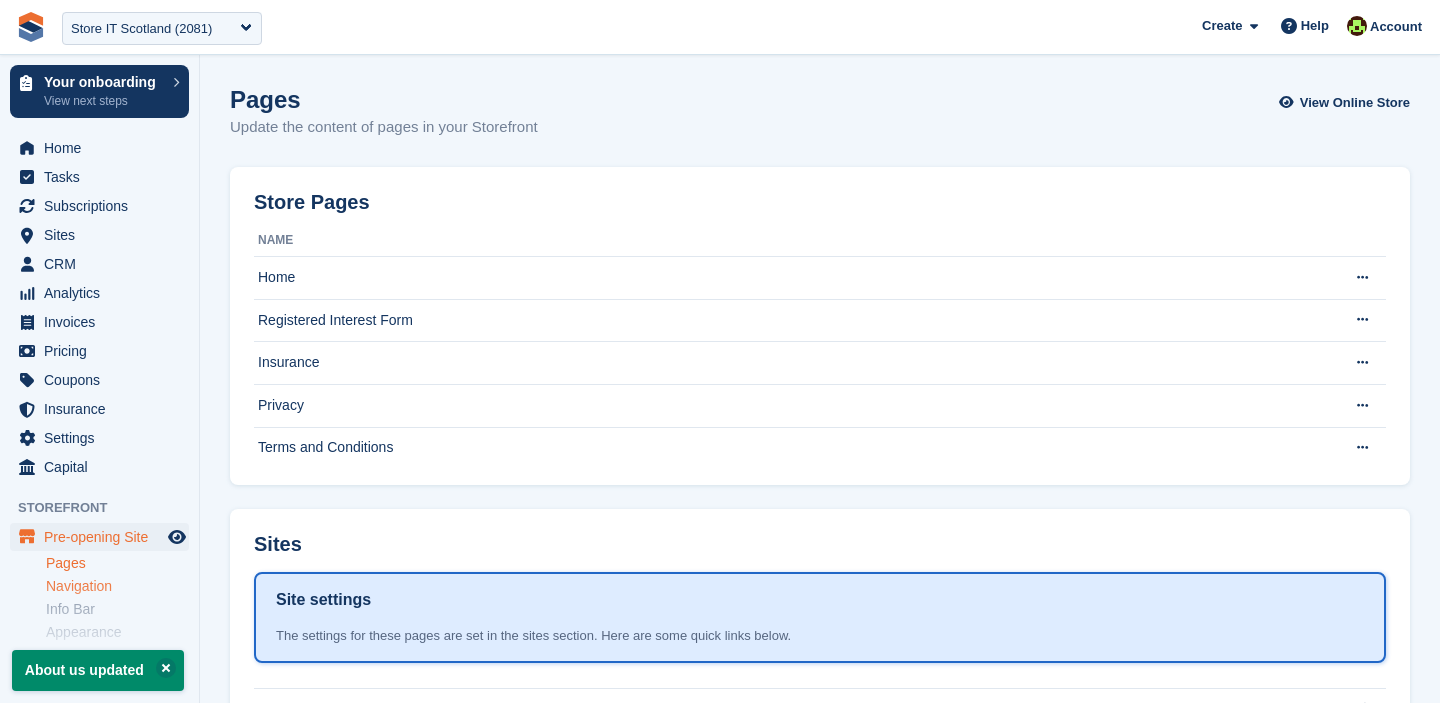 click on "Navigation" at bounding box center (117, 586) 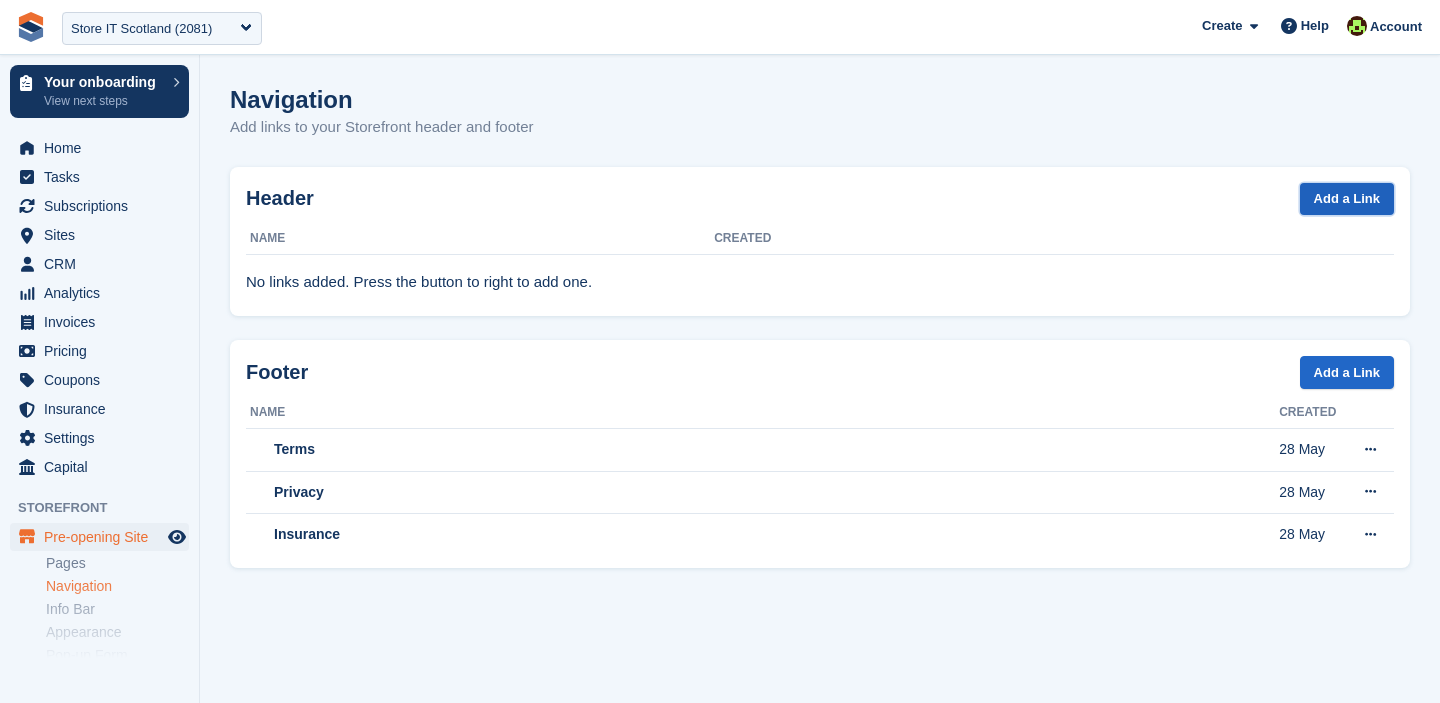 click on "Add a Link" at bounding box center (1347, 199) 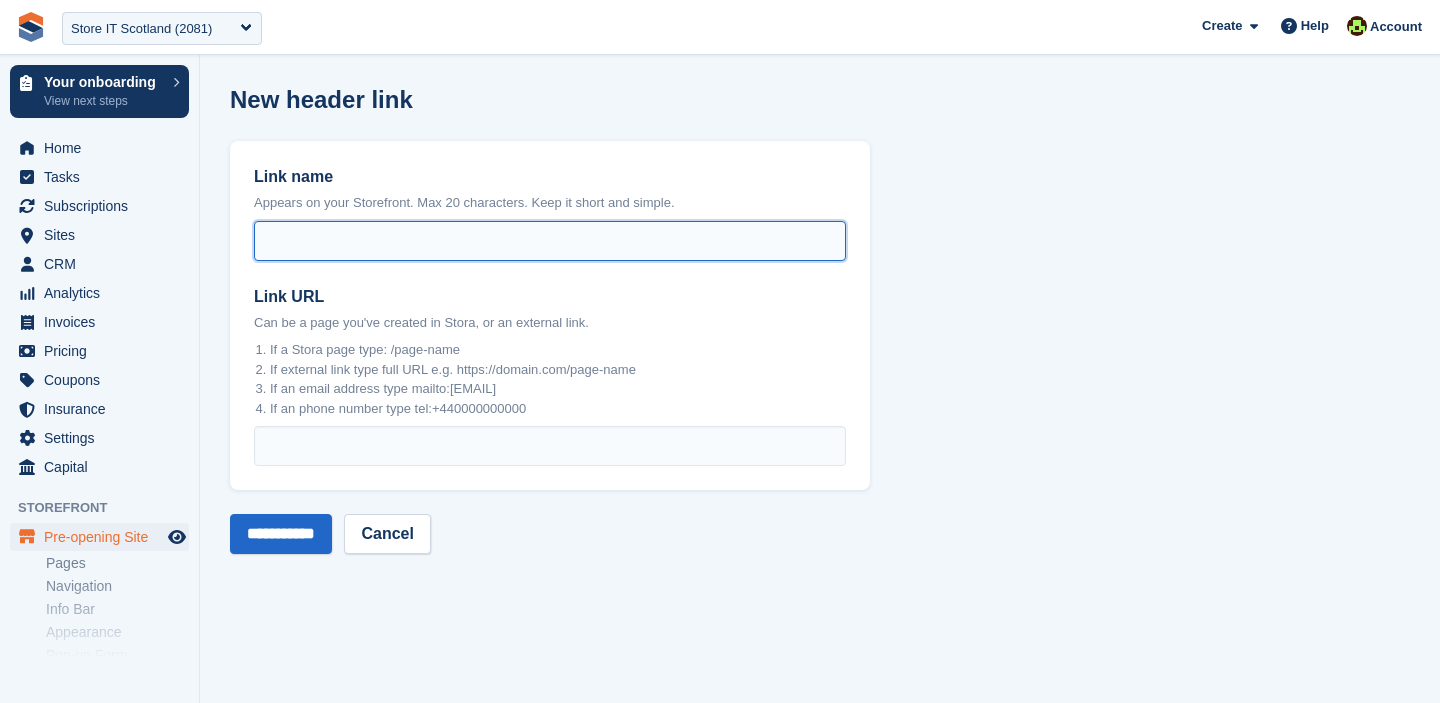 click on "Link name" at bounding box center (550, 241) 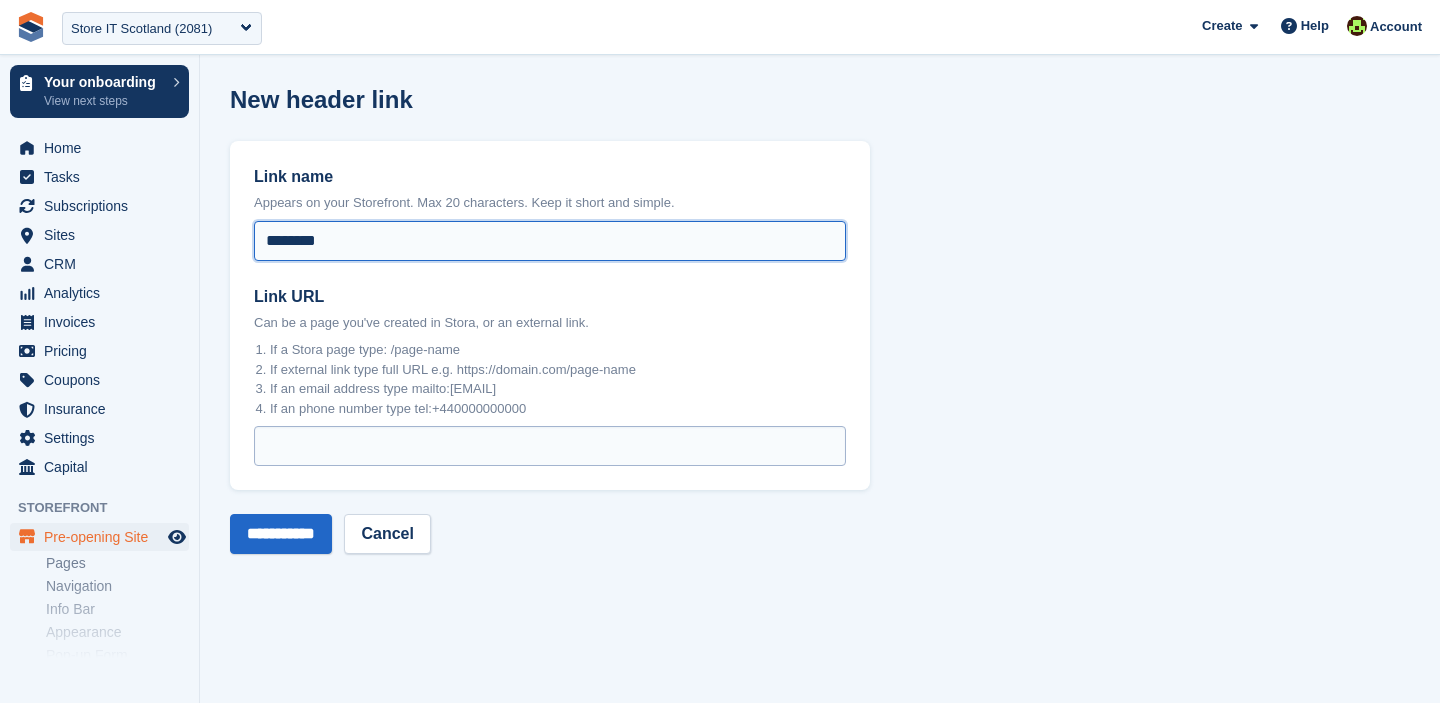 type on "********" 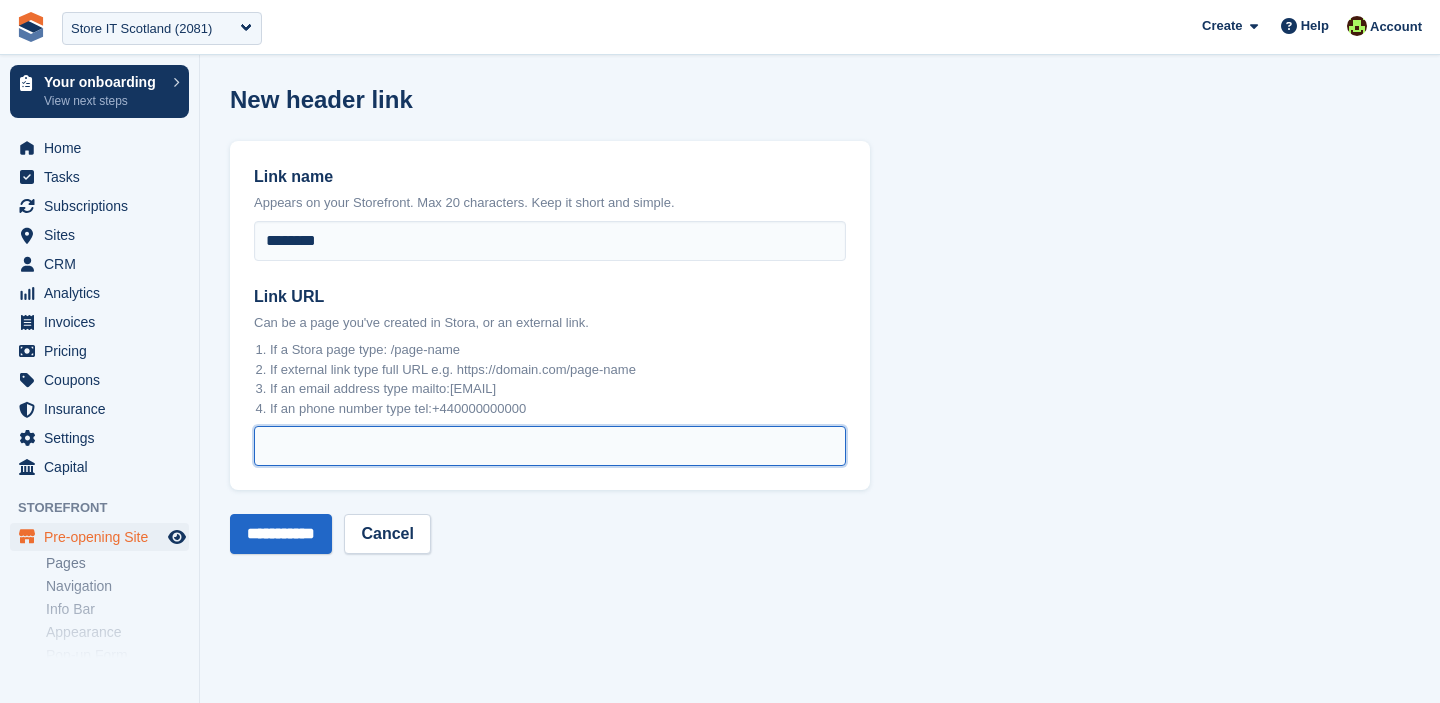 click on "Link URL" at bounding box center (550, 446) 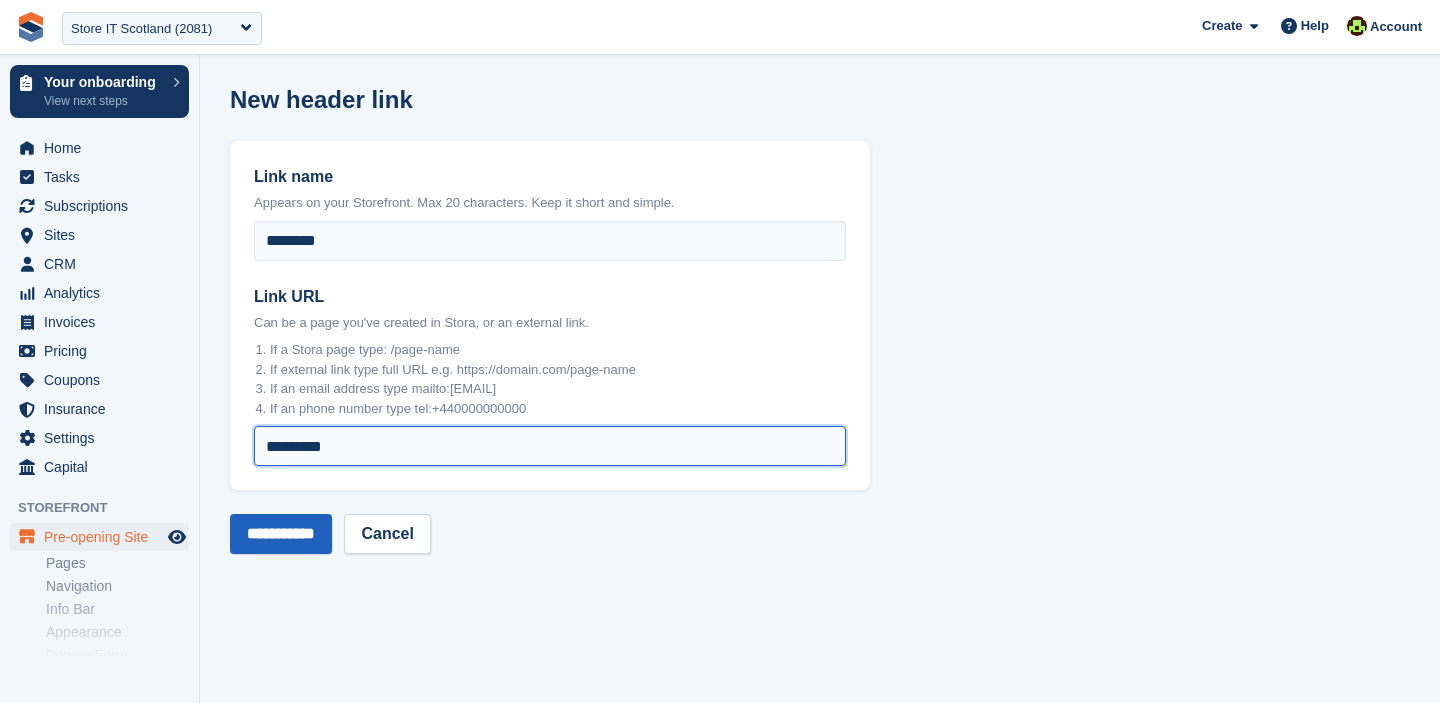 type on "*********" 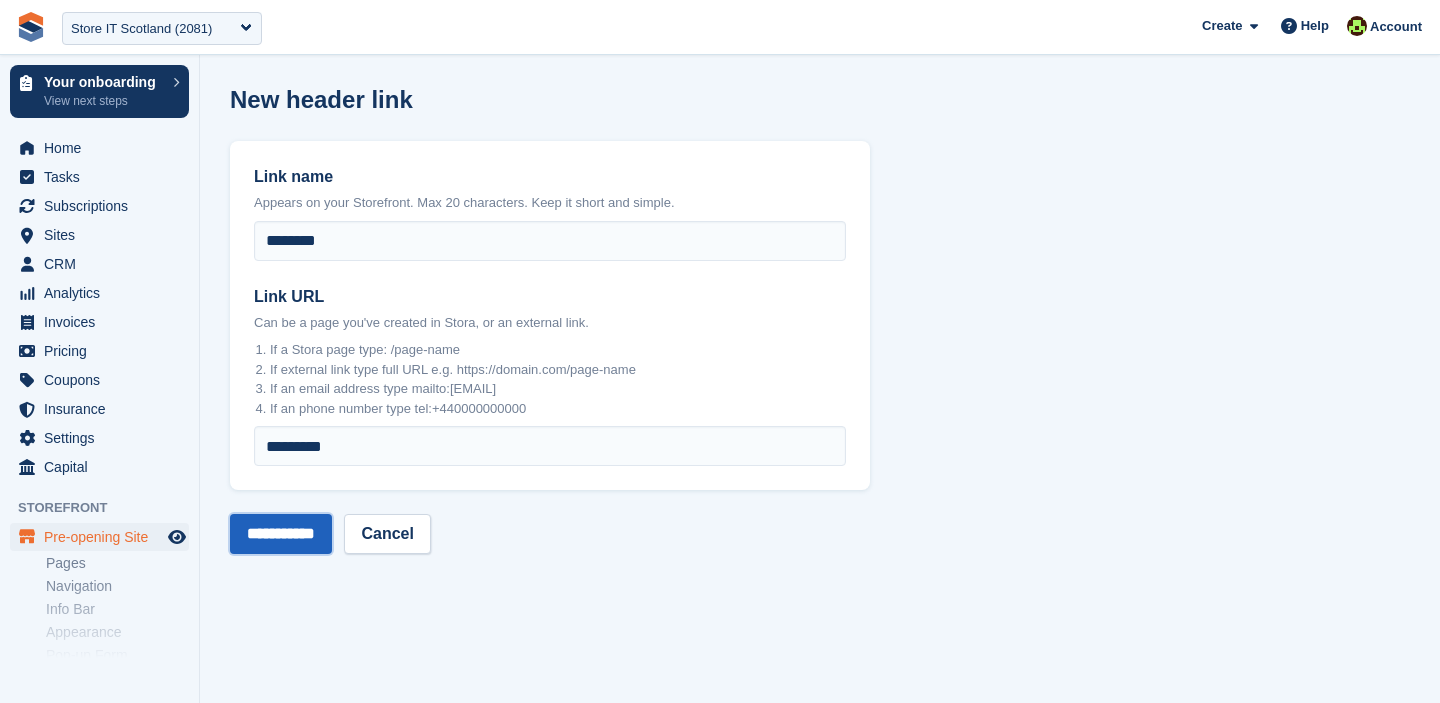 click on "**********" at bounding box center (281, 534) 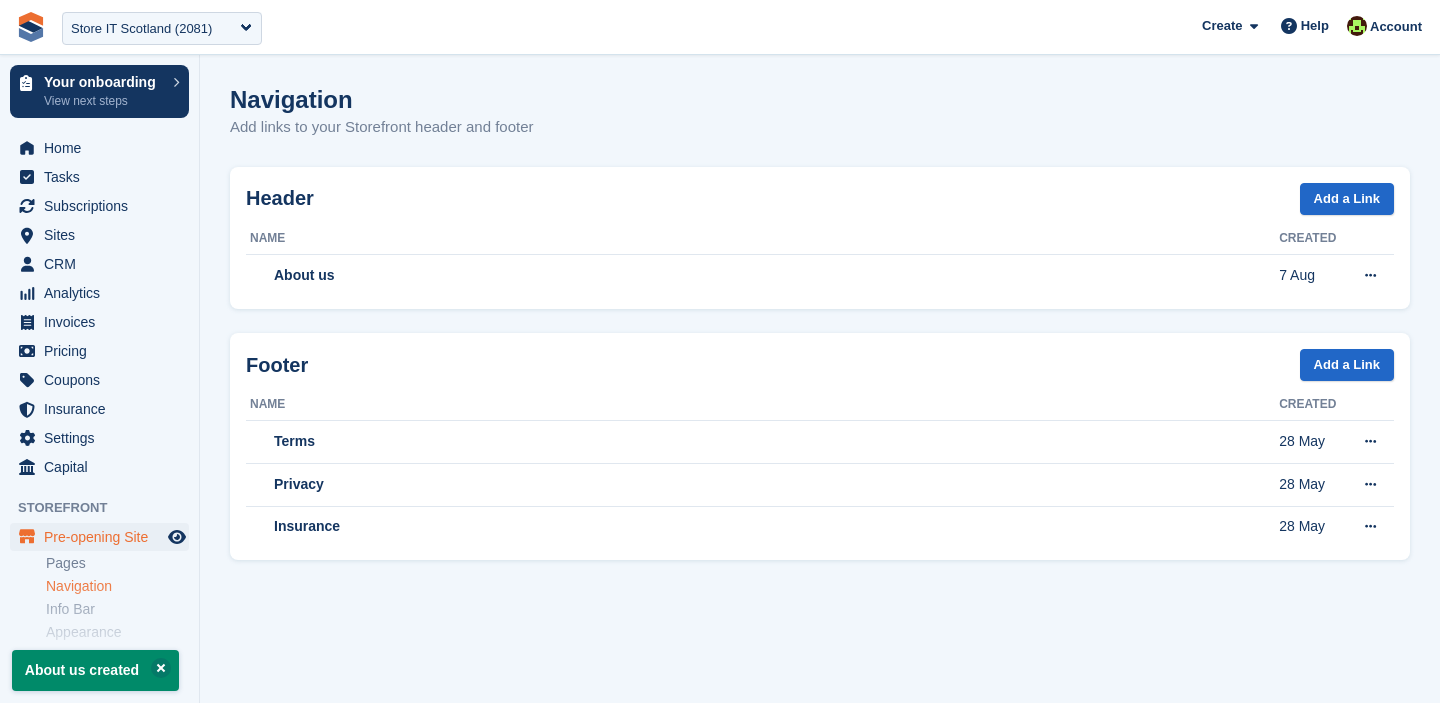 scroll, scrollTop: 0, scrollLeft: 0, axis: both 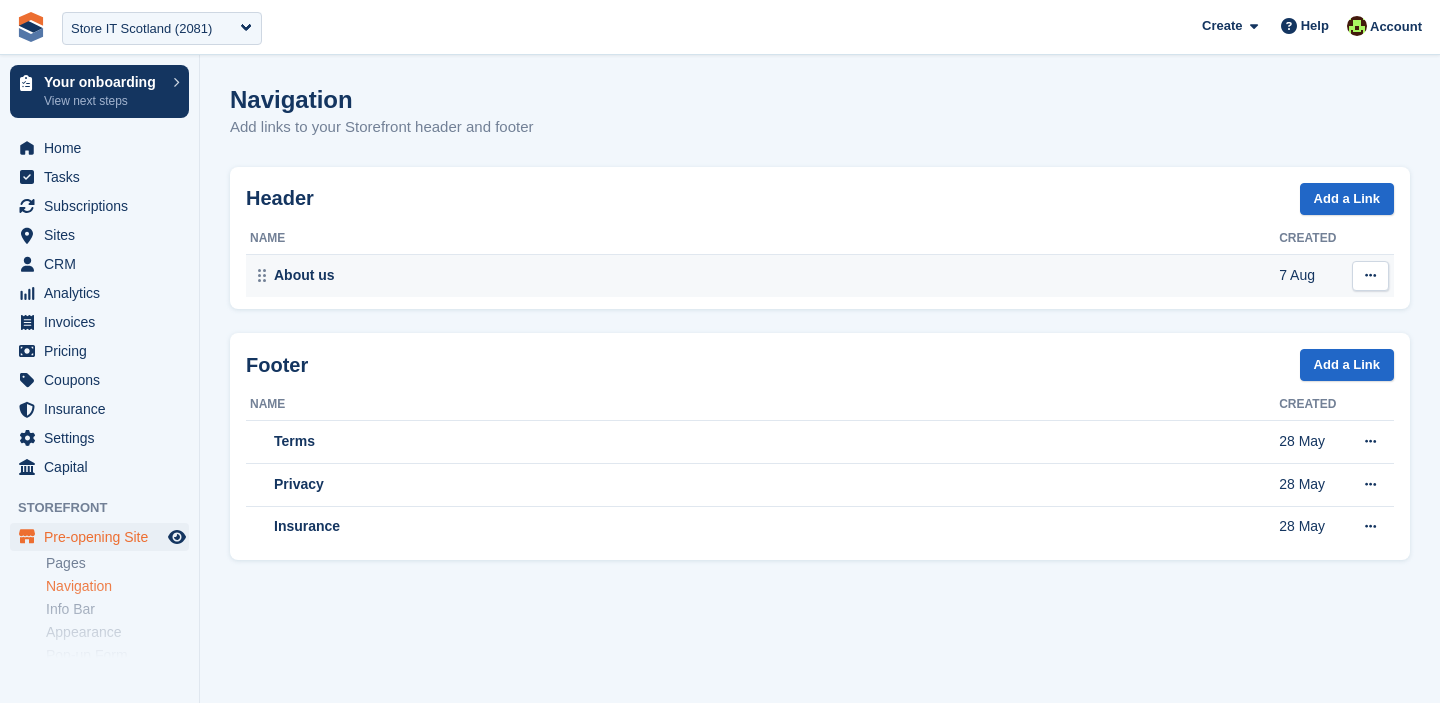 click at bounding box center [1370, 276] 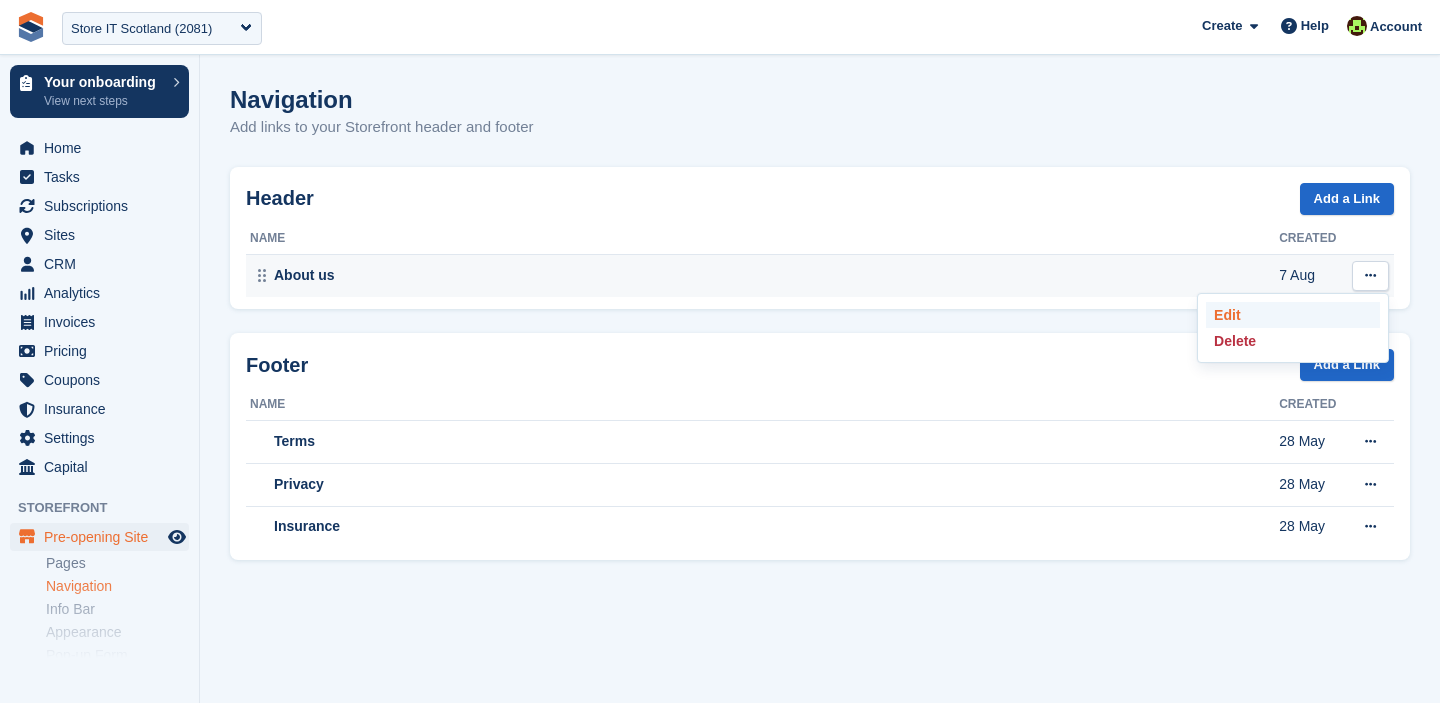 click on "Edit" at bounding box center (1293, 315) 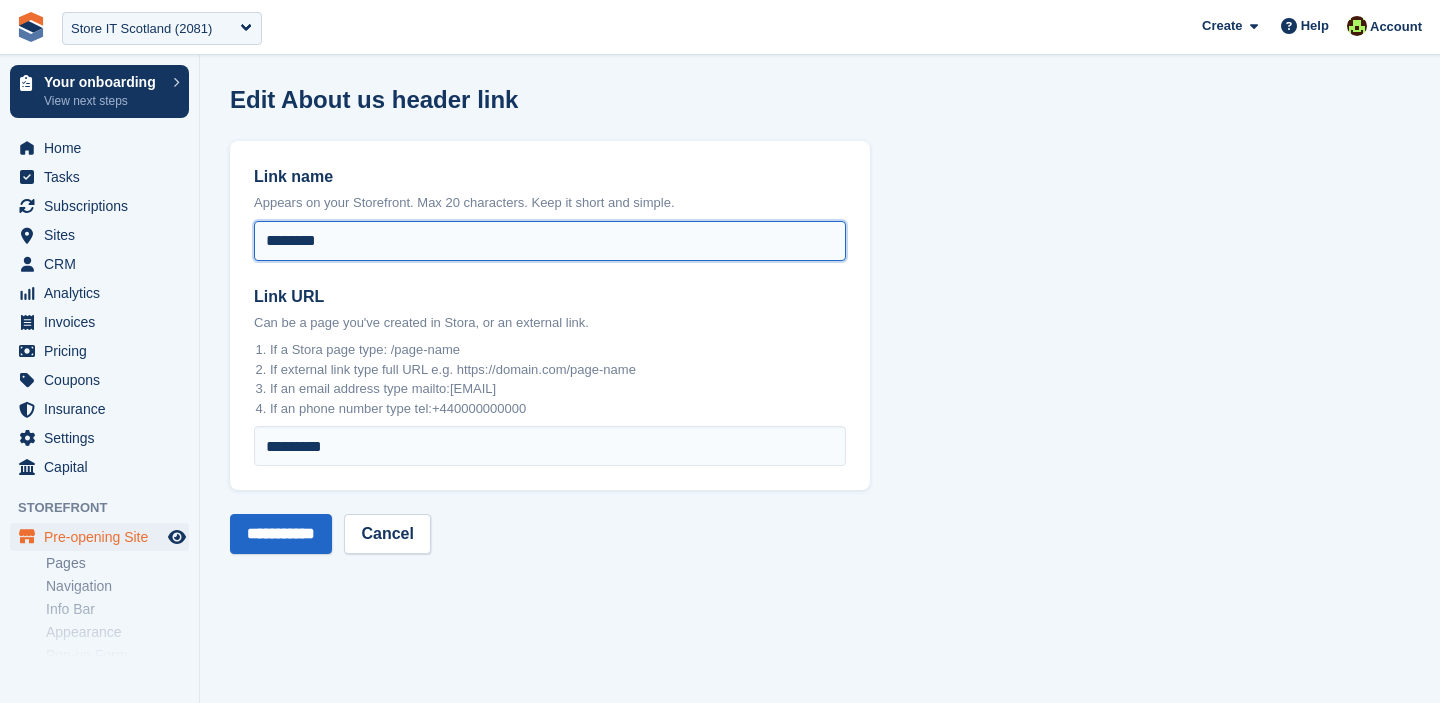 click on "********" at bounding box center [550, 241] 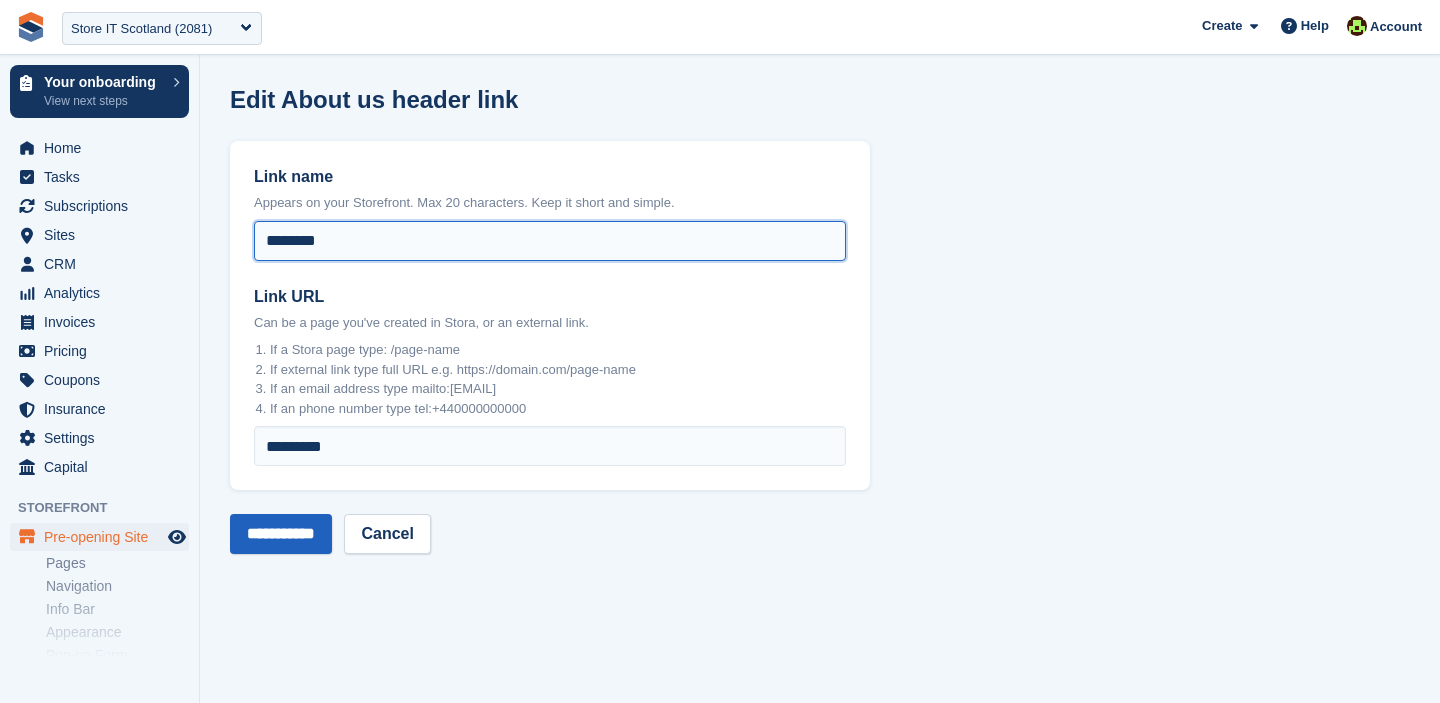 type on "********" 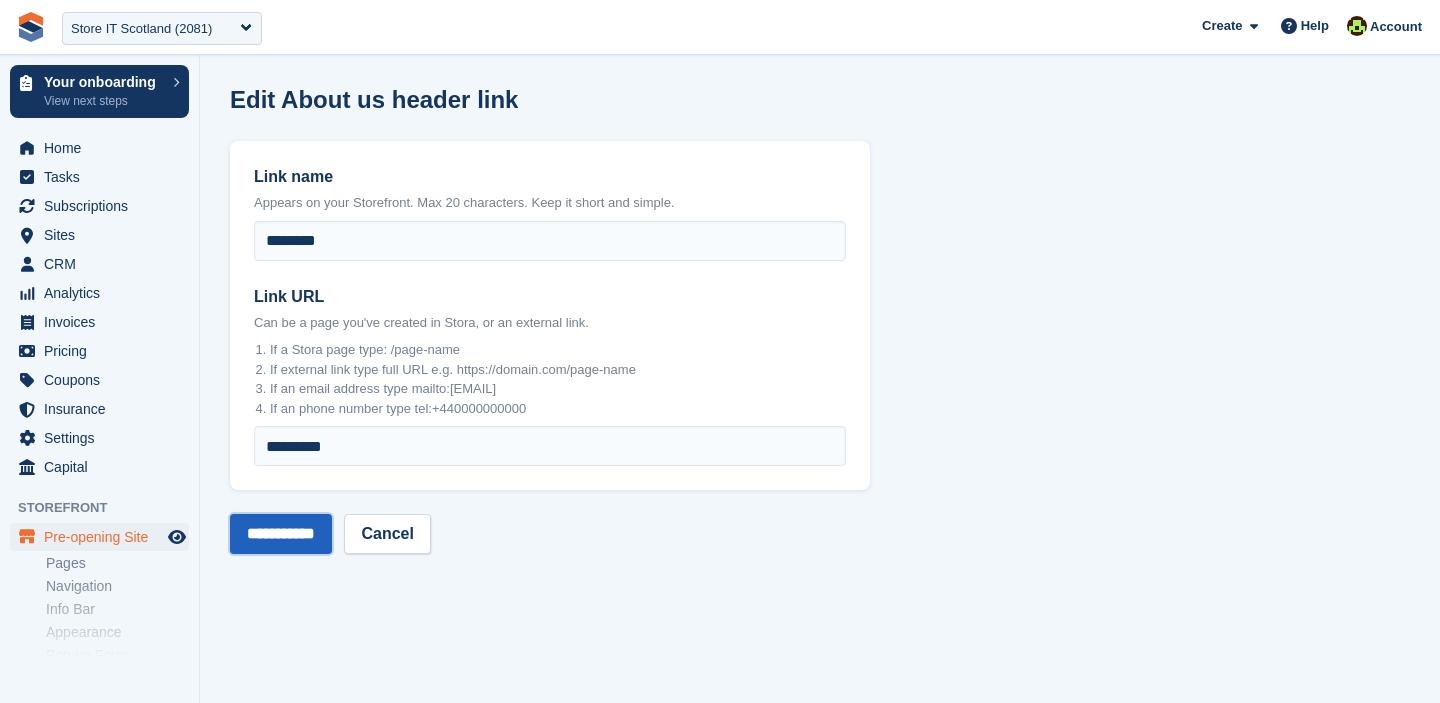 click on "**********" at bounding box center [281, 534] 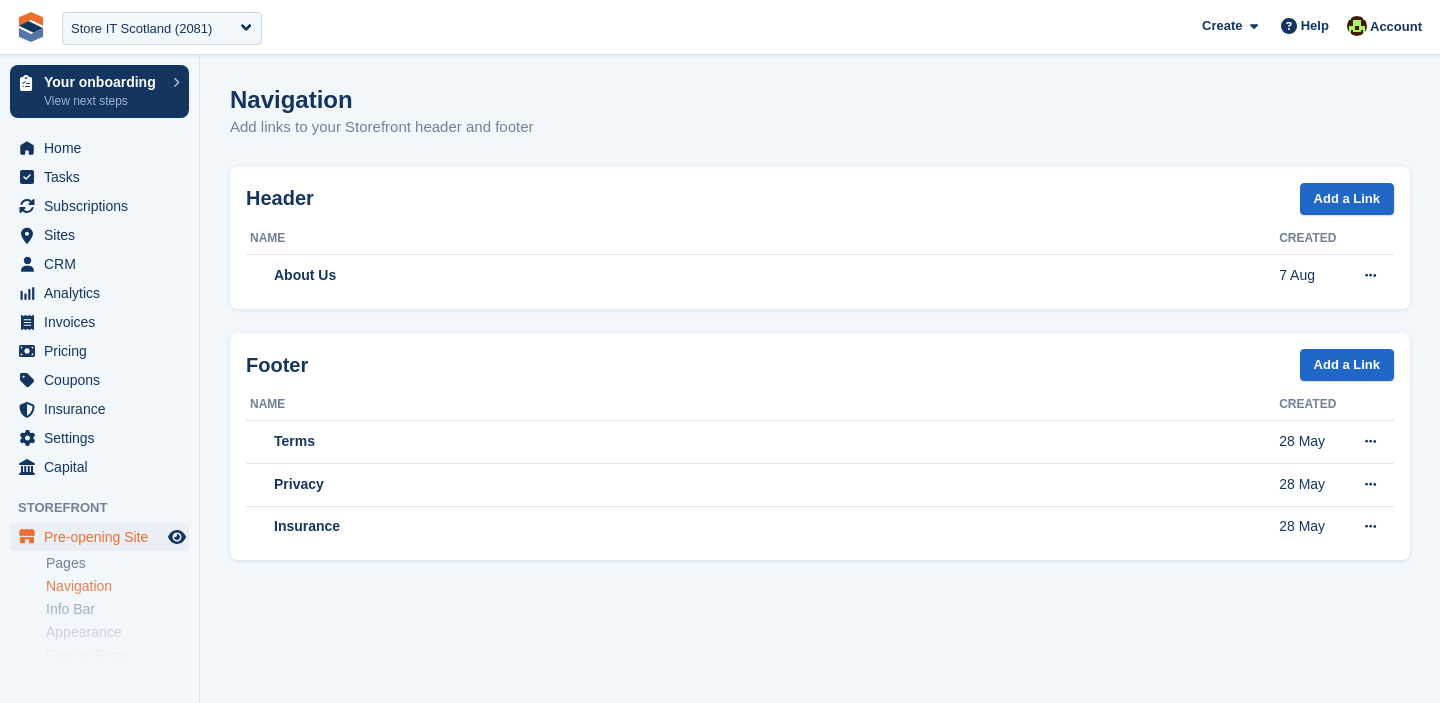 scroll, scrollTop: 0, scrollLeft: 0, axis: both 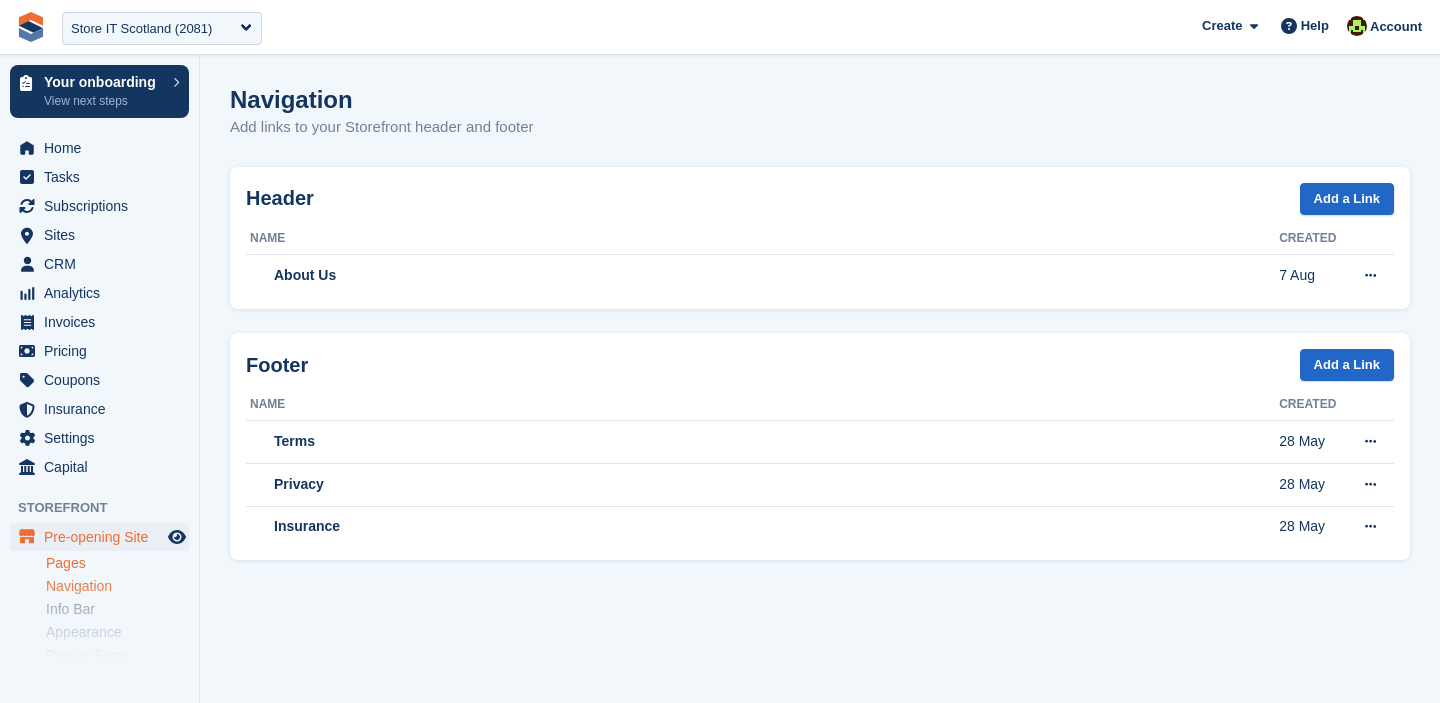 click on "Pages" at bounding box center (117, 563) 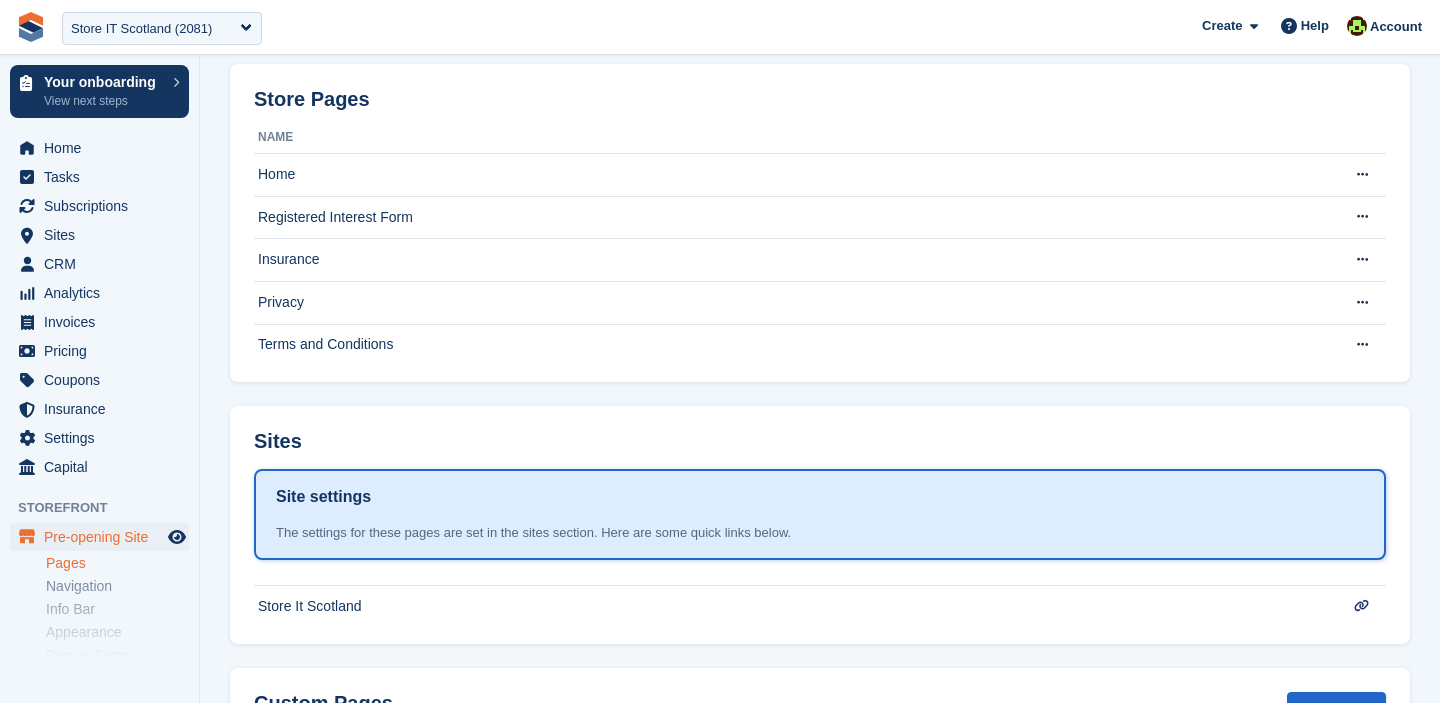 scroll, scrollTop: 274, scrollLeft: 0, axis: vertical 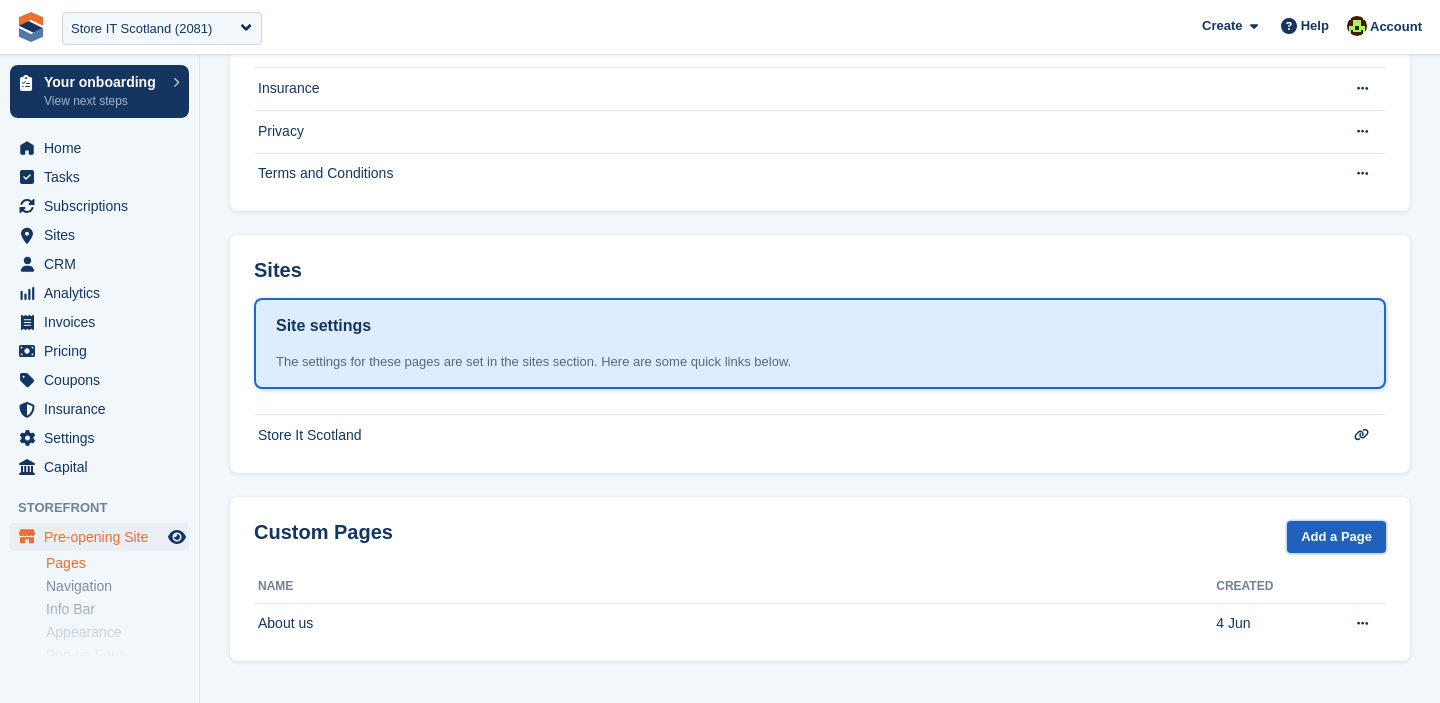 click on "Add a Page" at bounding box center (1336, 537) 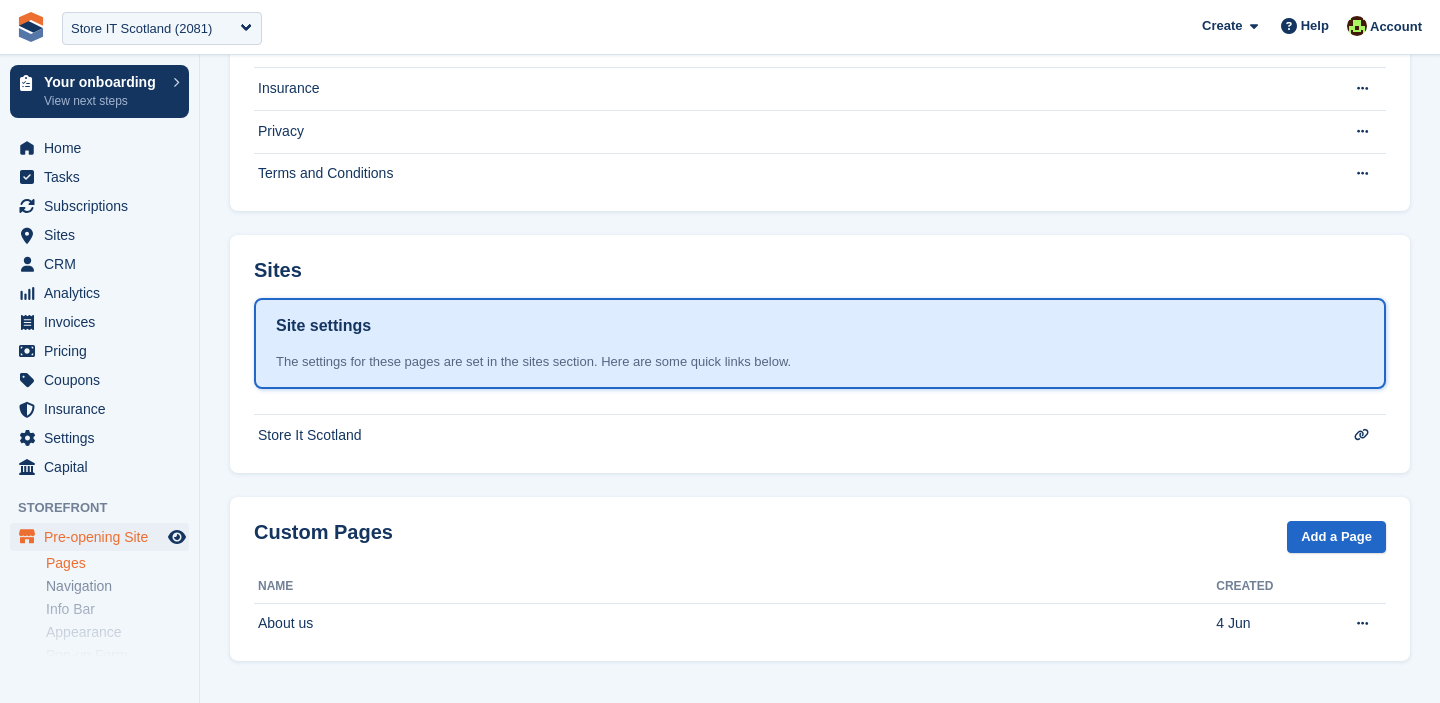 scroll, scrollTop: 0, scrollLeft: 0, axis: both 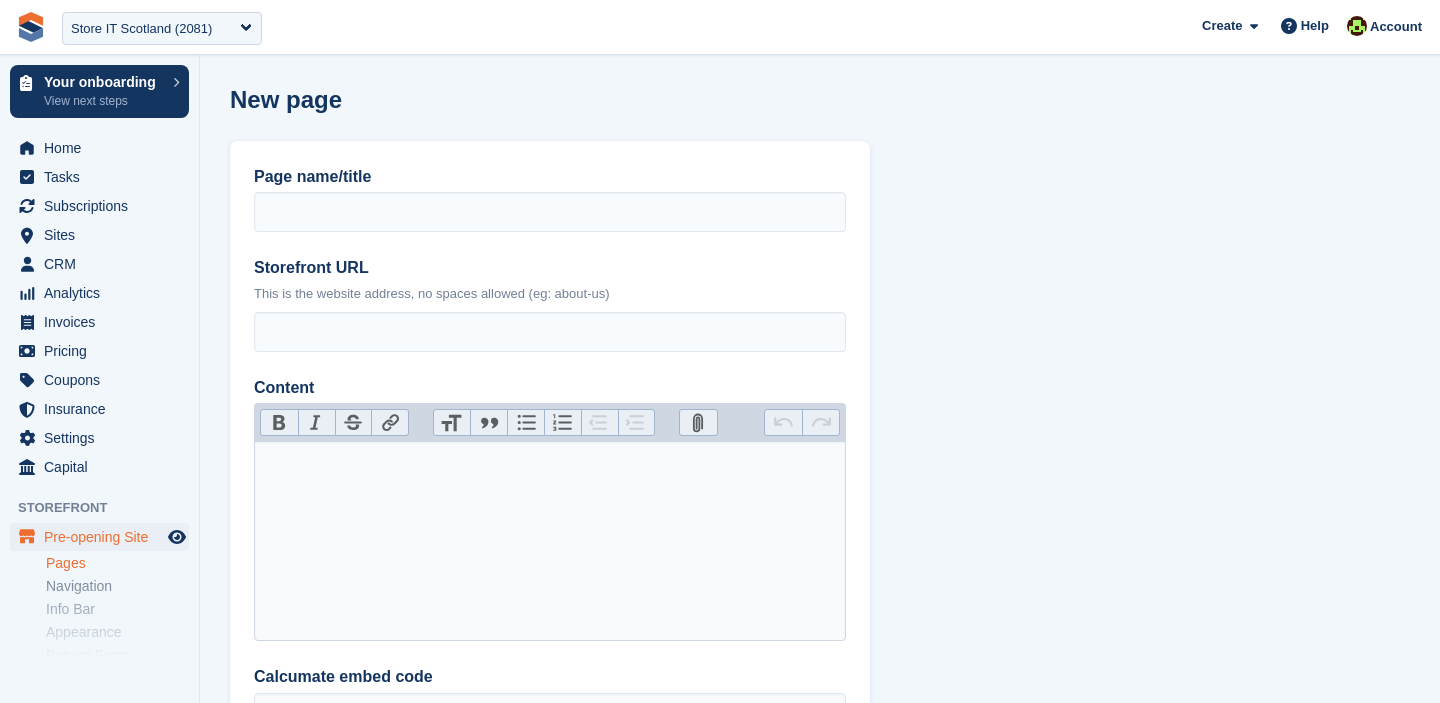 click at bounding box center [550, 541] 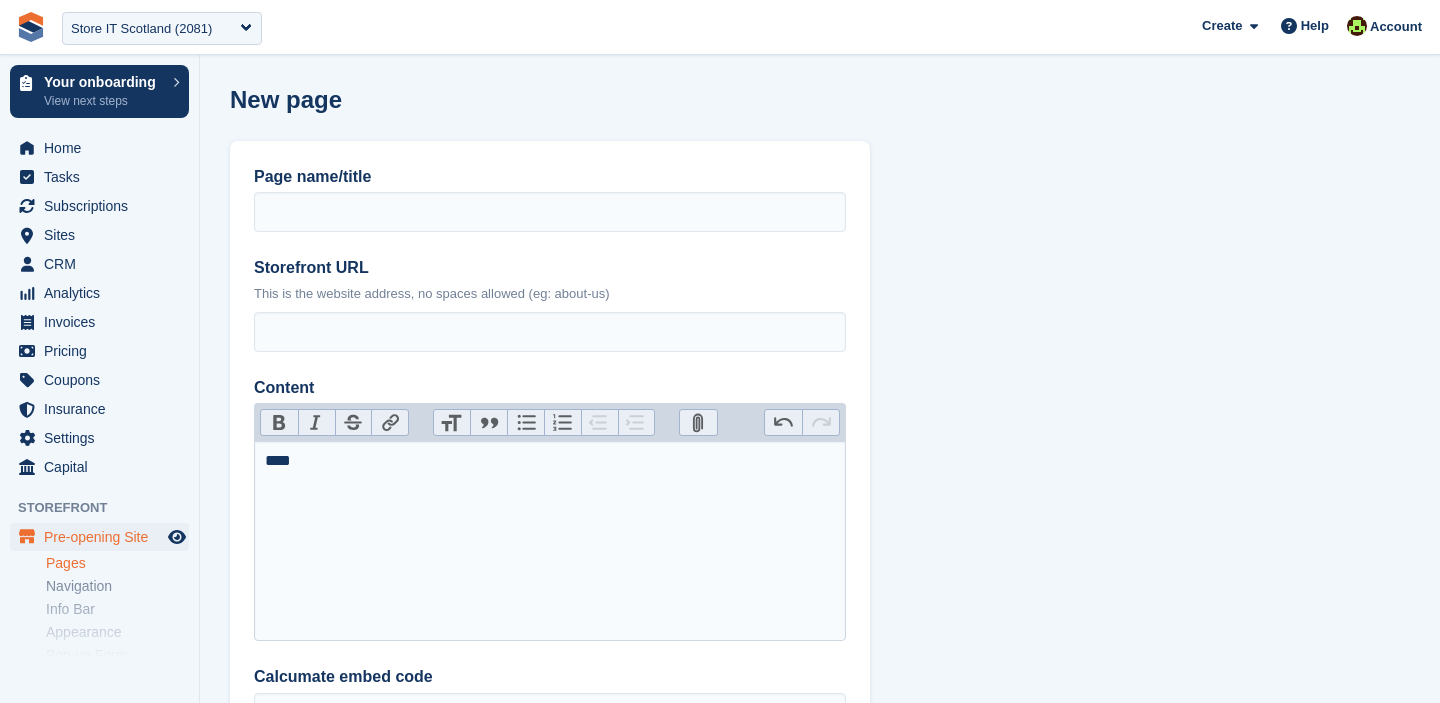 type on "**********" 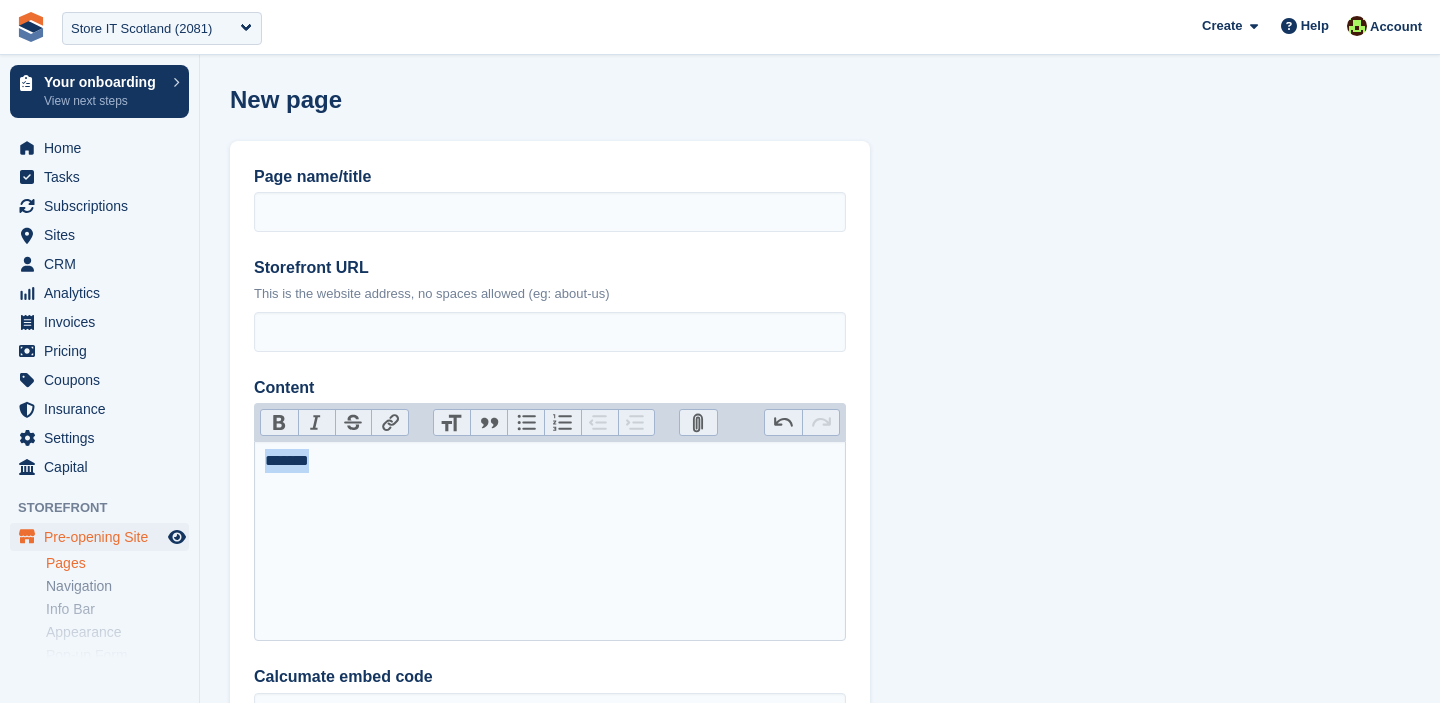drag, startPoint x: 336, startPoint y: 459, endPoint x: 235, endPoint y: 459, distance: 101 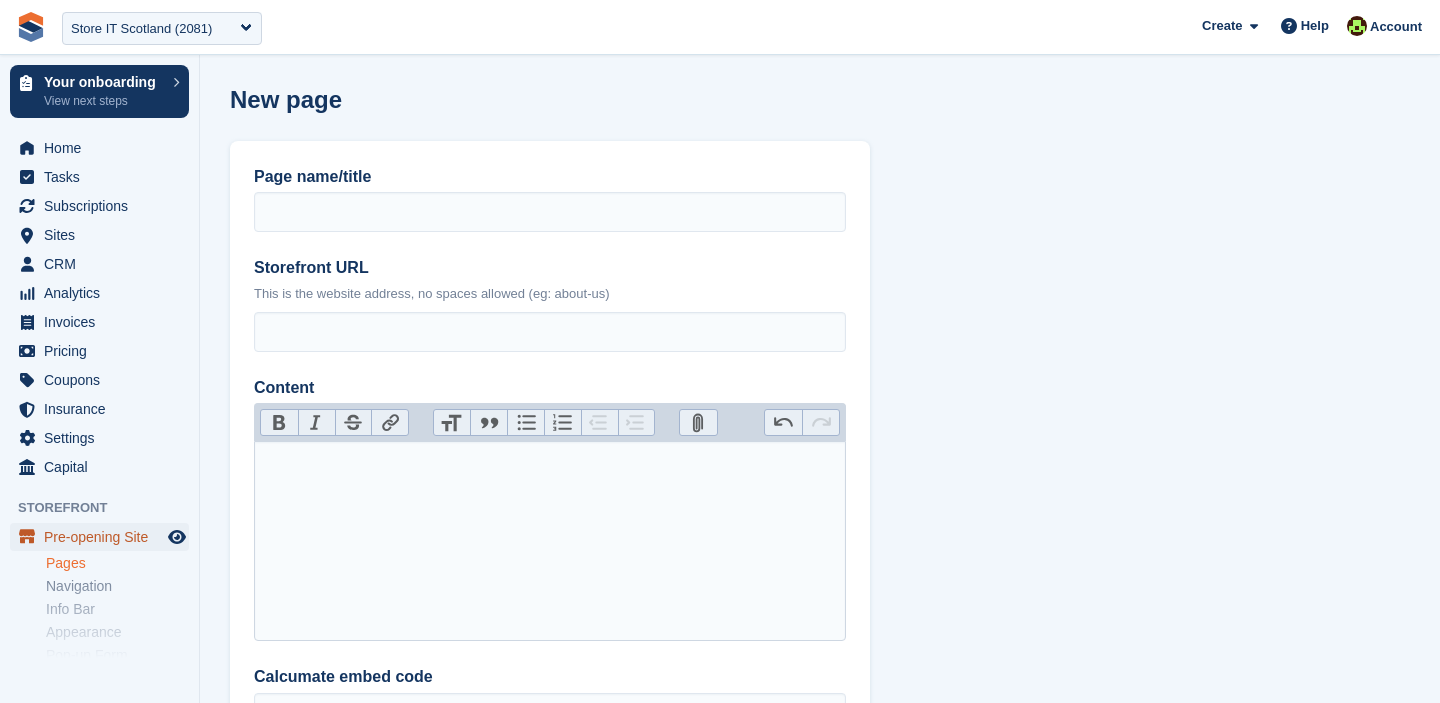 click on "Pre-opening Site" at bounding box center [104, 537] 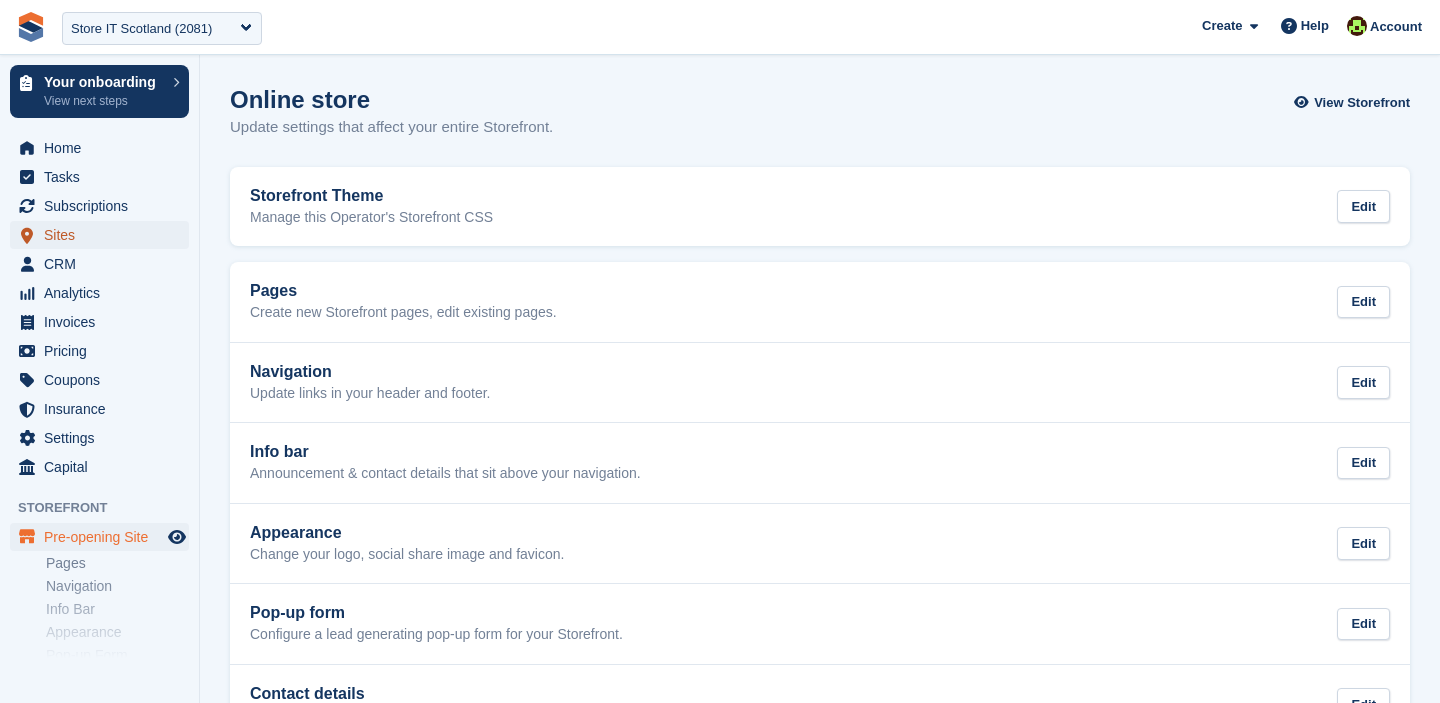 click on "Sites" at bounding box center (104, 235) 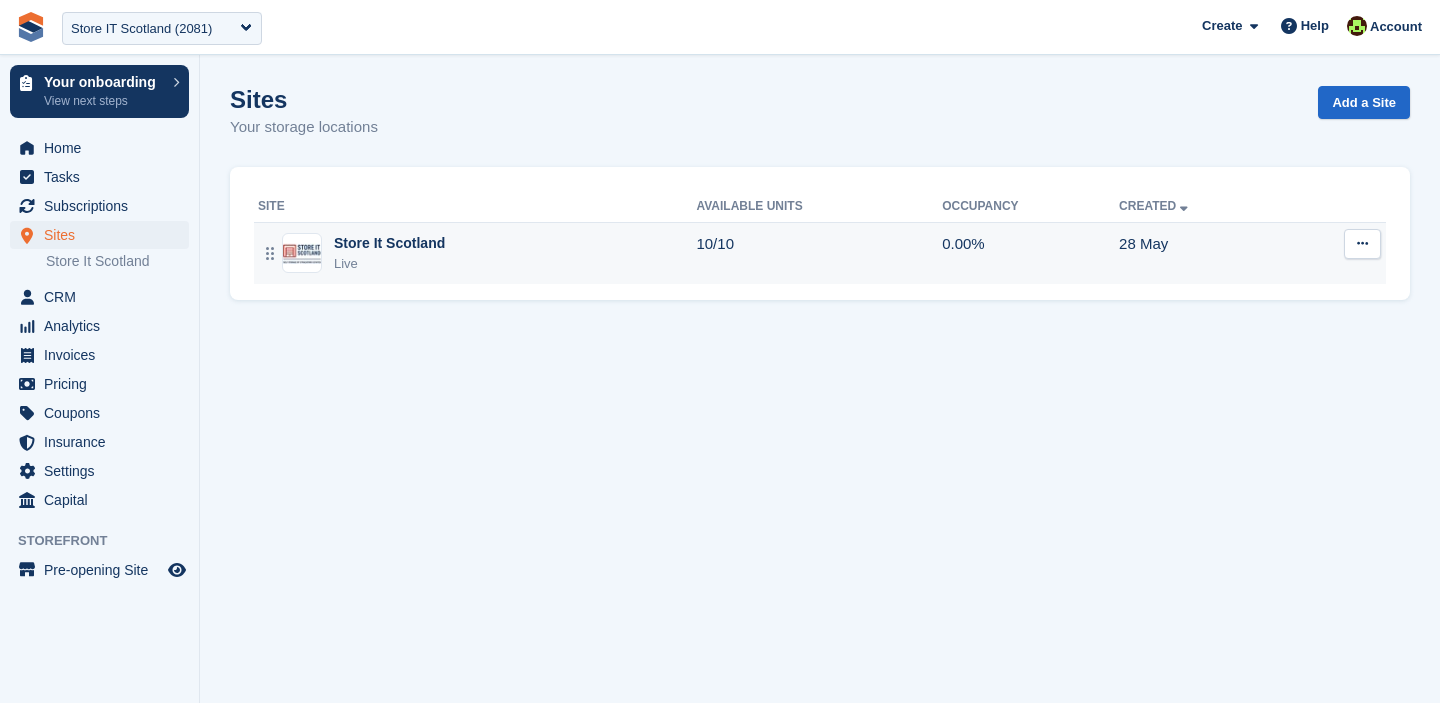 click on "Store It Scotland" at bounding box center (389, 243) 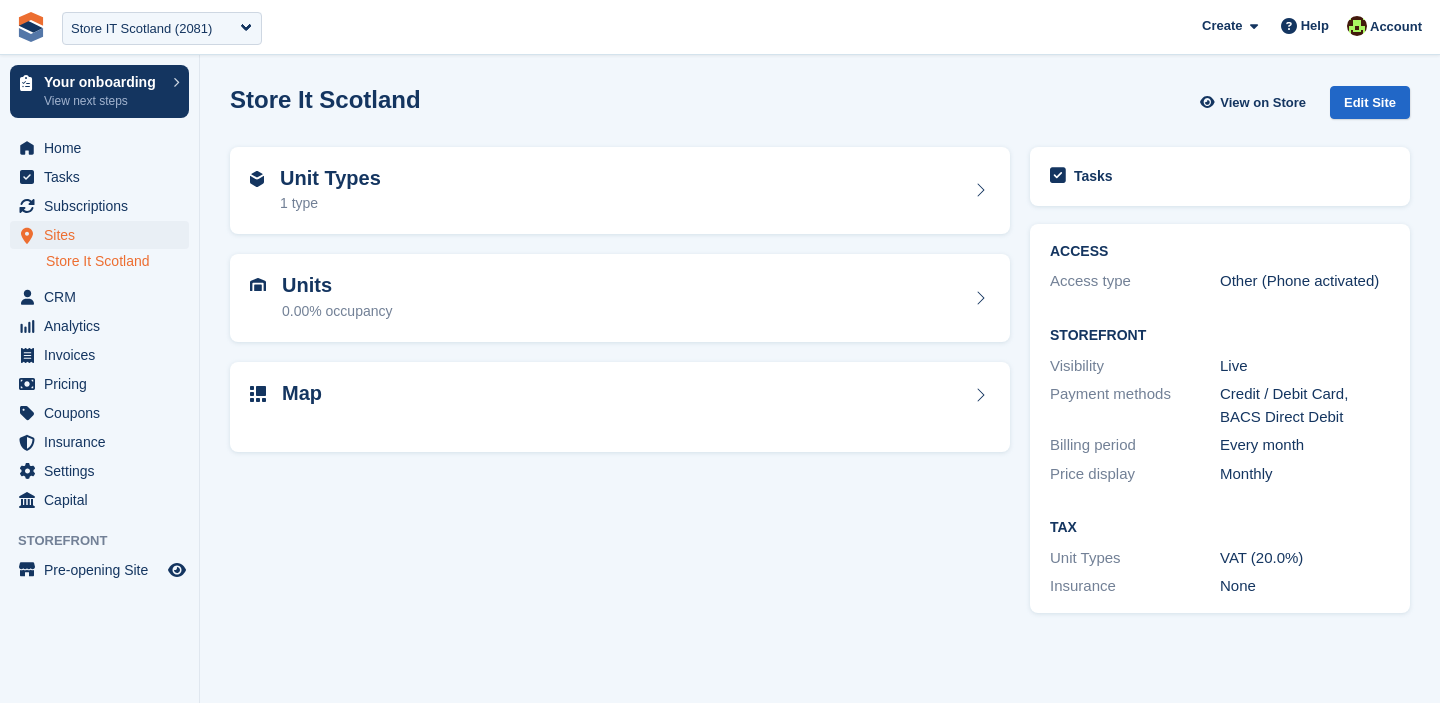 scroll, scrollTop: 0, scrollLeft: 0, axis: both 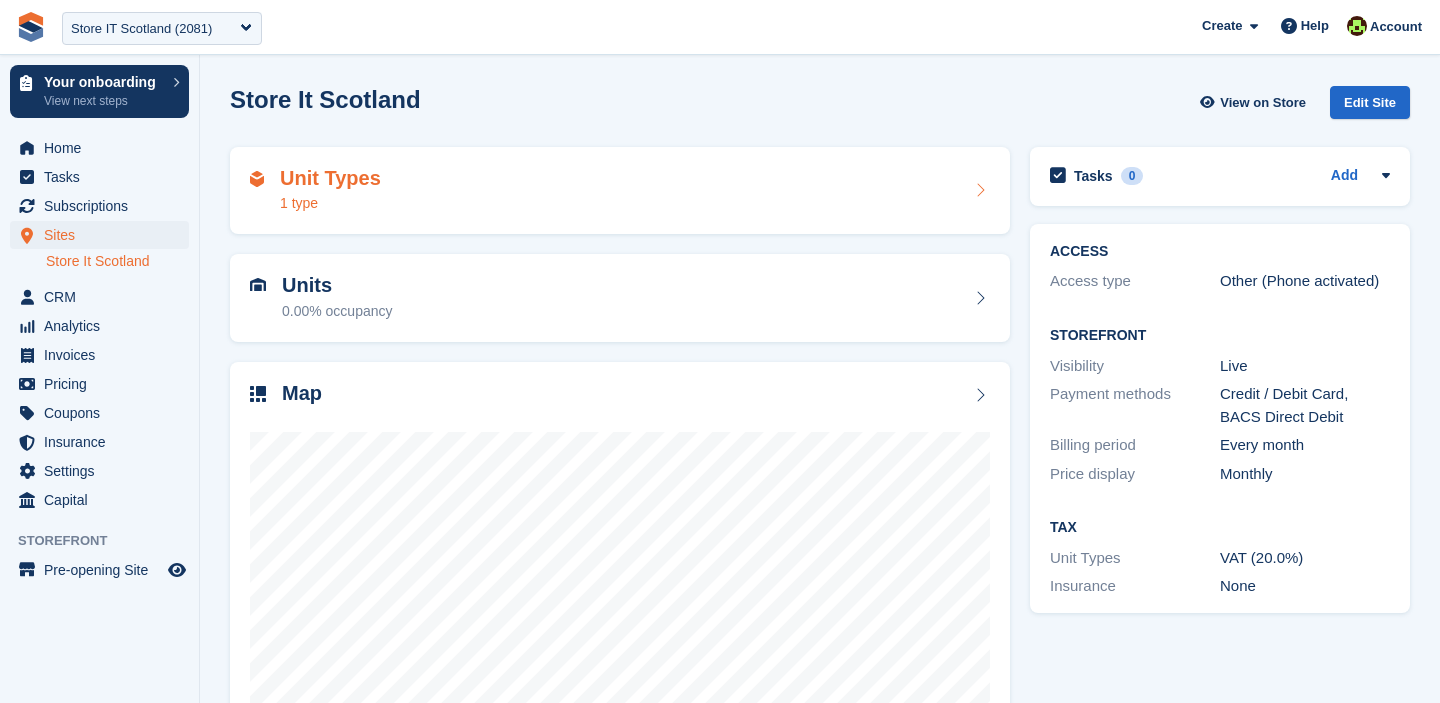 click on "Unit Types
1 type" at bounding box center [620, 191] 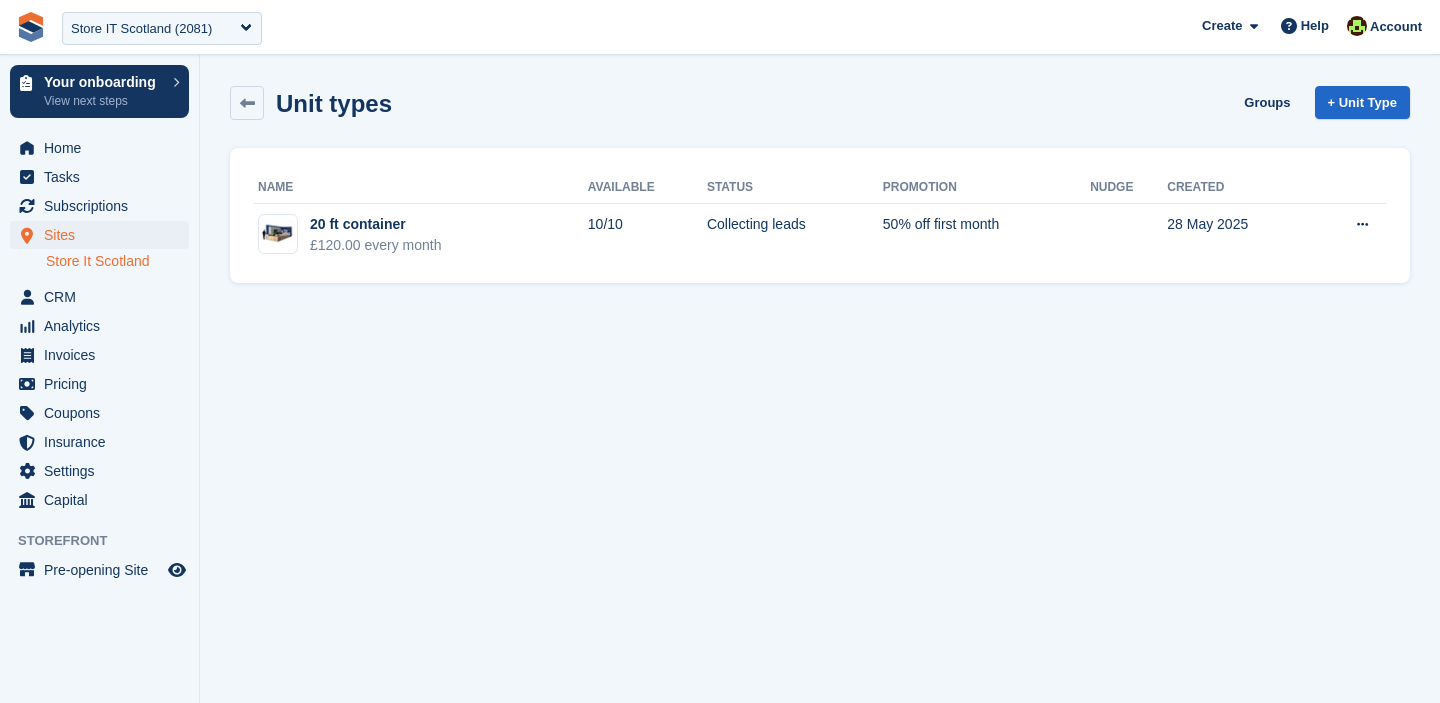 scroll, scrollTop: 0, scrollLeft: 0, axis: both 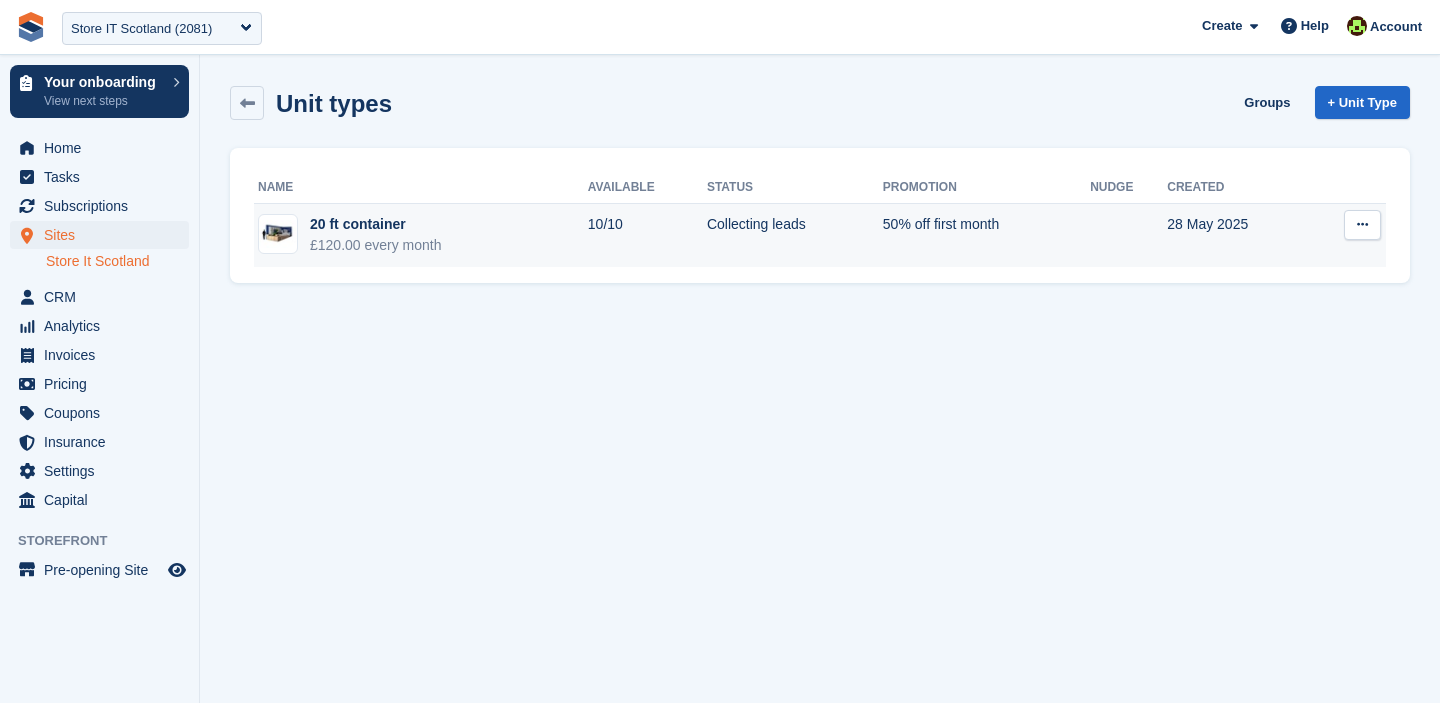 click at bounding box center [1362, 225] 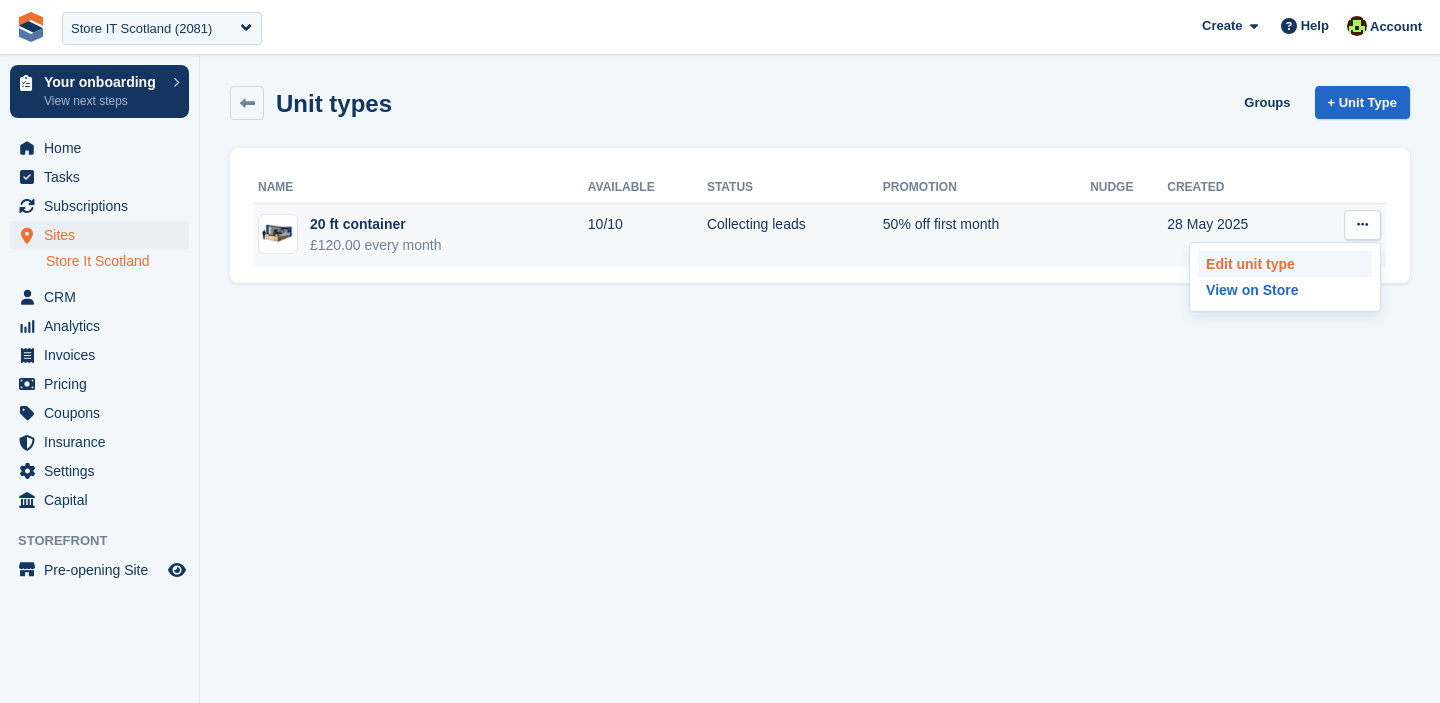 click on "Edit unit type" at bounding box center (1285, 264) 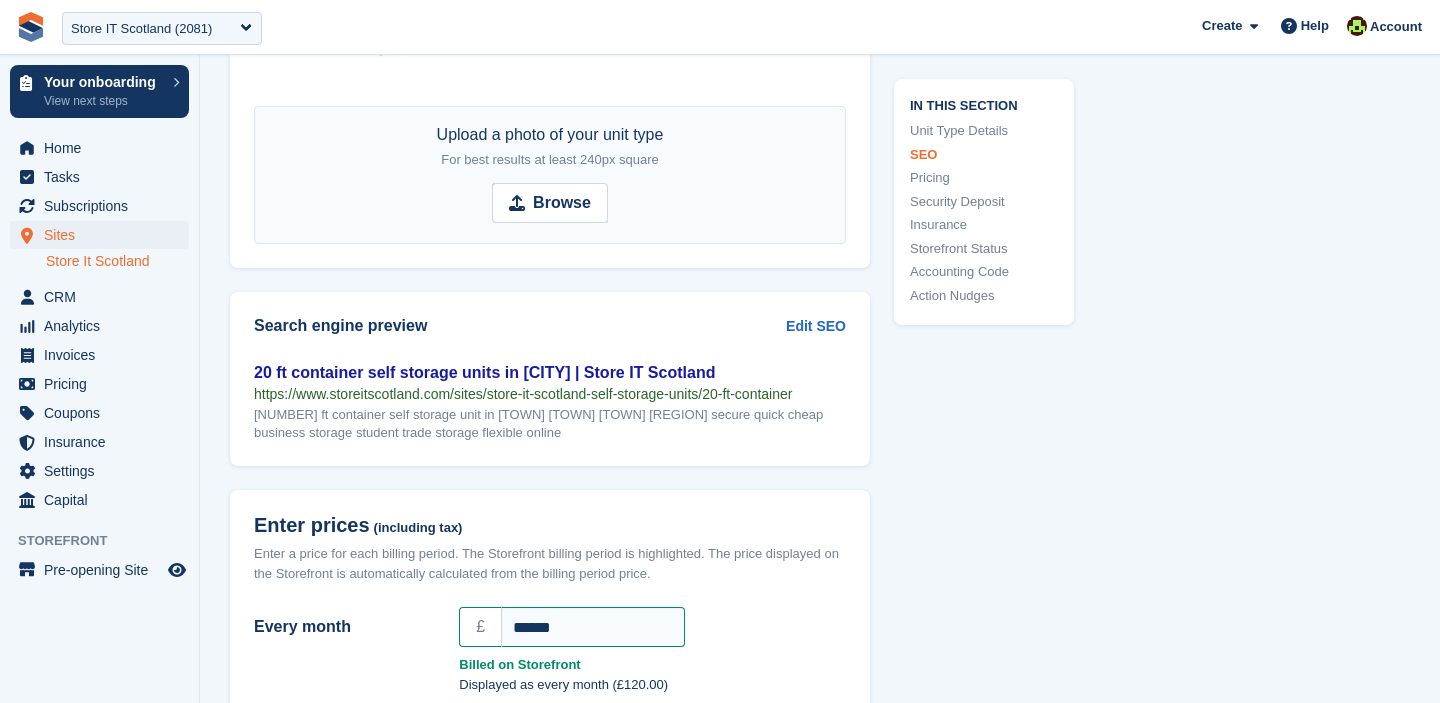 click on "Storefront Status" at bounding box center [984, 248] 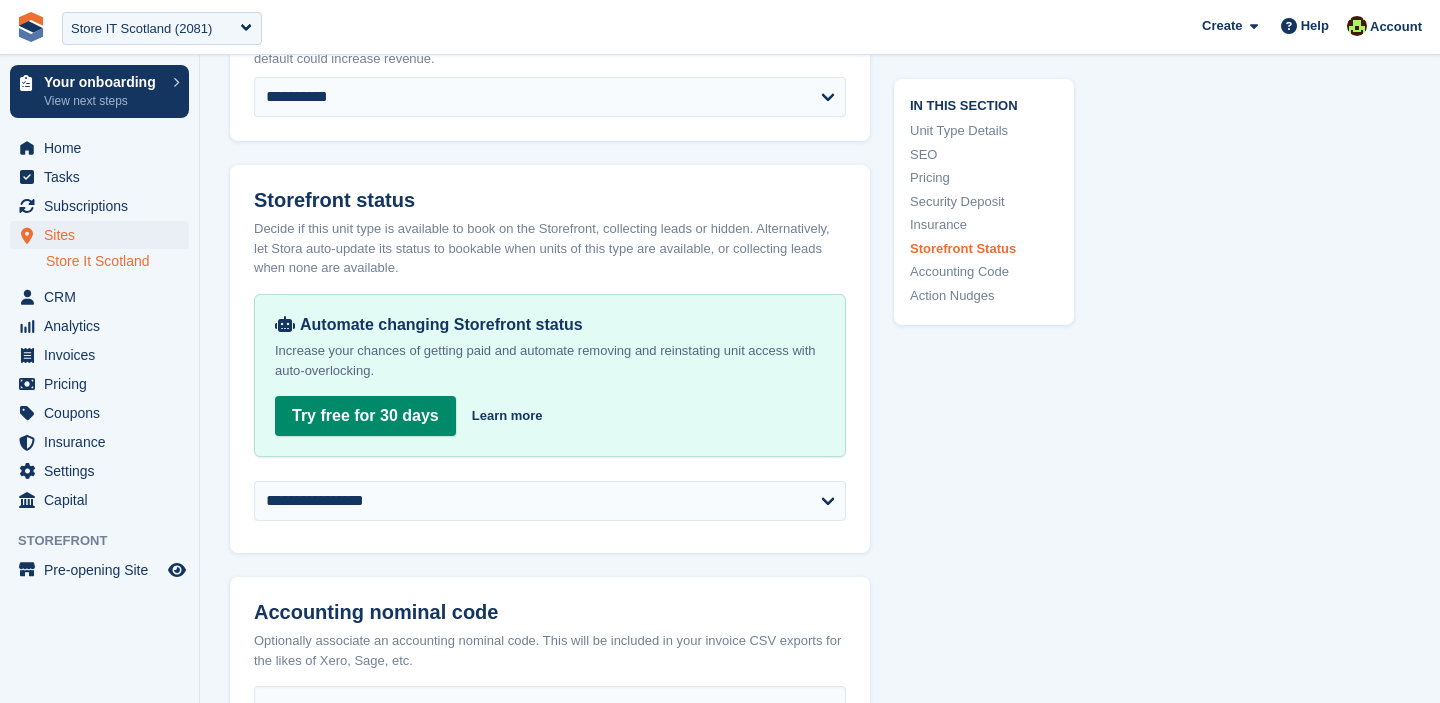 scroll, scrollTop: 3288, scrollLeft: 0, axis: vertical 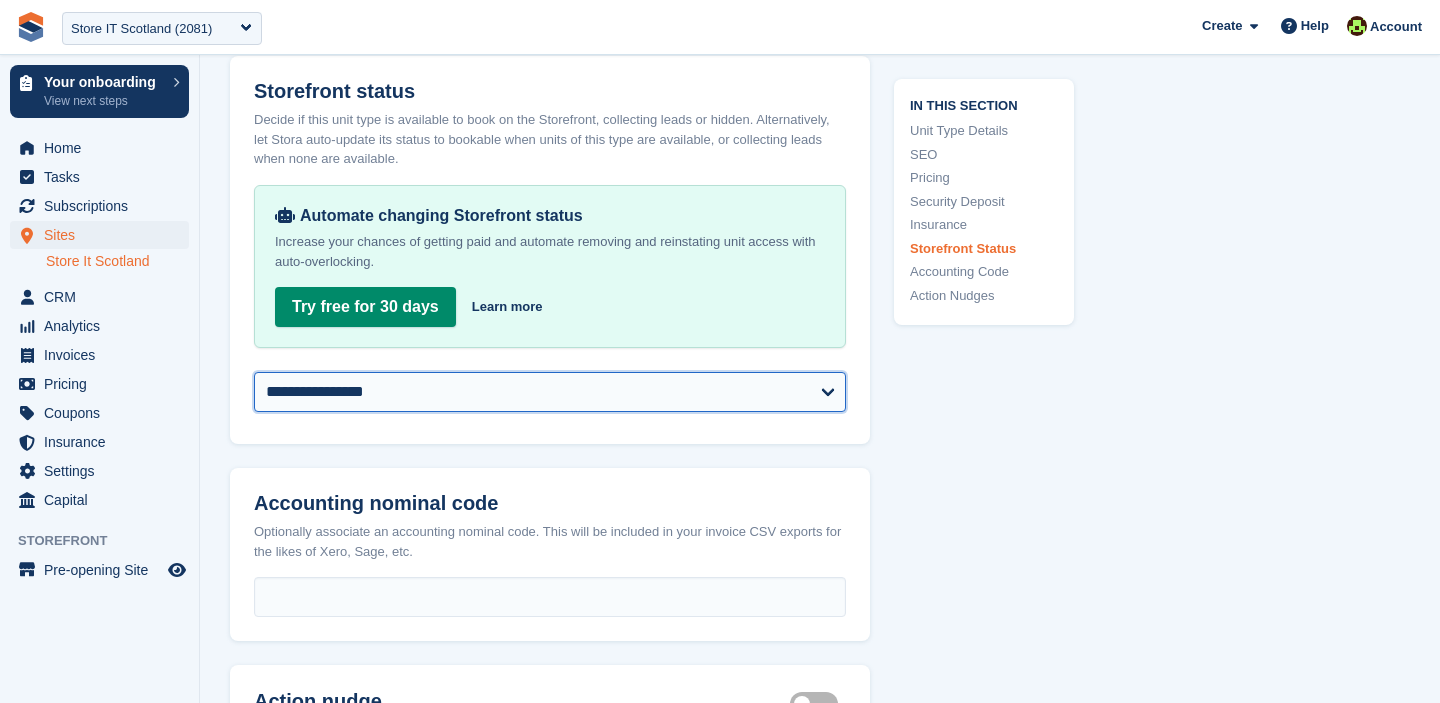 click on "**********" at bounding box center (550, 392) 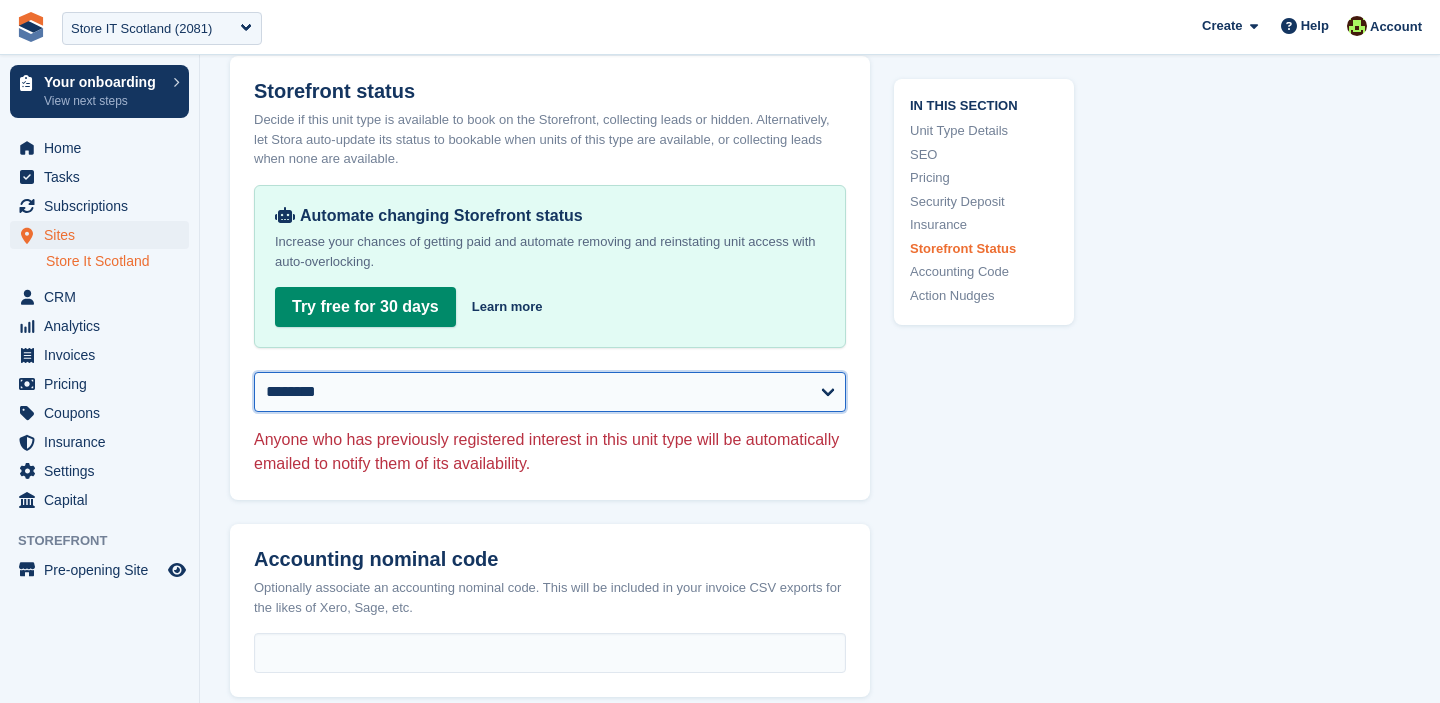 scroll, scrollTop: 3885, scrollLeft: 0, axis: vertical 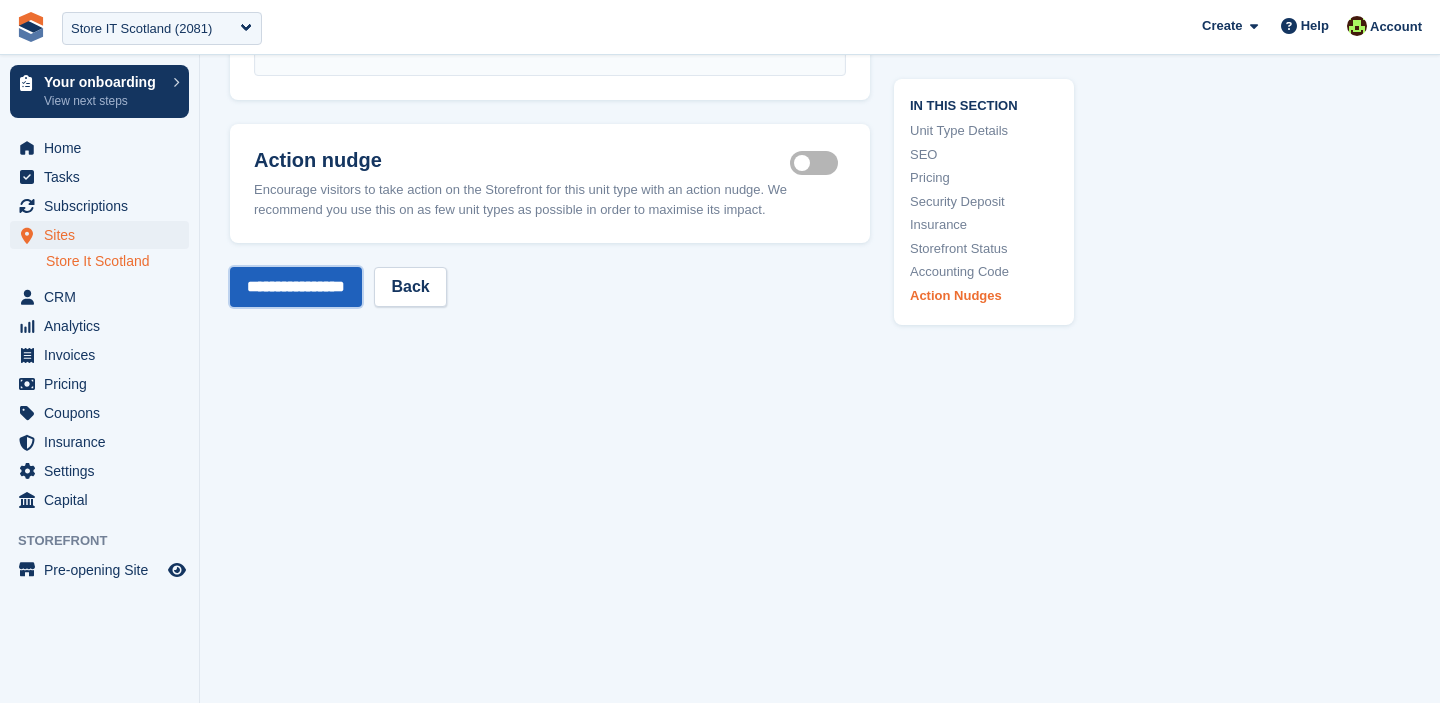 click on "**********" at bounding box center [296, 287] 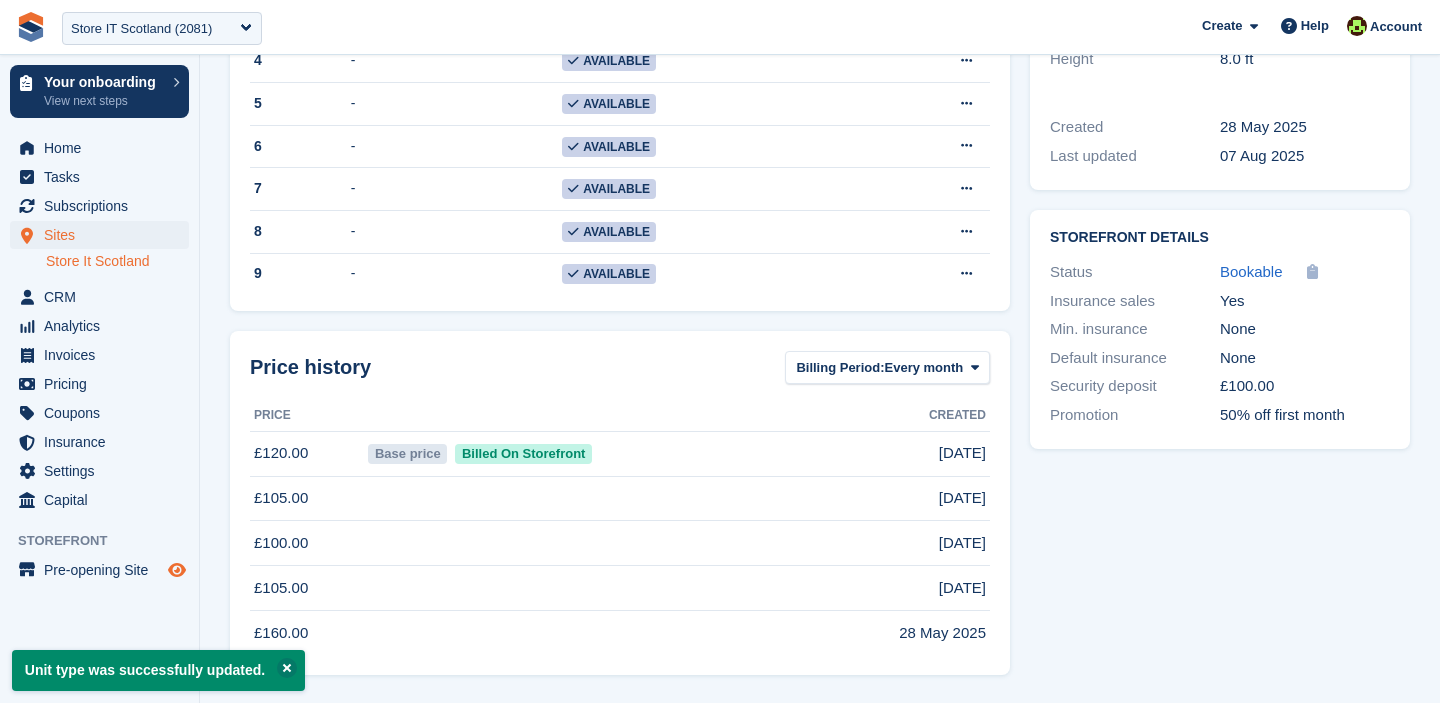 scroll, scrollTop: 0, scrollLeft: 0, axis: both 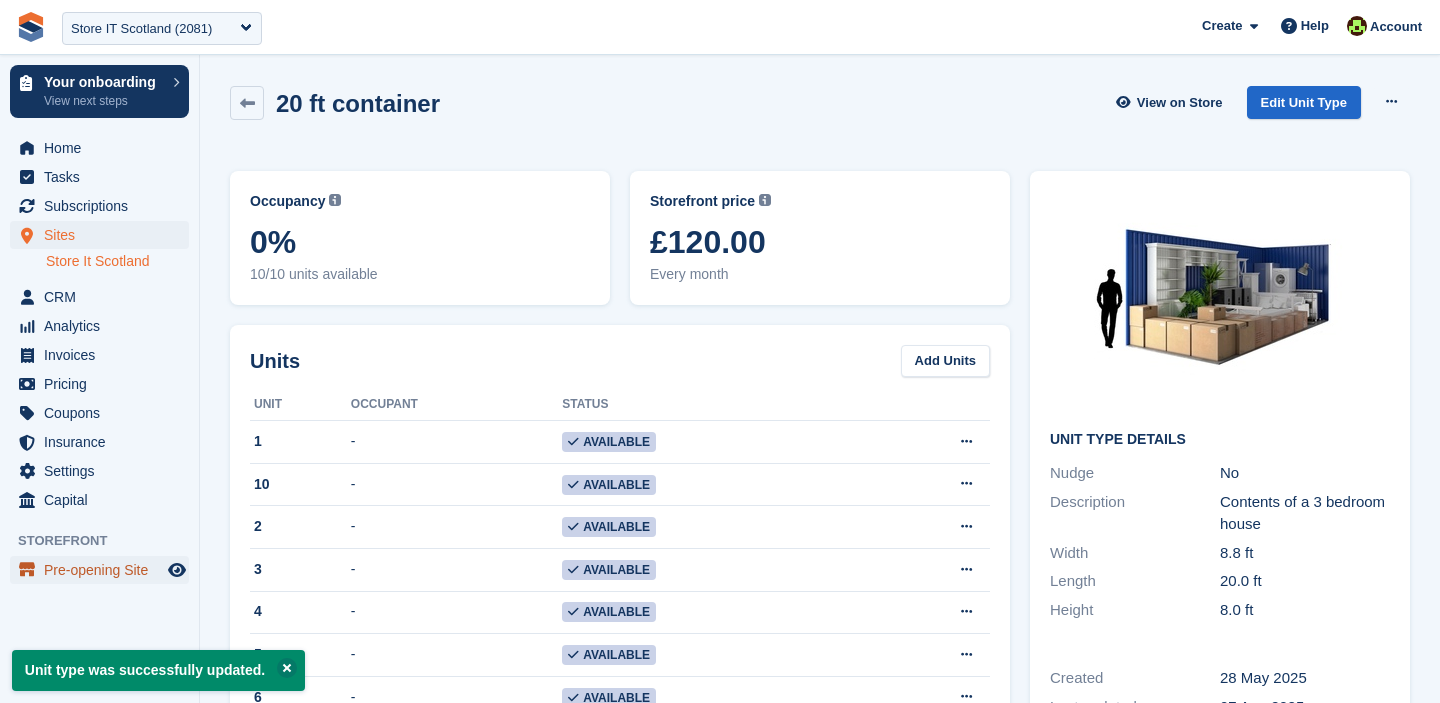click on "Pre-opening Site" at bounding box center (104, 570) 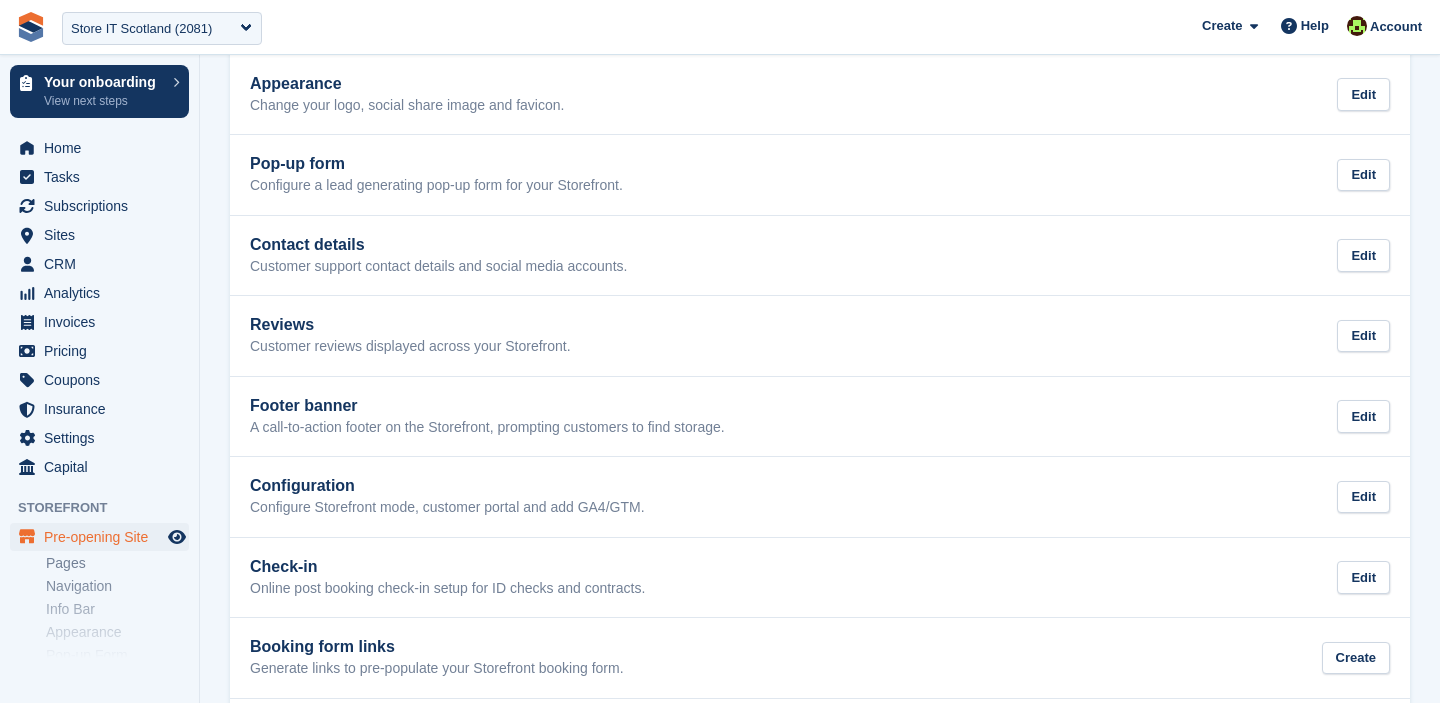 scroll, scrollTop: 488, scrollLeft: 0, axis: vertical 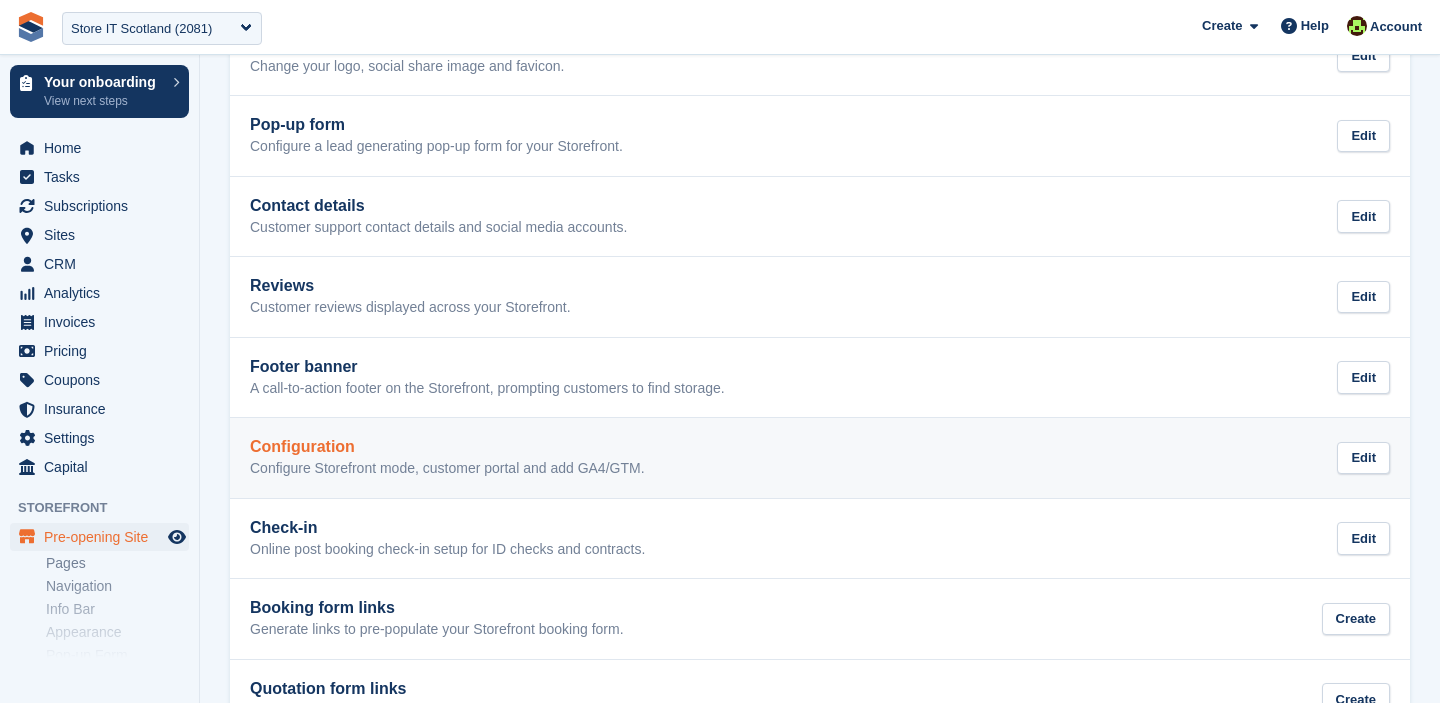 click on "Configure Storefront mode, customer portal and add GA4/GTM." at bounding box center [447, 469] 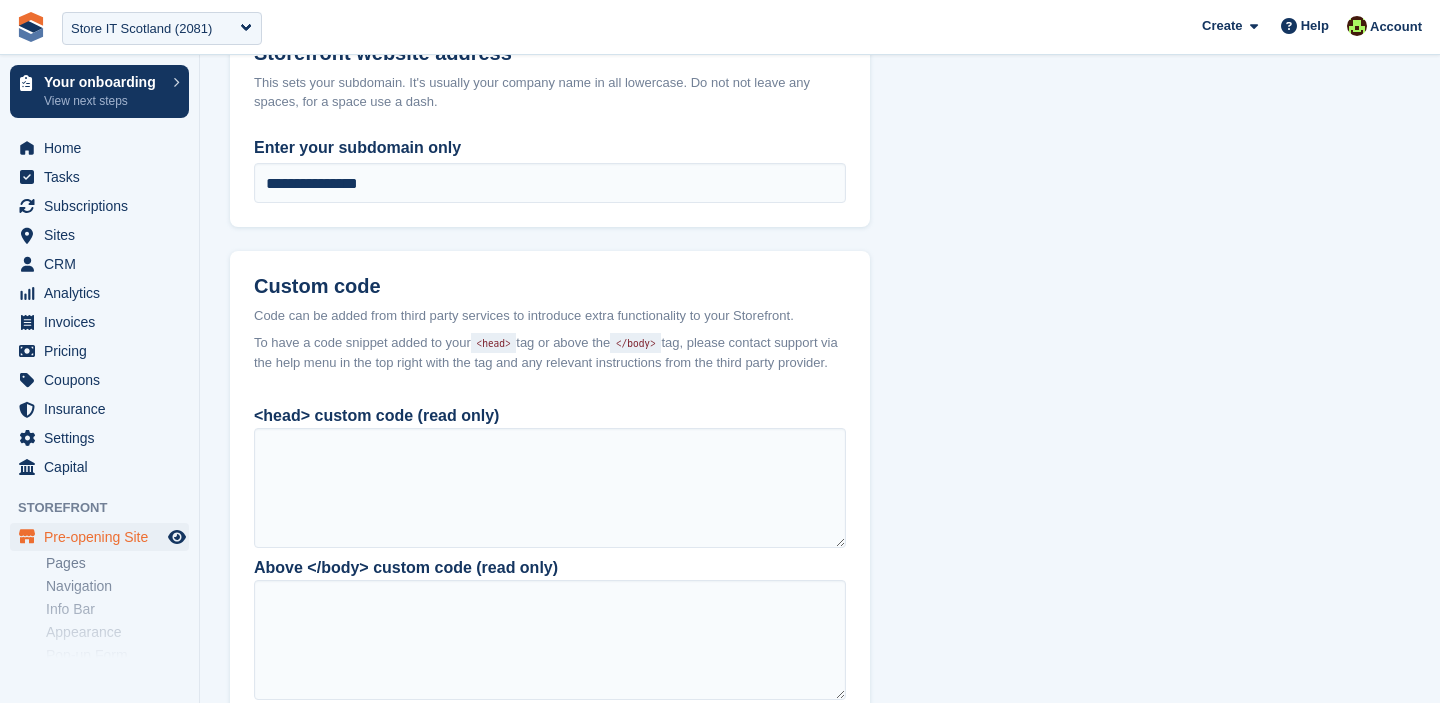 scroll, scrollTop: 1681, scrollLeft: 0, axis: vertical 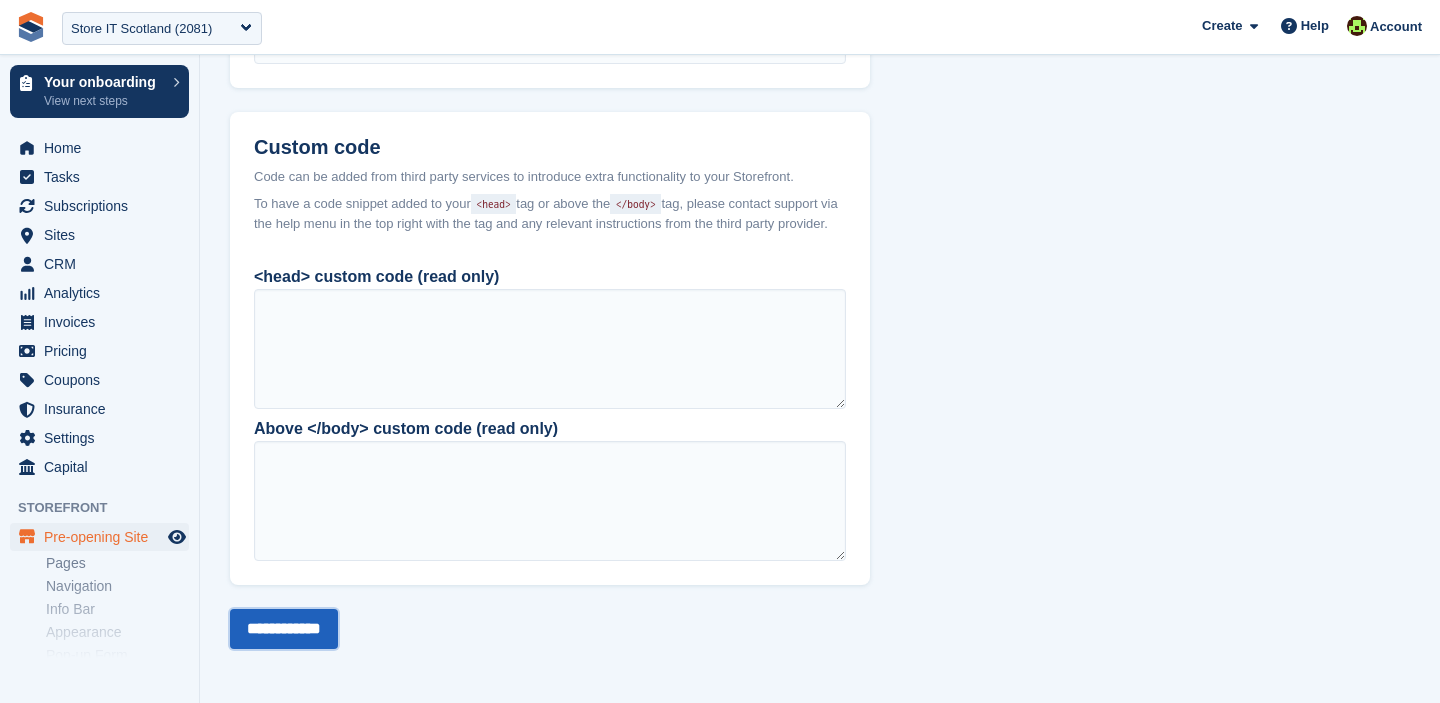 click on "**********" at bounding box center [284, 629] 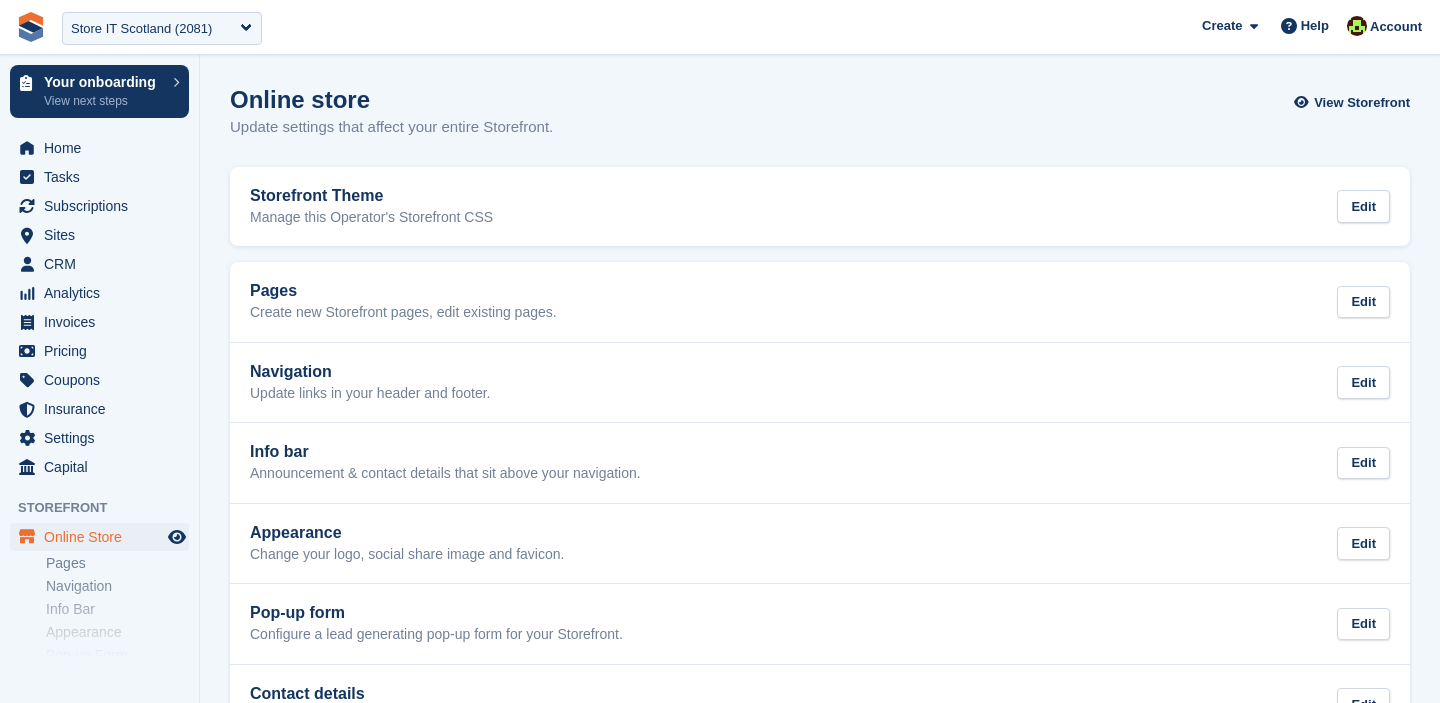 scroll, scrollTop: 0, scrollLeft: 0, axis: both 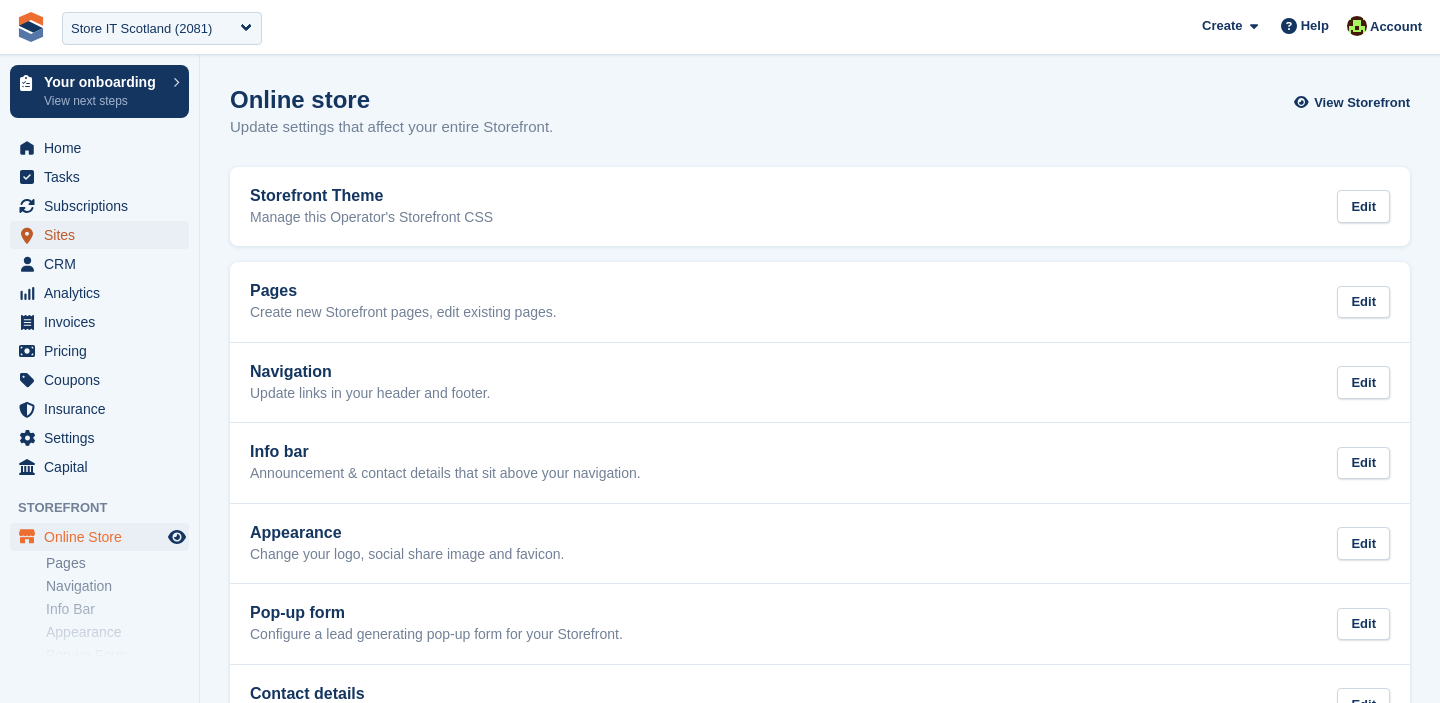 click on "Sites" at bounding box center (104, 235) 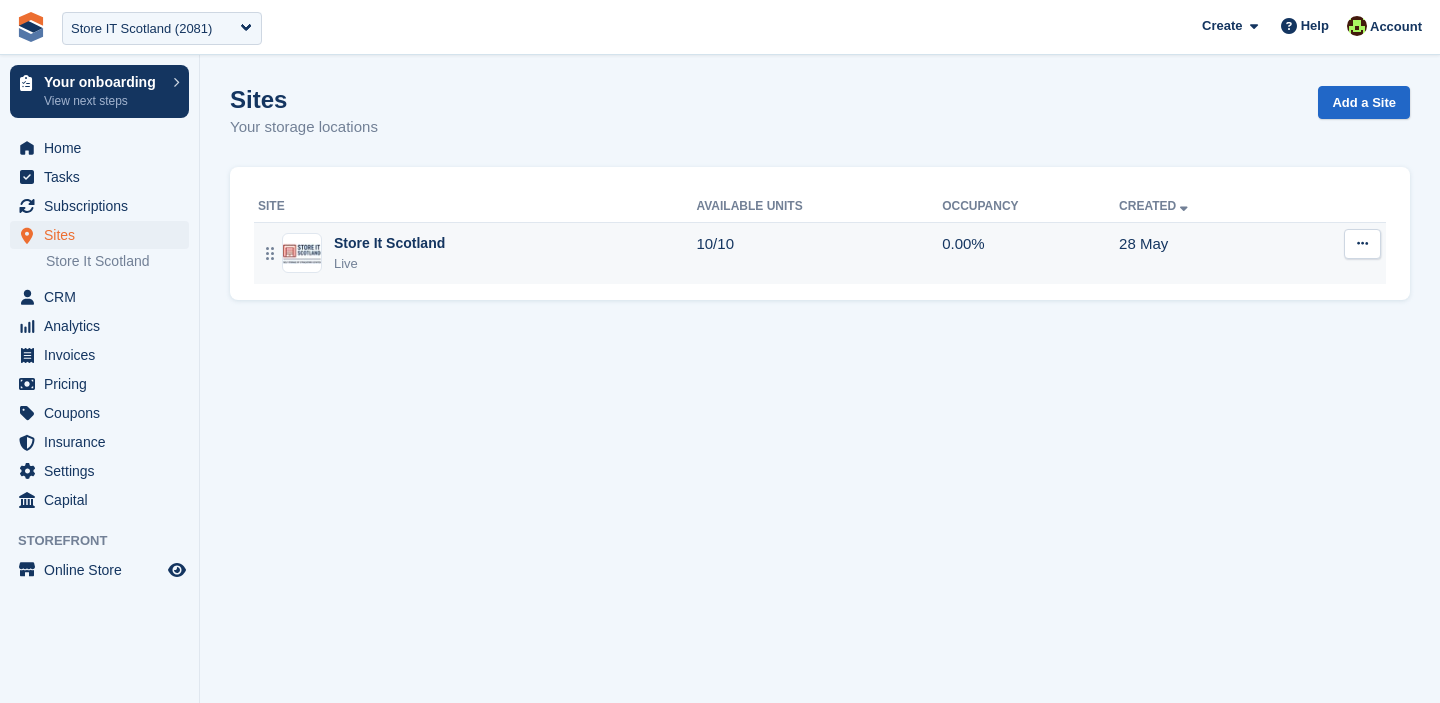 click at bounding box center (1362, 243) 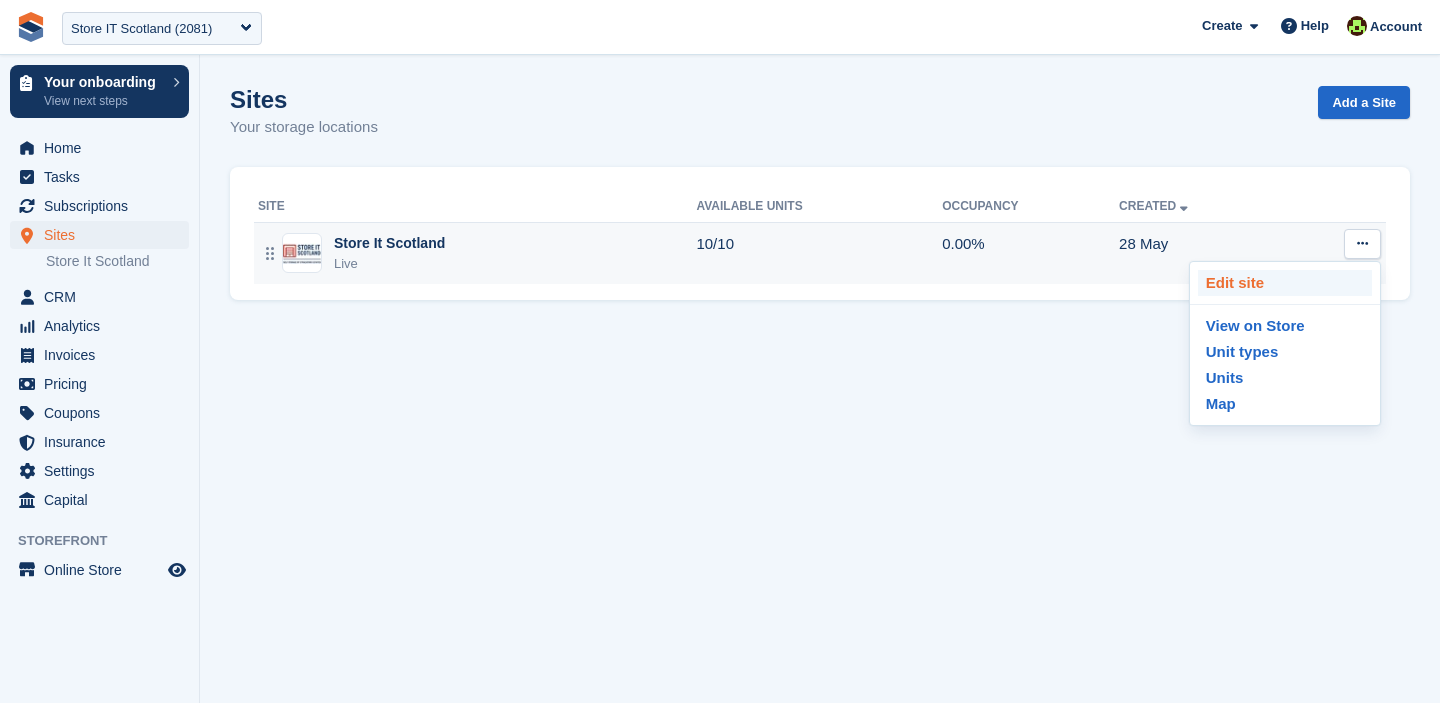 click on "Edit site" at bounding box center [1285, 283] 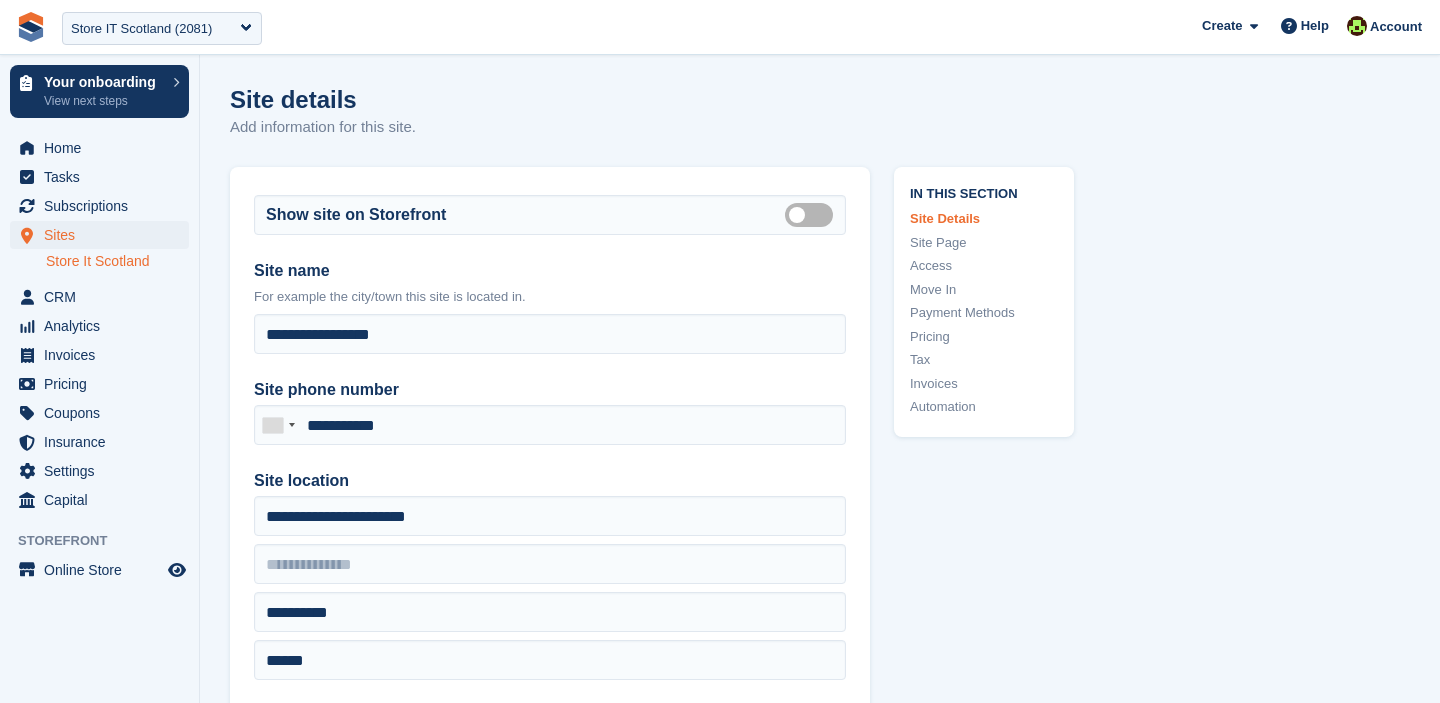 click on "Move In" at bounding box center [984, 290] 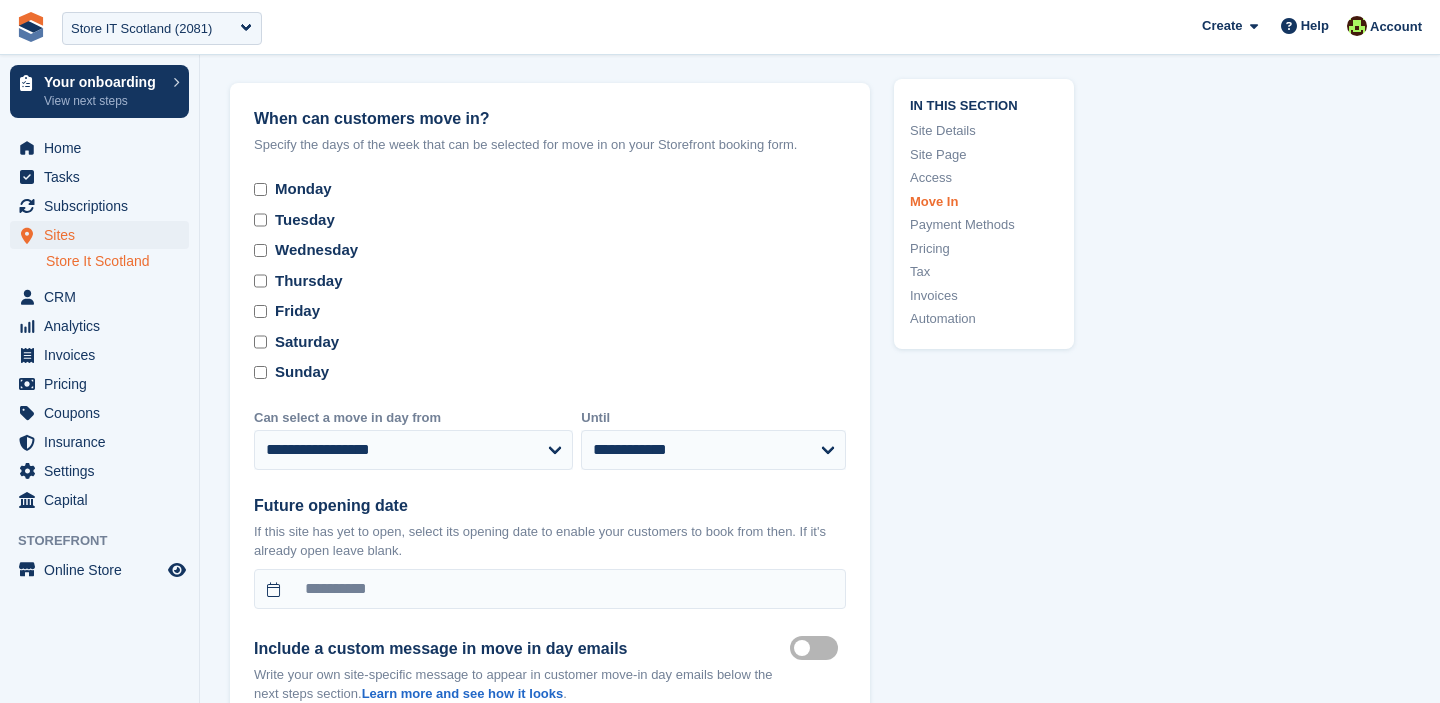 scroll, scrollTop: 5367, scrollLeft: 0, axis: vertical 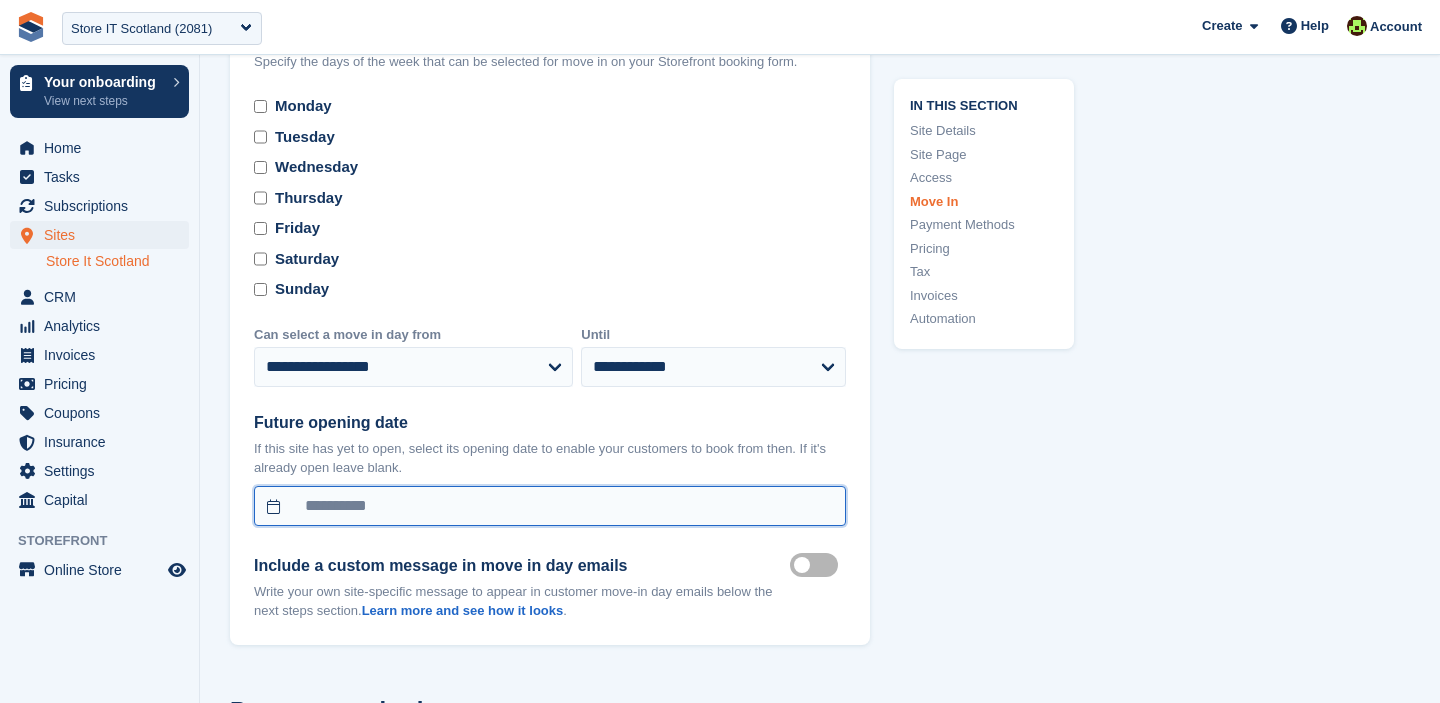 click on "**********" at bounding box center (550, 506) 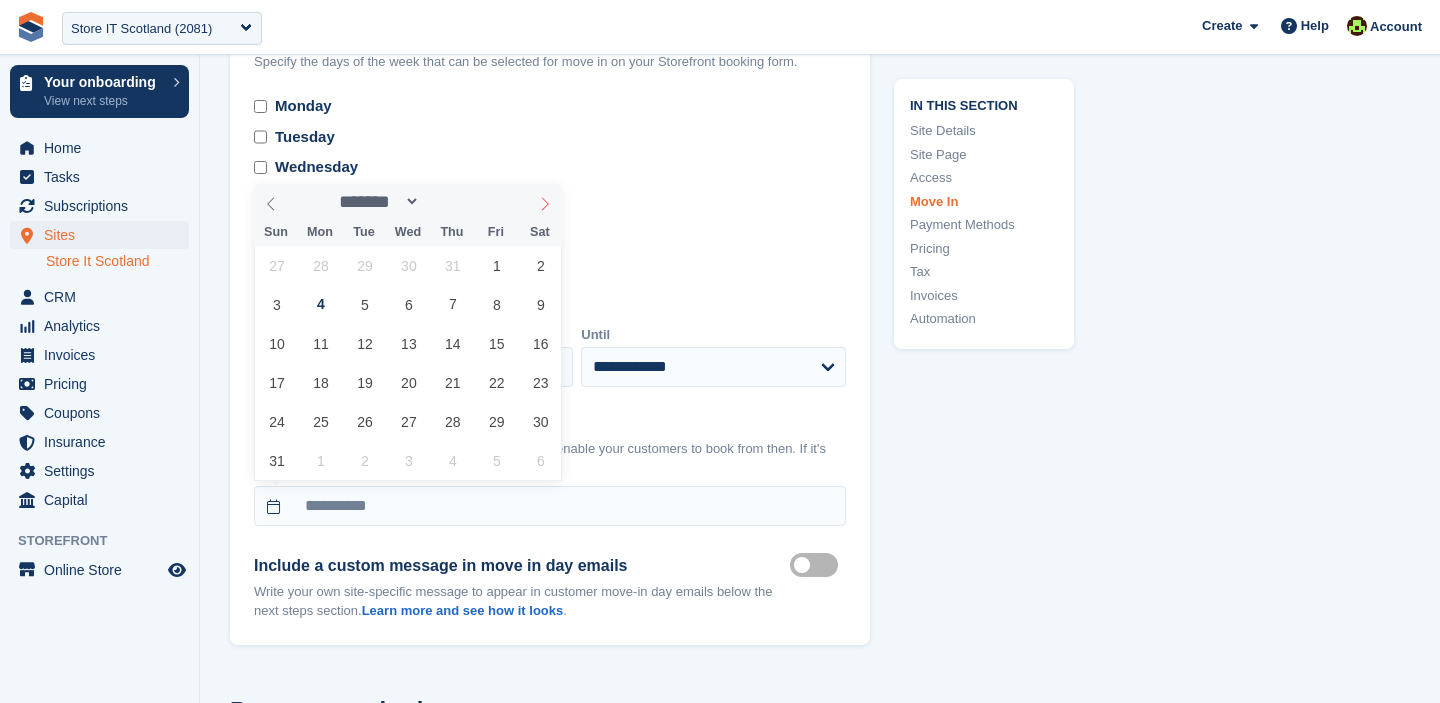 click 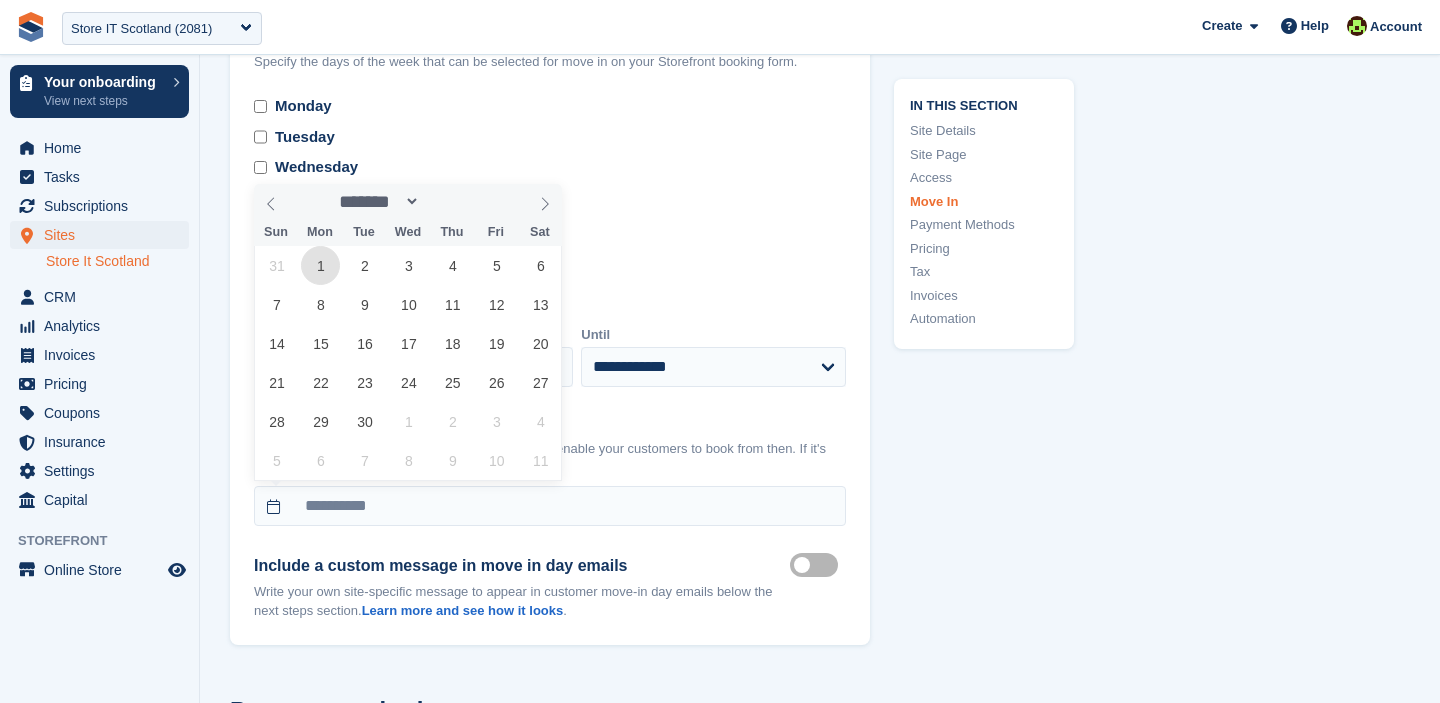 click on "1" at bounding box center (320, 265) 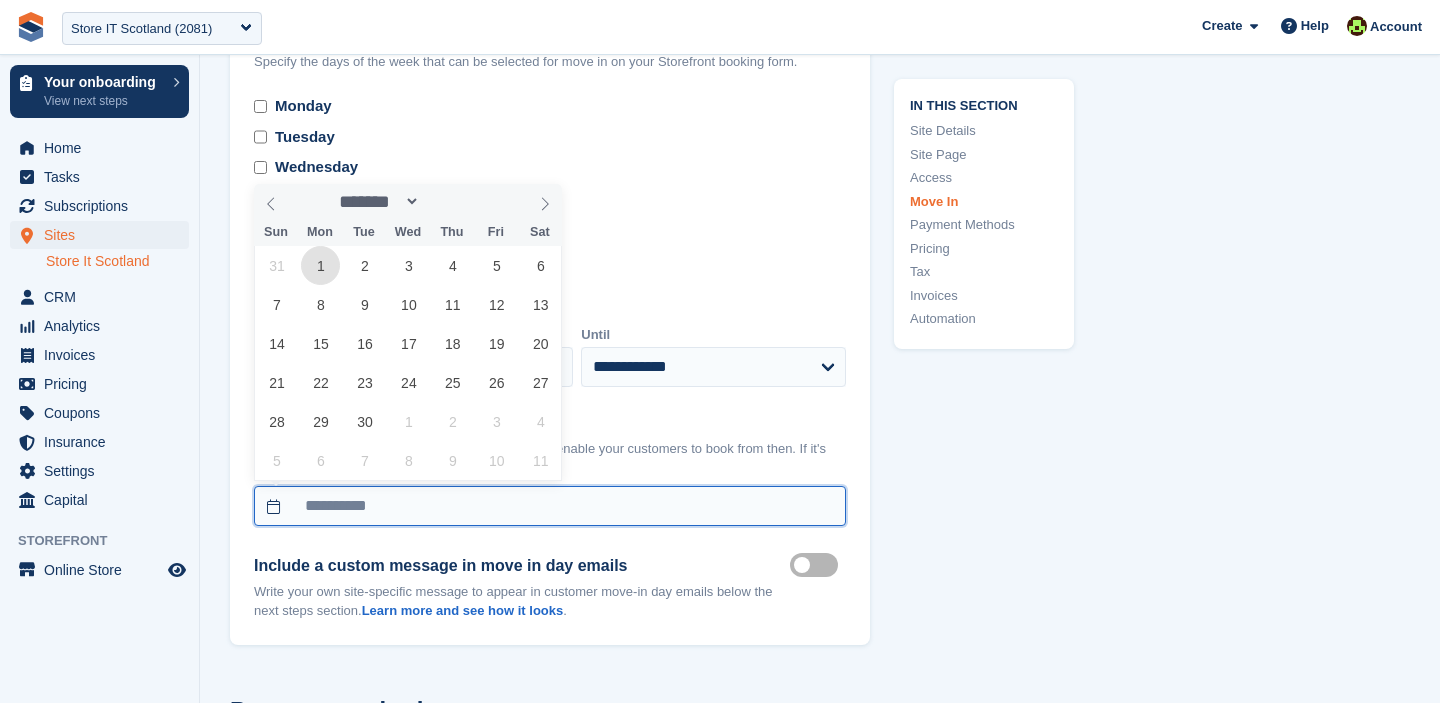 type on "**********" 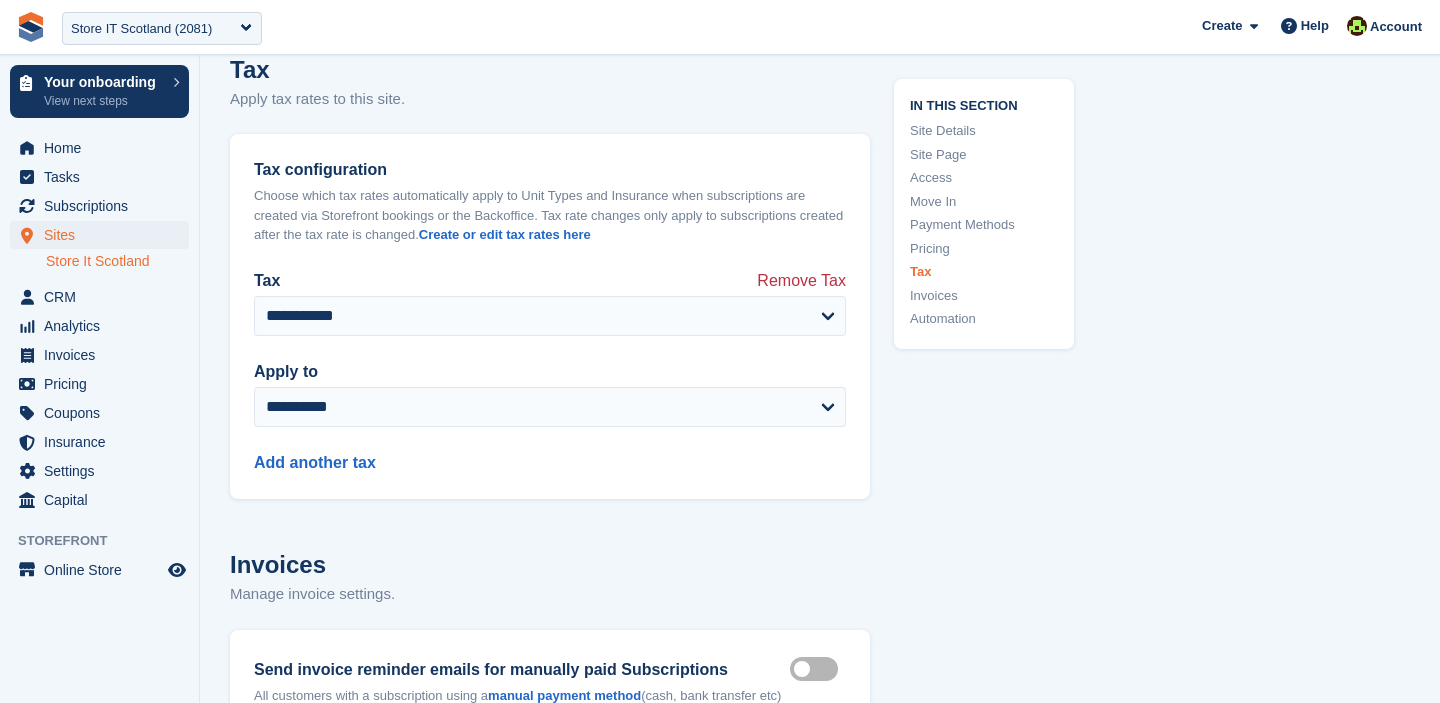 scroll, scrollTop: 8438, scrollLeft: 0, axis: vertical 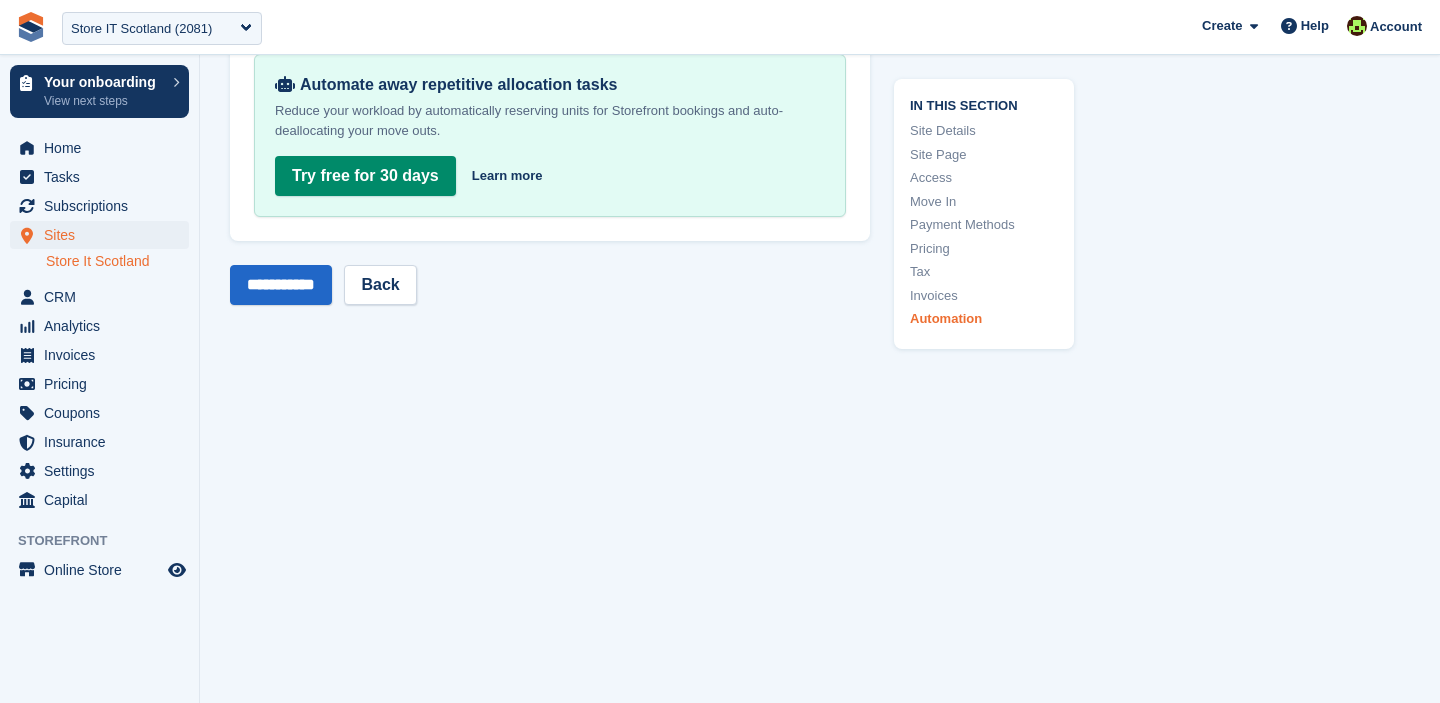 click on "**********" at bounding box center (550, -3965) 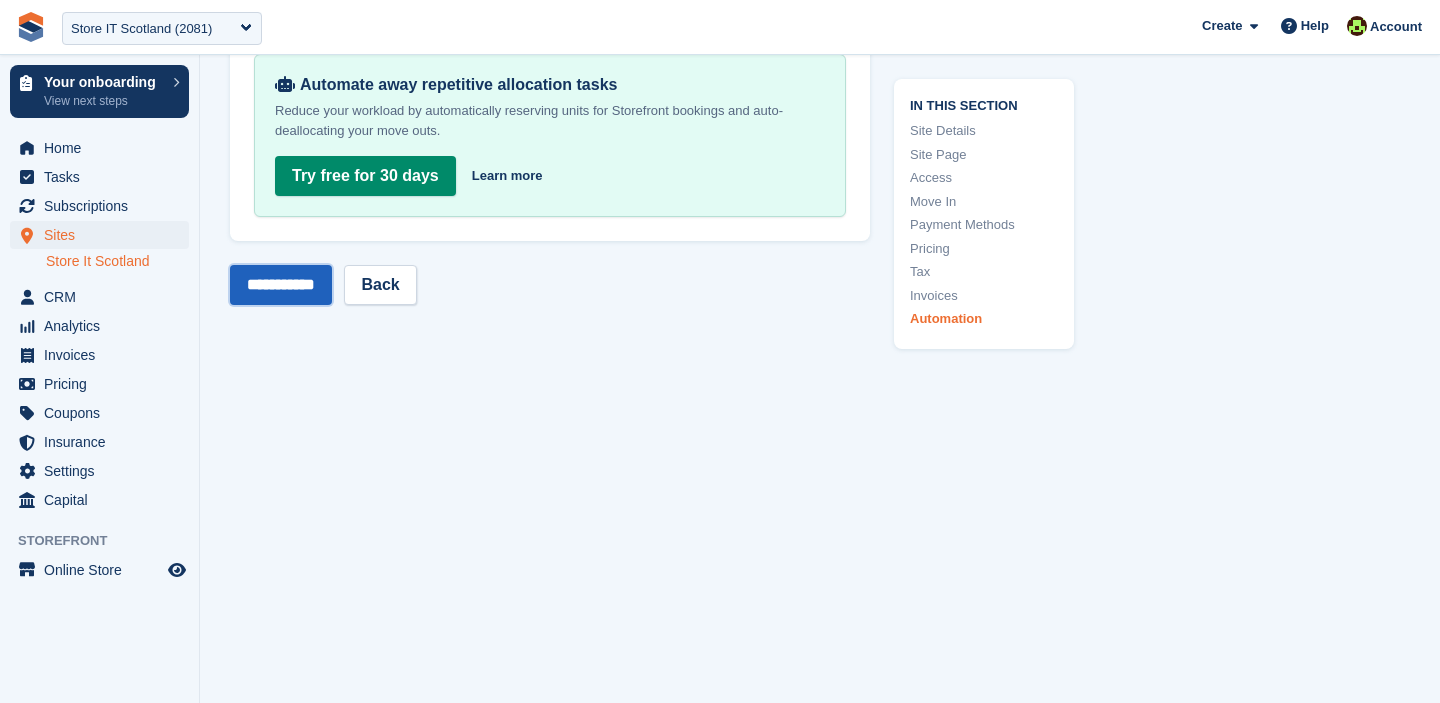 click on "**********" at bounding box center [281, 285] 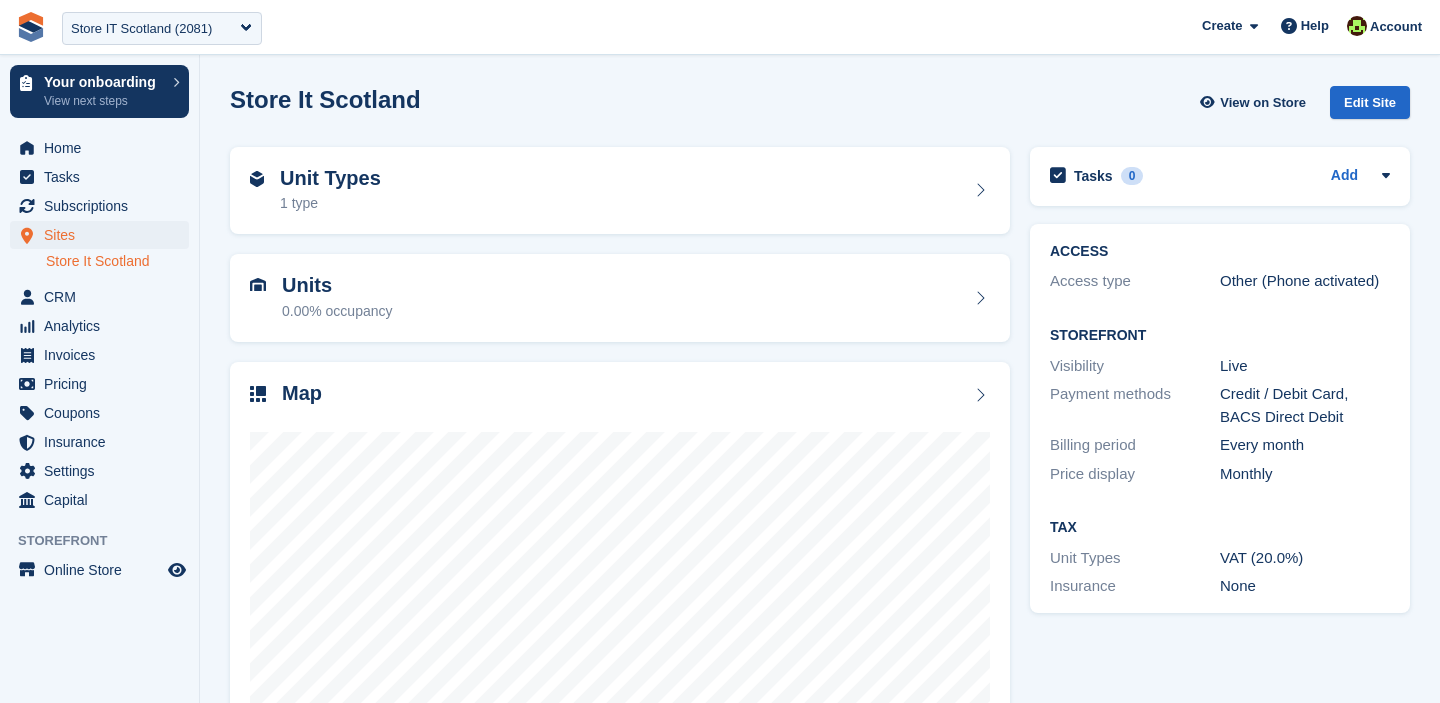 scroll, scrollTop: 0, scrollLeft: 0, axis: both 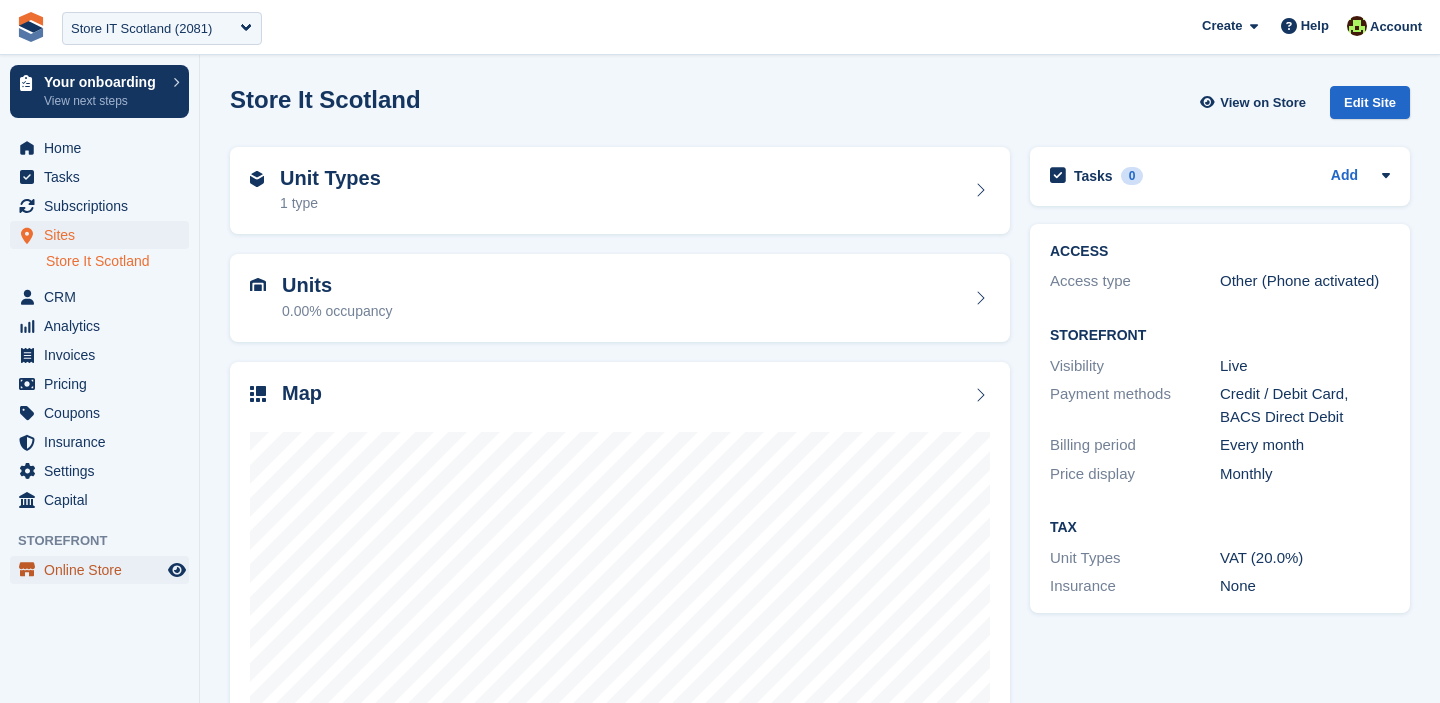 click on "Online Store" at bounding box center (104, 570) 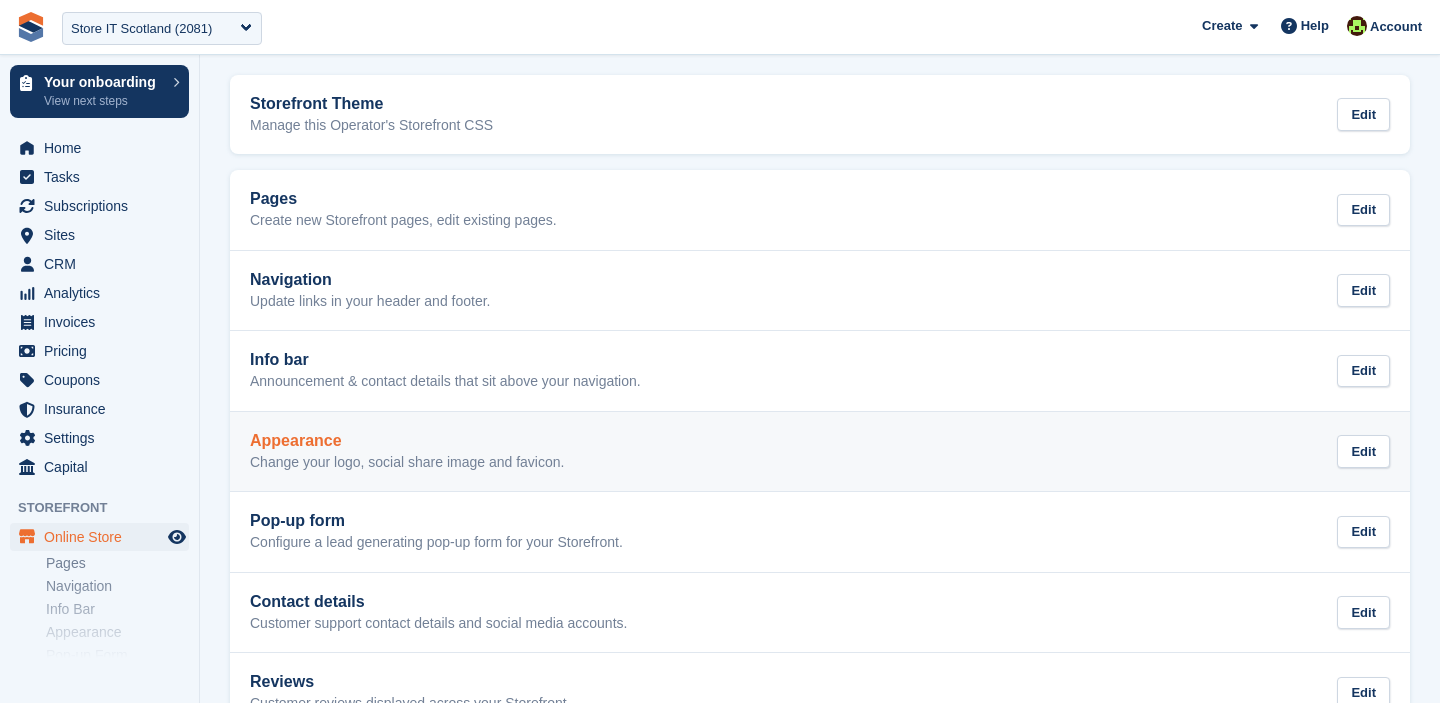 scroll, scrollTop: 114, scrollLeft: 0, axis: vertical 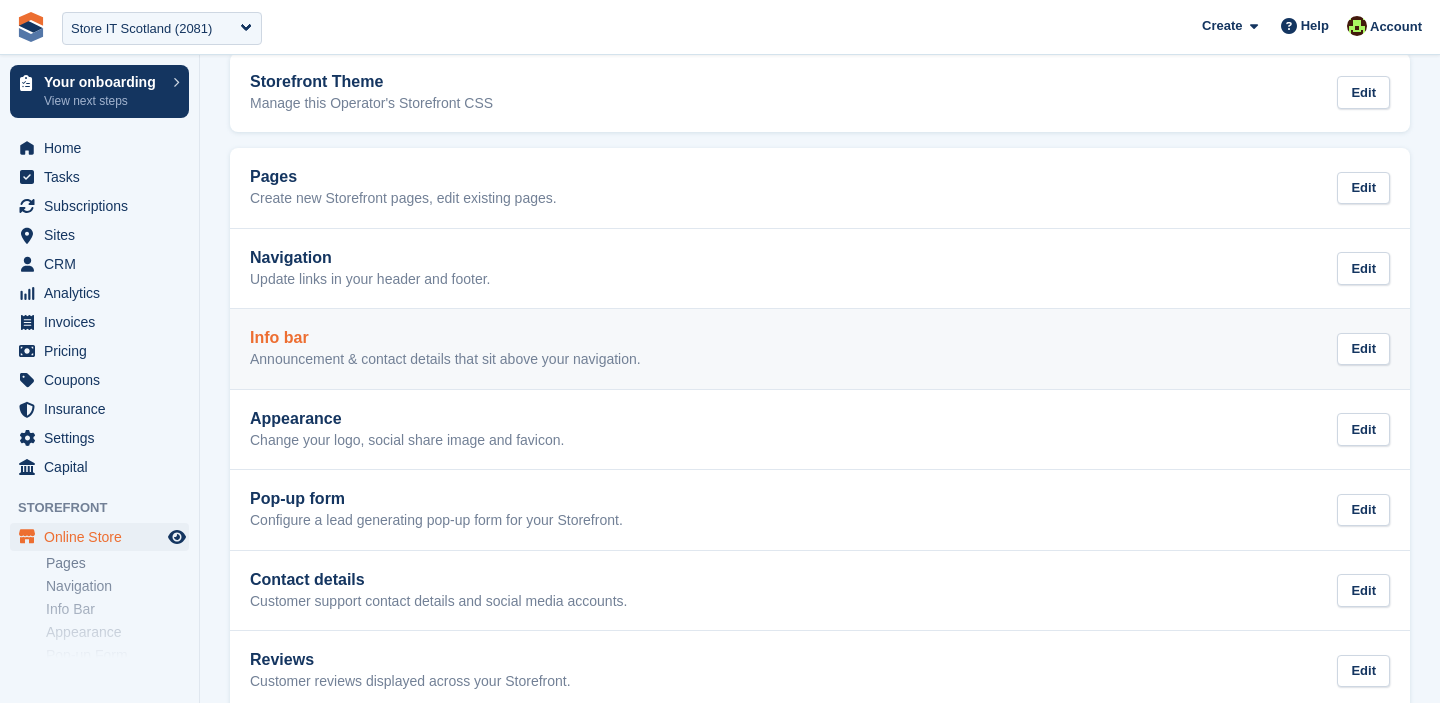 click on "Announcement & contact details that sit above your navigation." at bounding box center [445, 360] 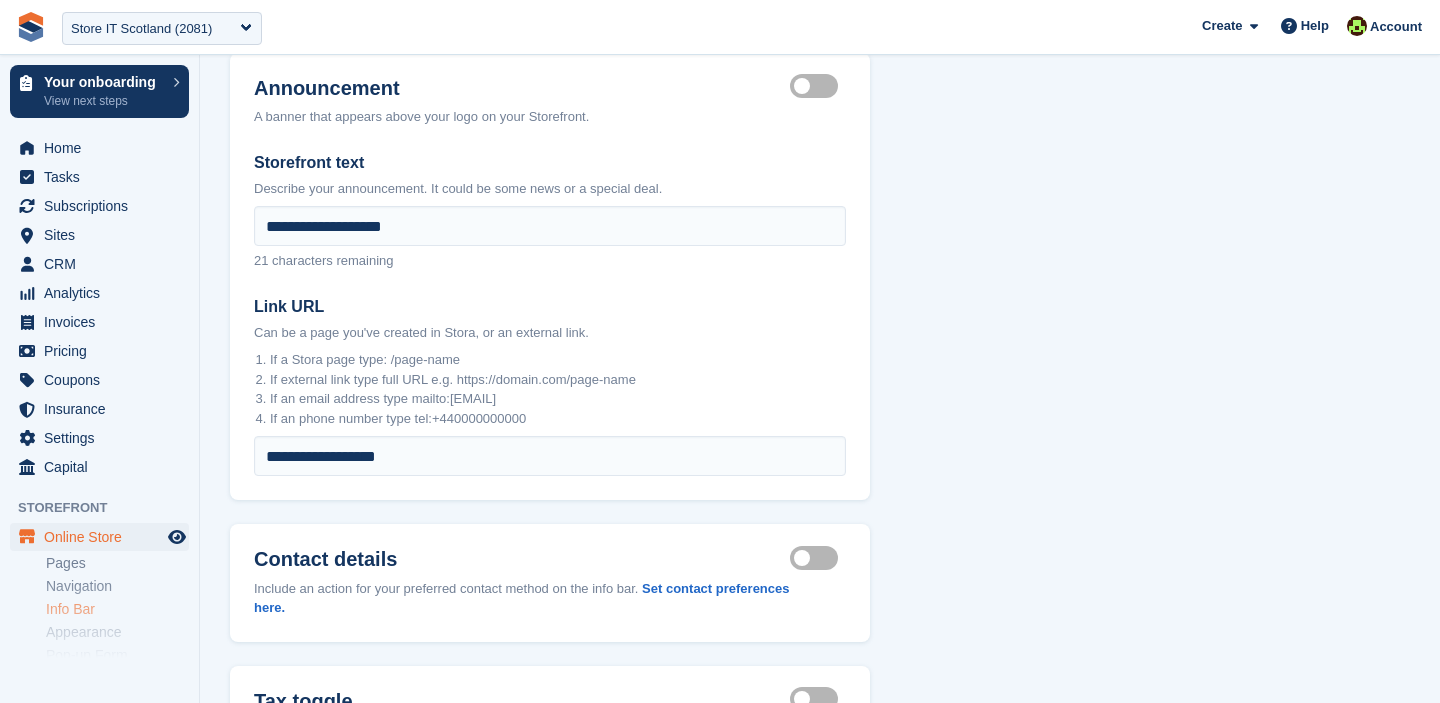 scroll, scrollTop: 0, scrollLeft: 0, axis: both 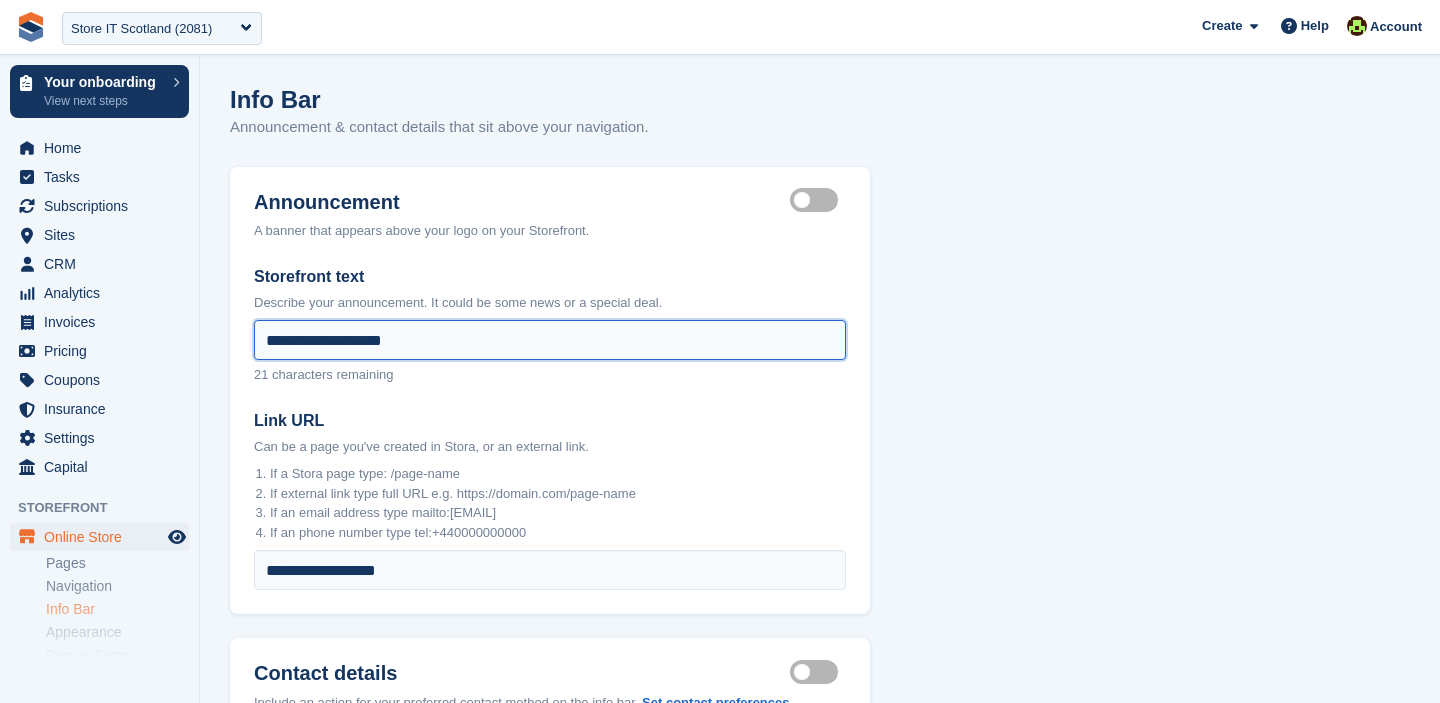 drag, startPoint x: 386, startPoint y: 338, endPoint x: 335, endPoint y: 340, distance: 51.0392 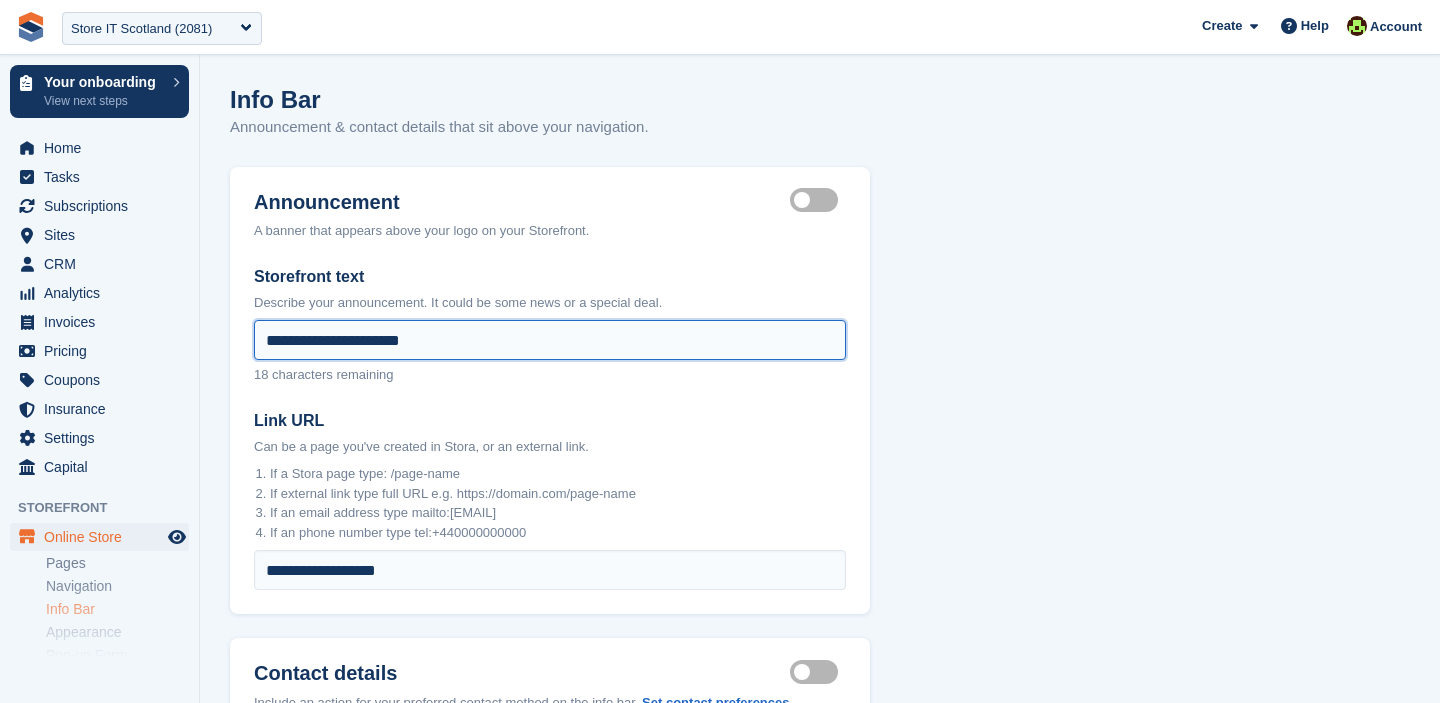 click on "**********" at bounding box center [550, 340] 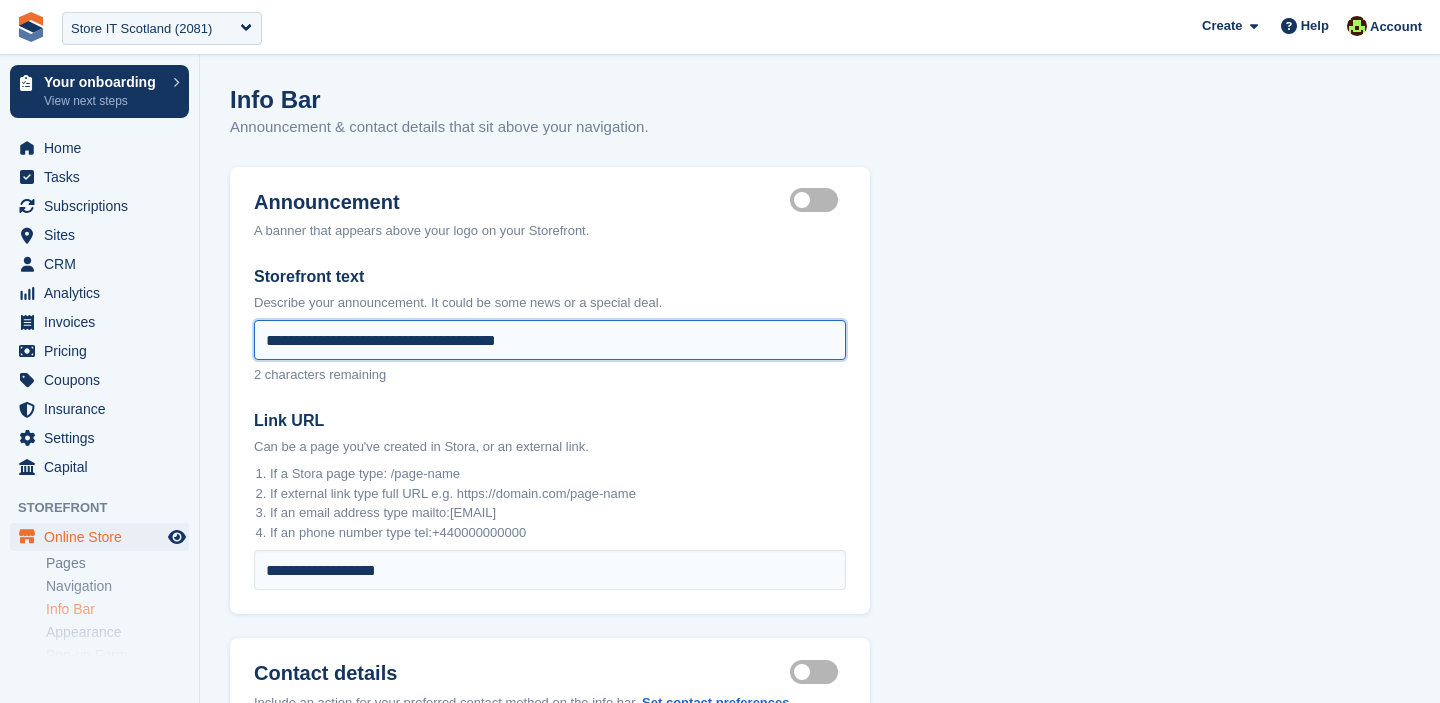 type on "**********" 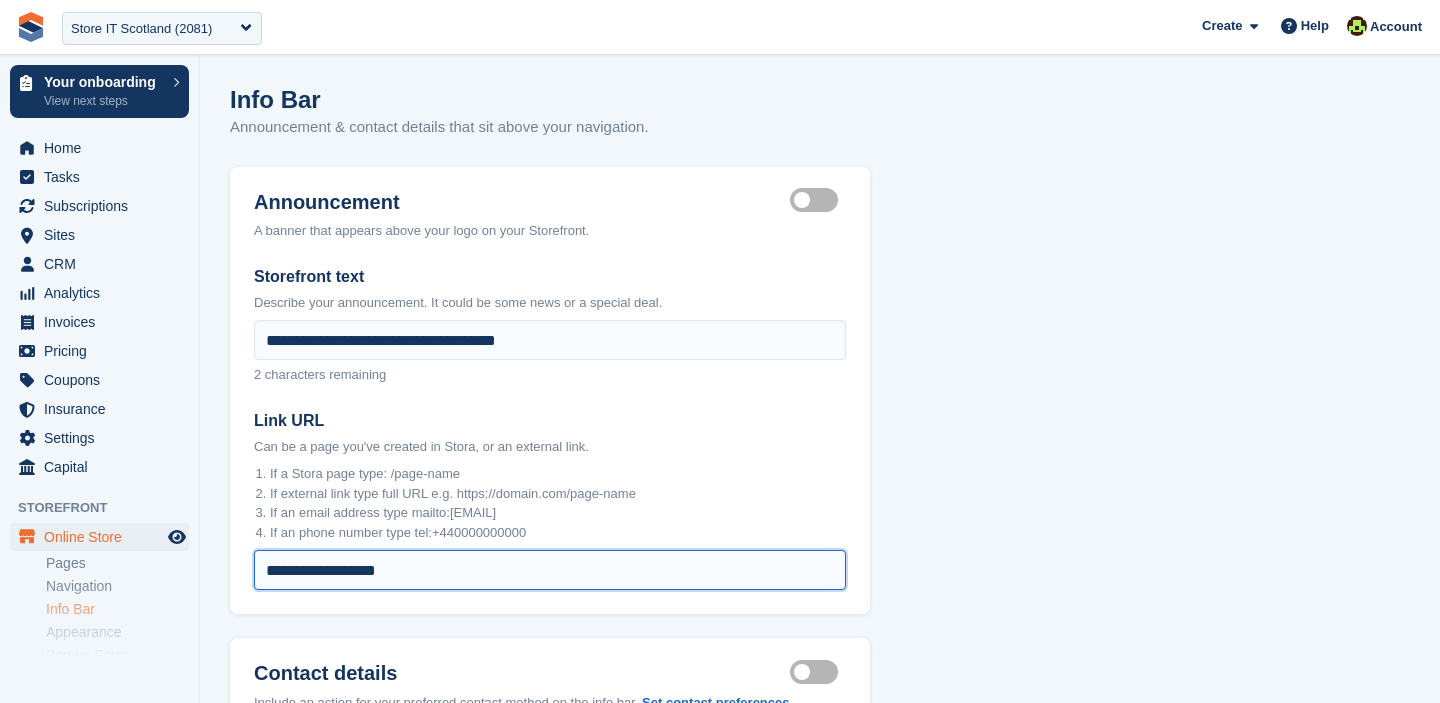 drag, startPoint x: 456, startPoint y: 570, endPoint x: 276, endPoint y: 567, distance: 180.025 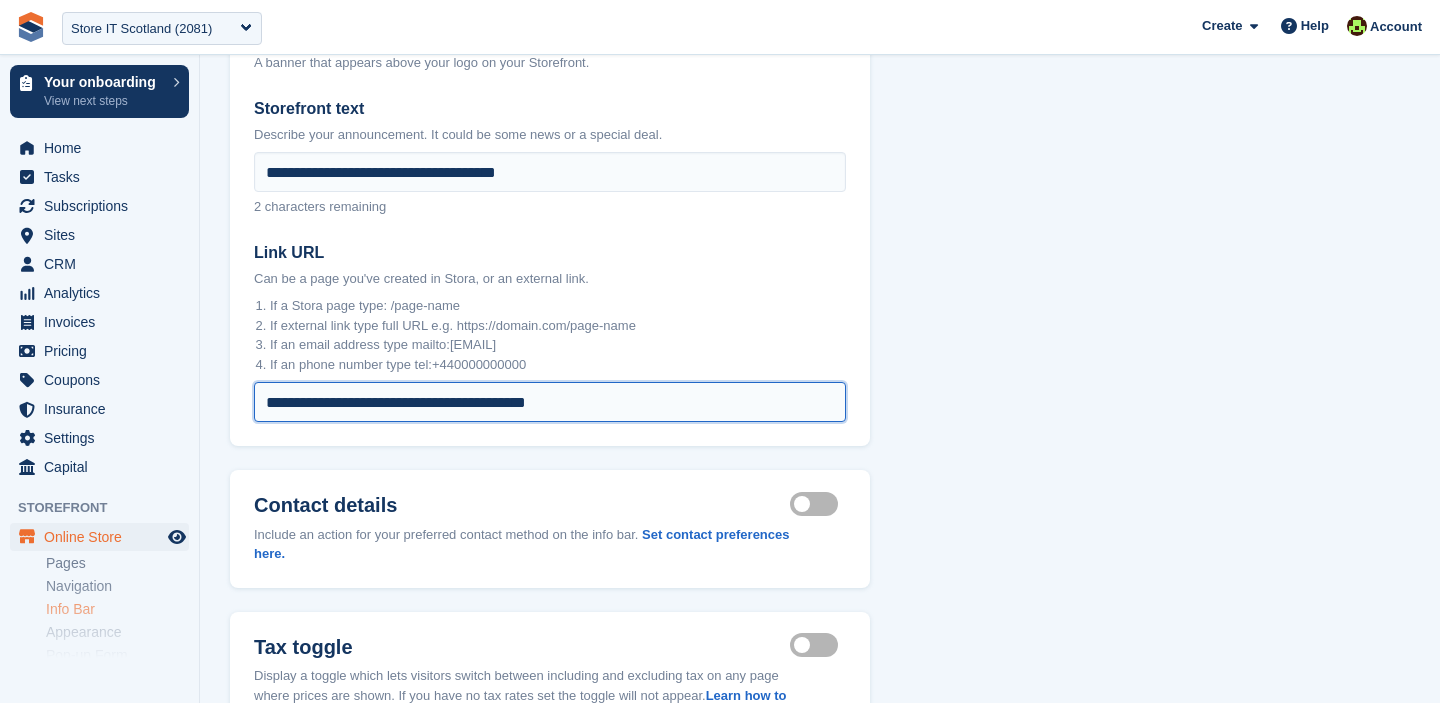 scroll, scrollTop: 331, scrollLeft: 0, axis: vertical 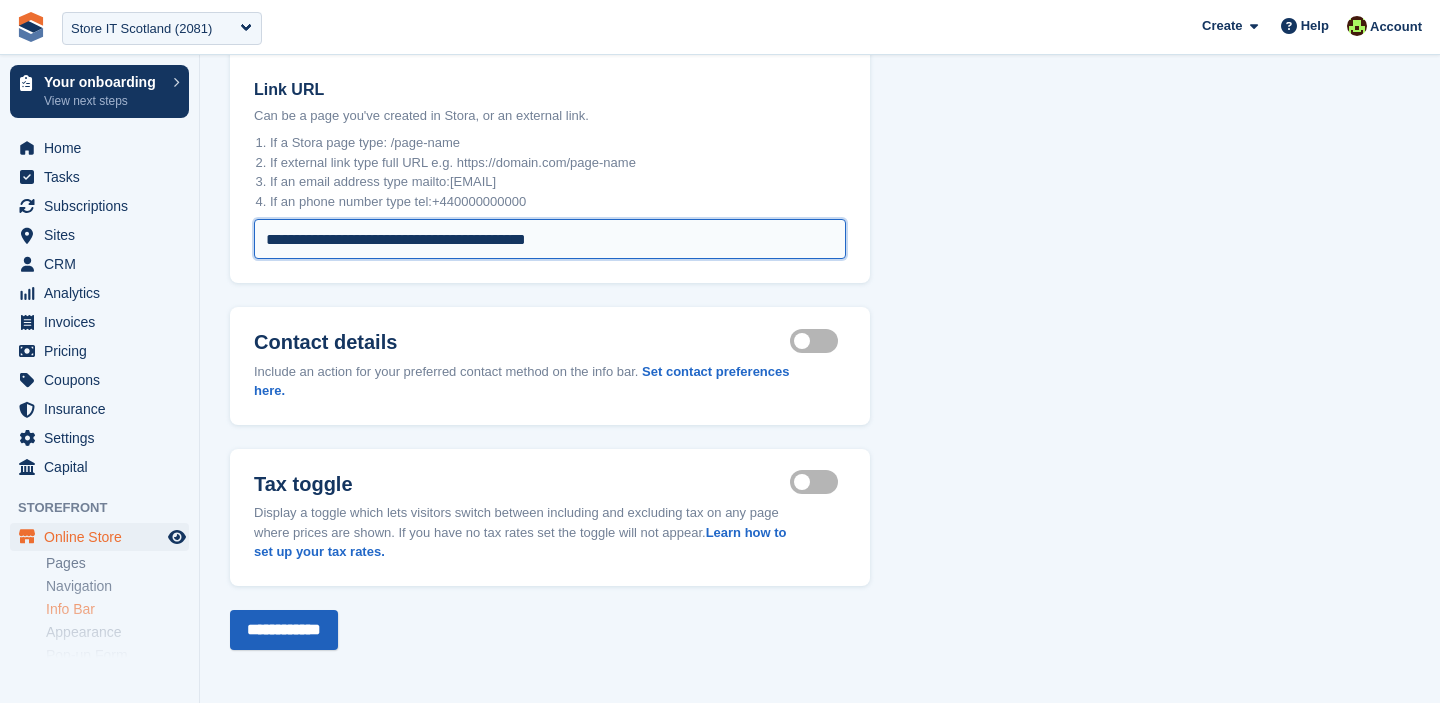 type on "**********" 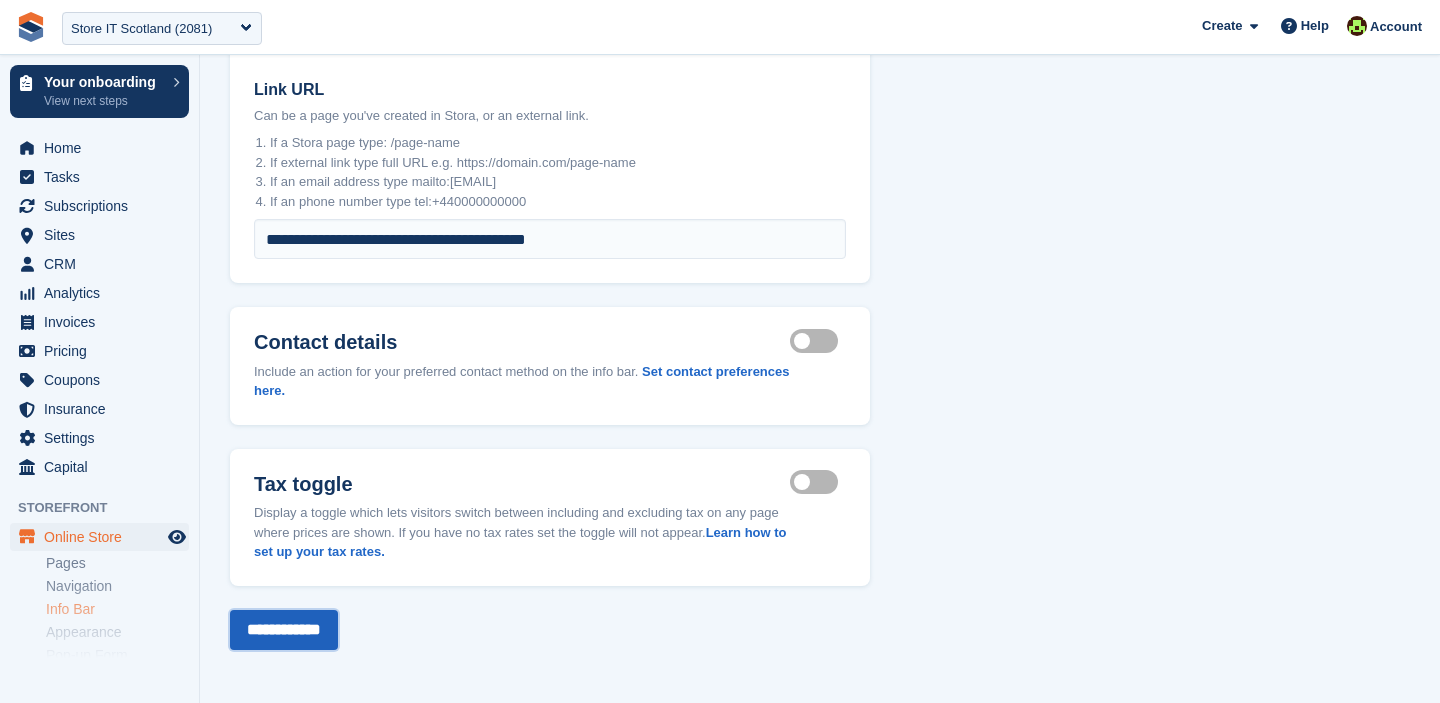 click on "**********" at bounding box center (284, 630) 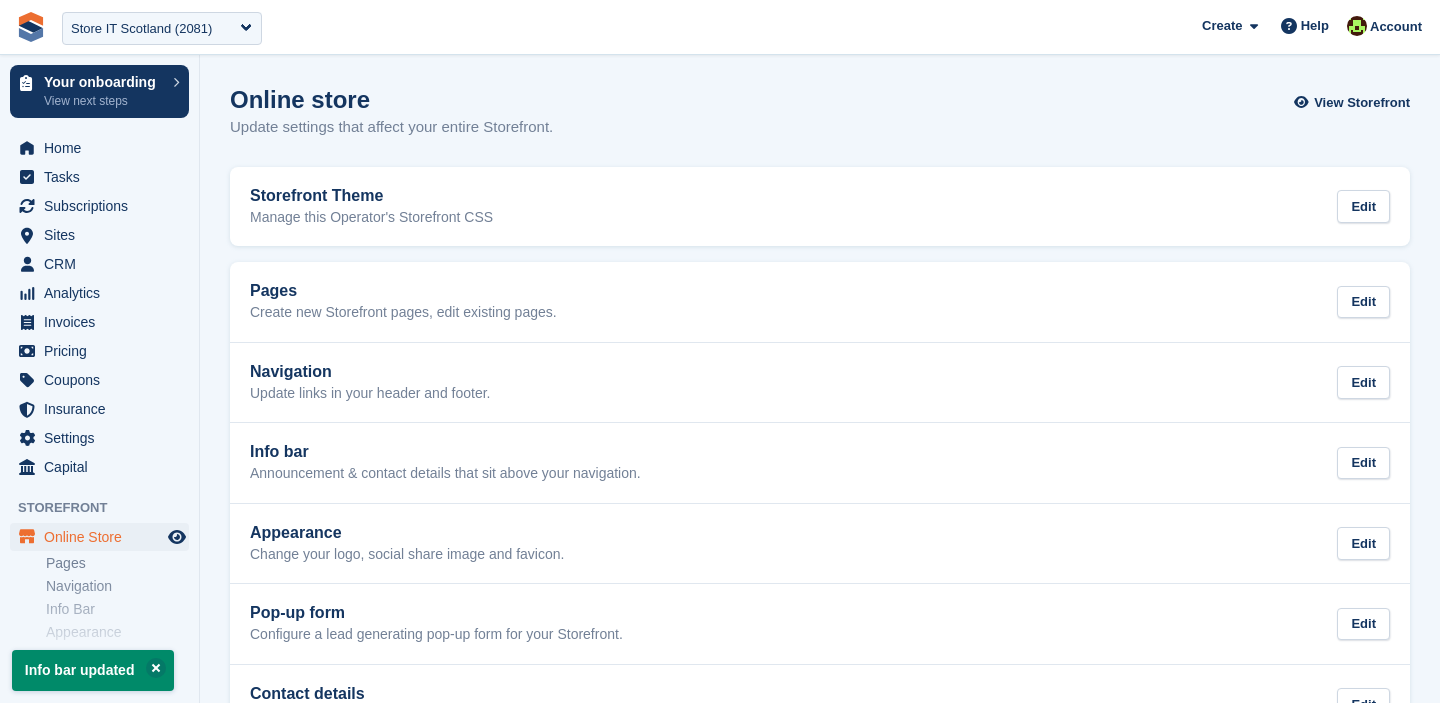 scroll, scrollTop: 0, scrollLeft: 0, axis: both 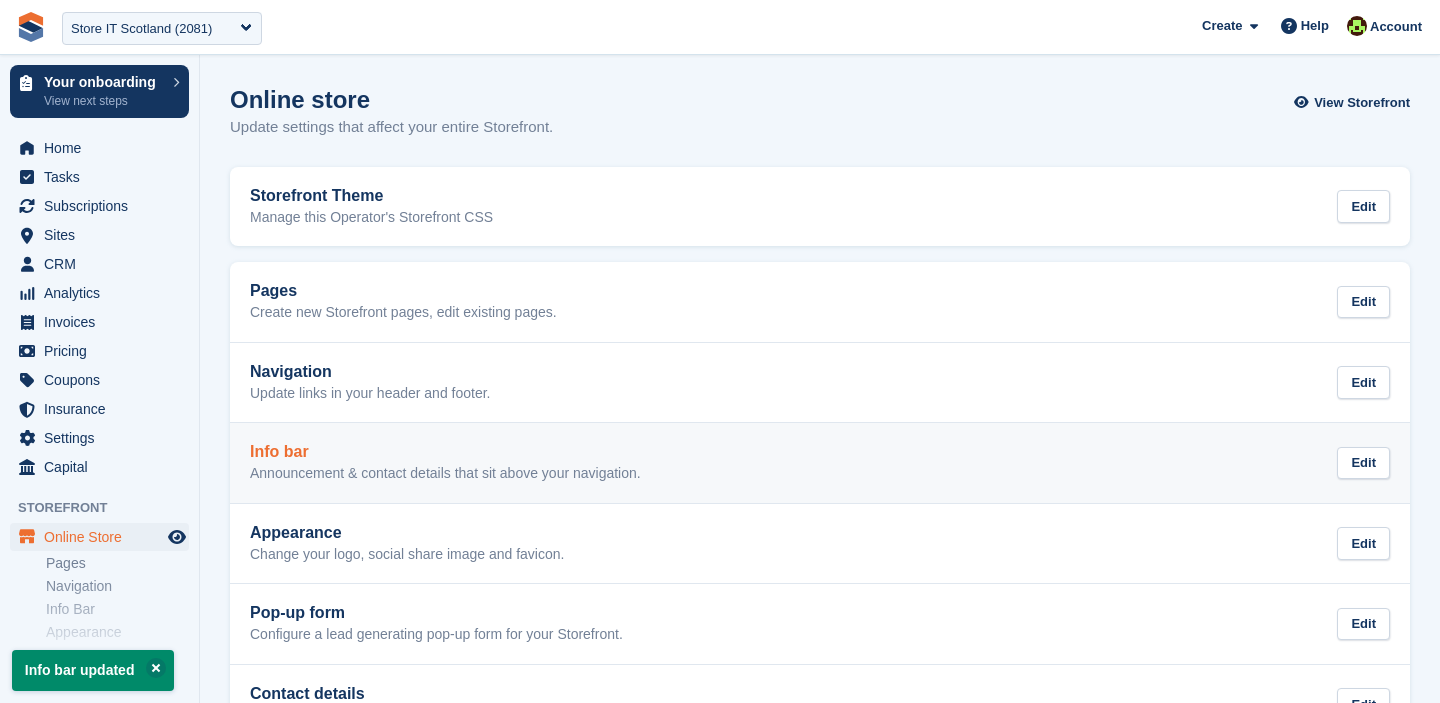 click on "Info bar
Announcement & contact details that sit above your navigation.
Edit" at bounding box center [820, 463] 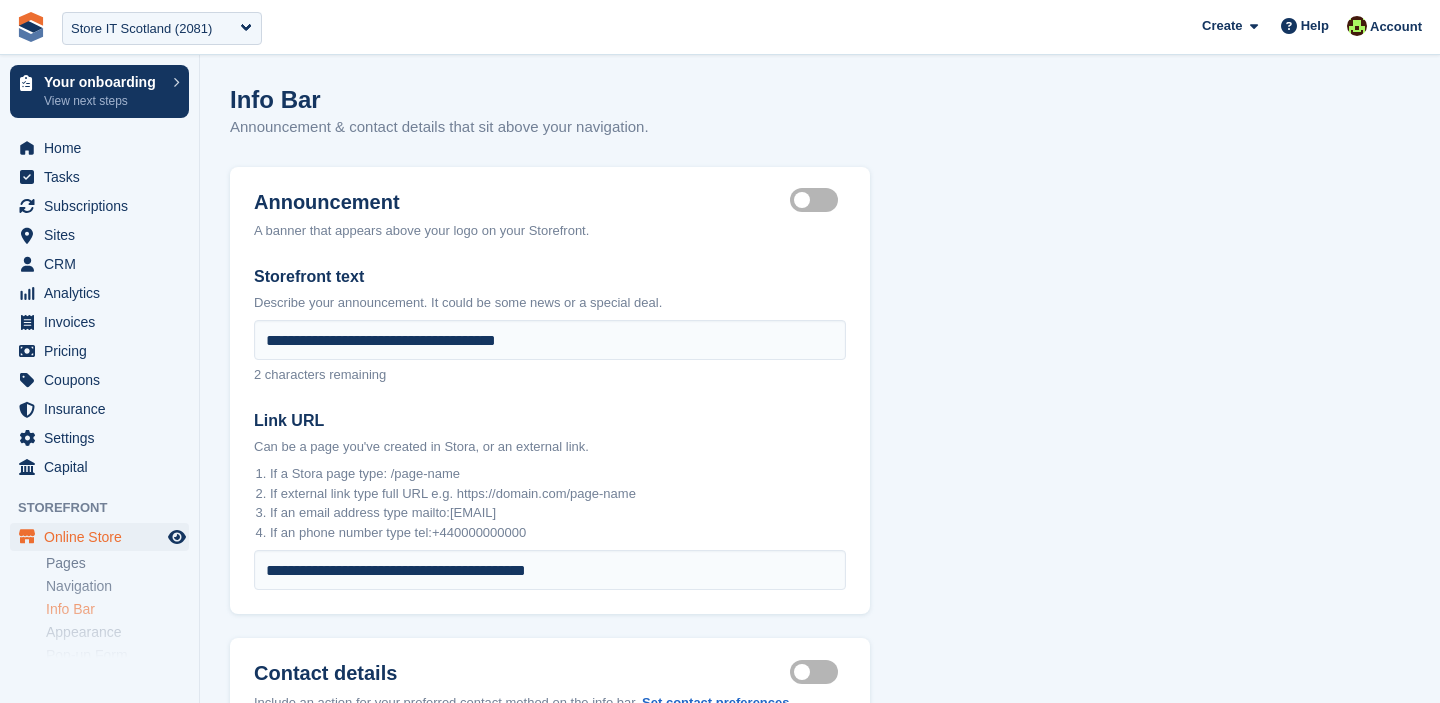 click on "Announcement visible" at bounding box center [818, 200] 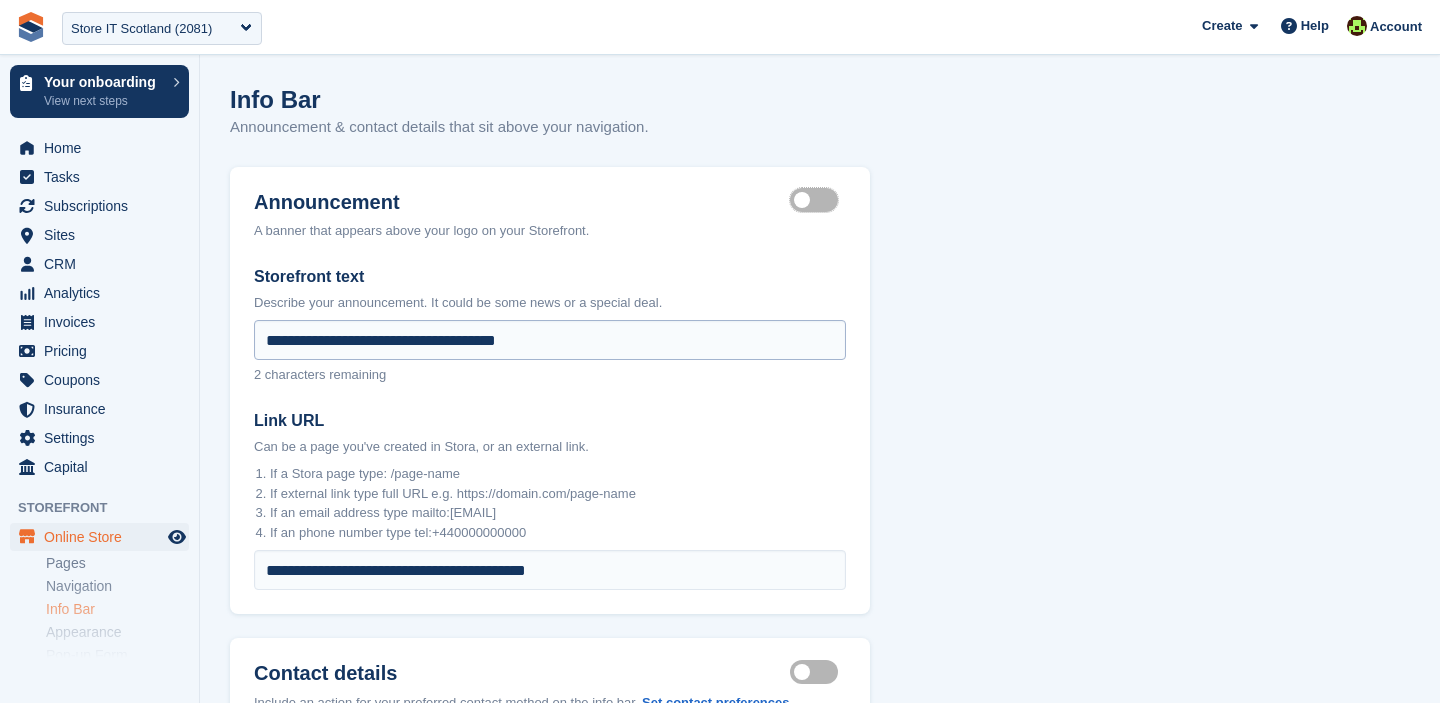 scroll, scrollTop: 331, scrollLeft: 0, axis: vertical 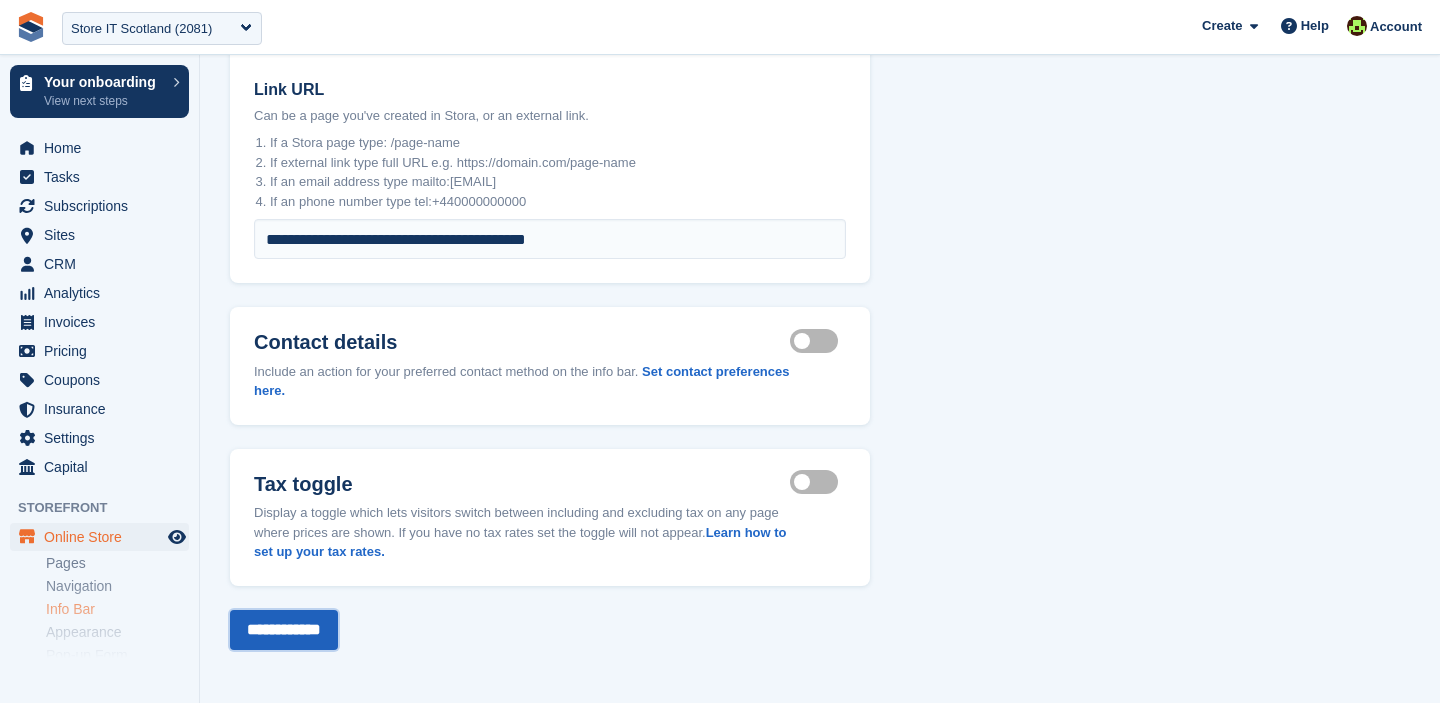 click on "**********" at bounding box center (284, 630) 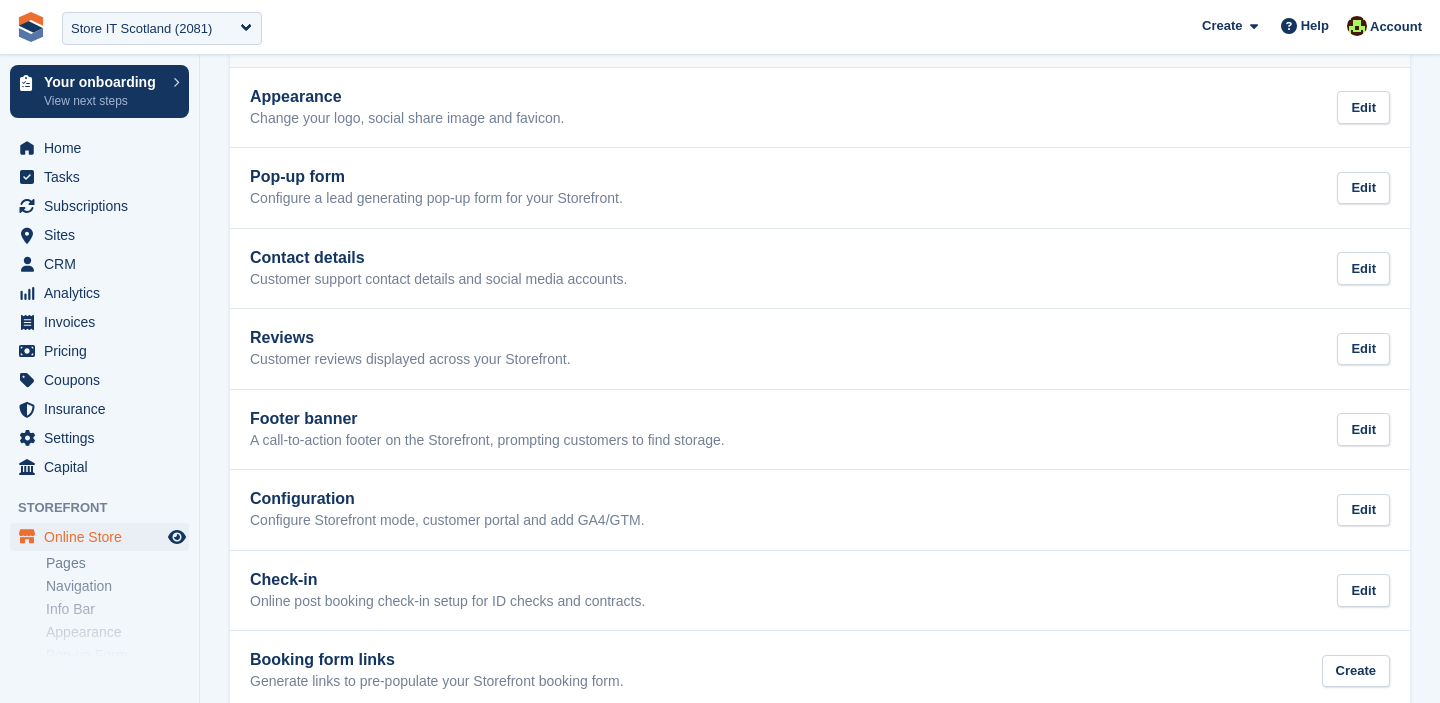 scroll, scrollTop: 451, scrollLeft: 0, axis: vertical 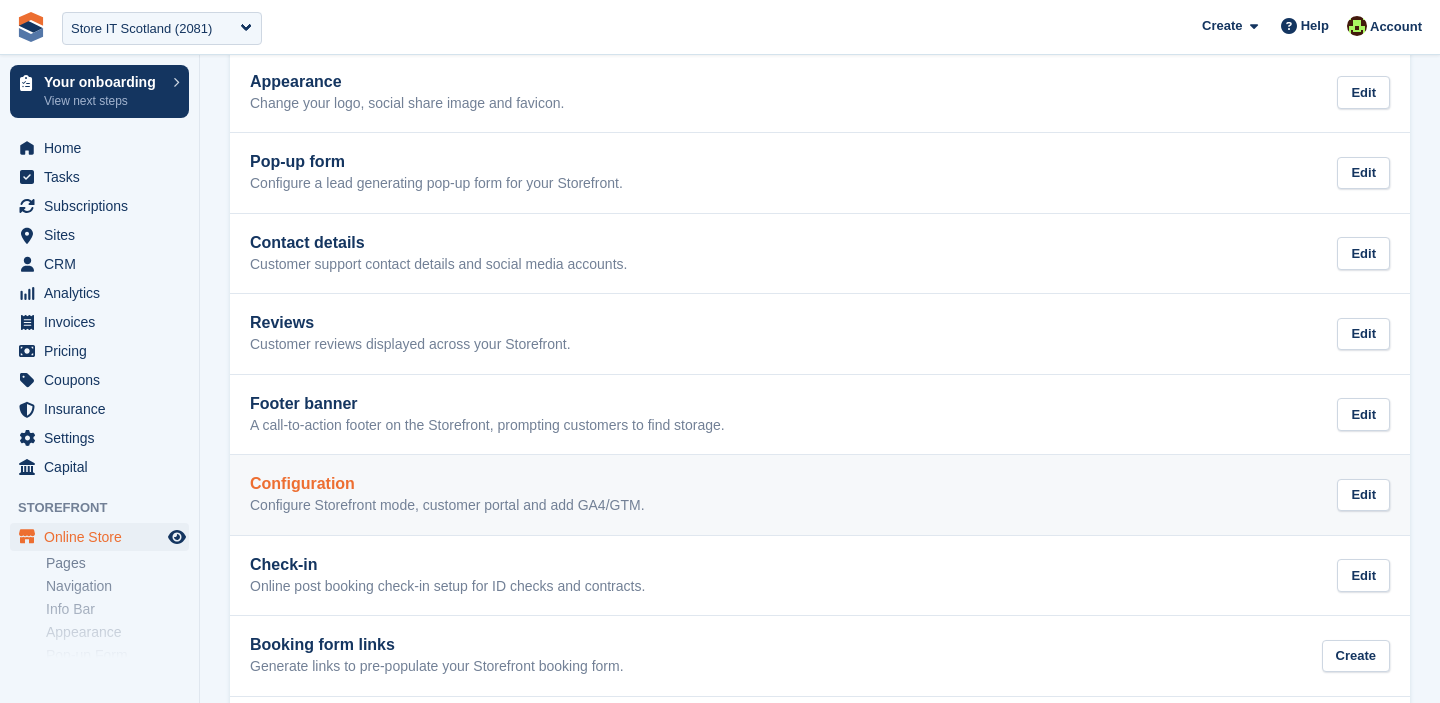 click on "Configuration" at bounding box center (447, 484) 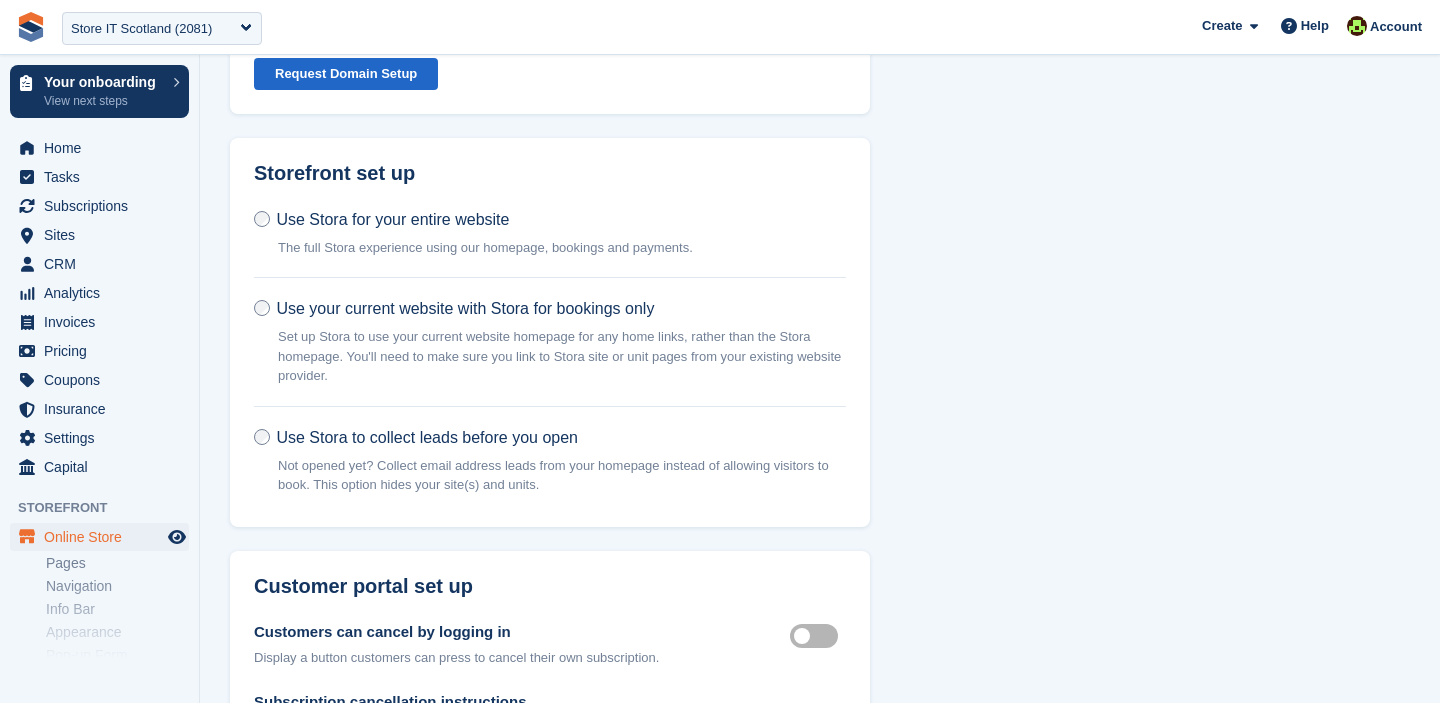 scroll, scrollTop: 195, scrollLeft: 0, axis: vertical 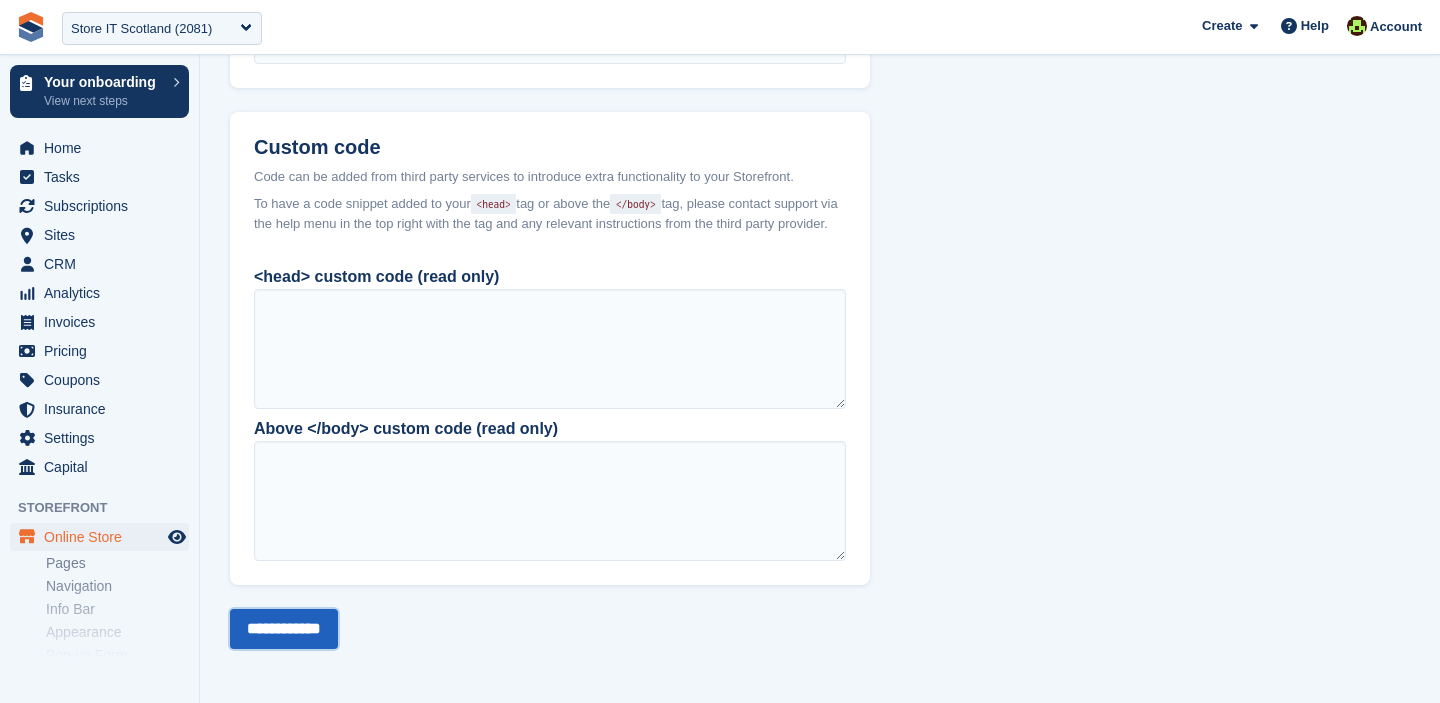 click on "**********" at bounding box center (284, 629) 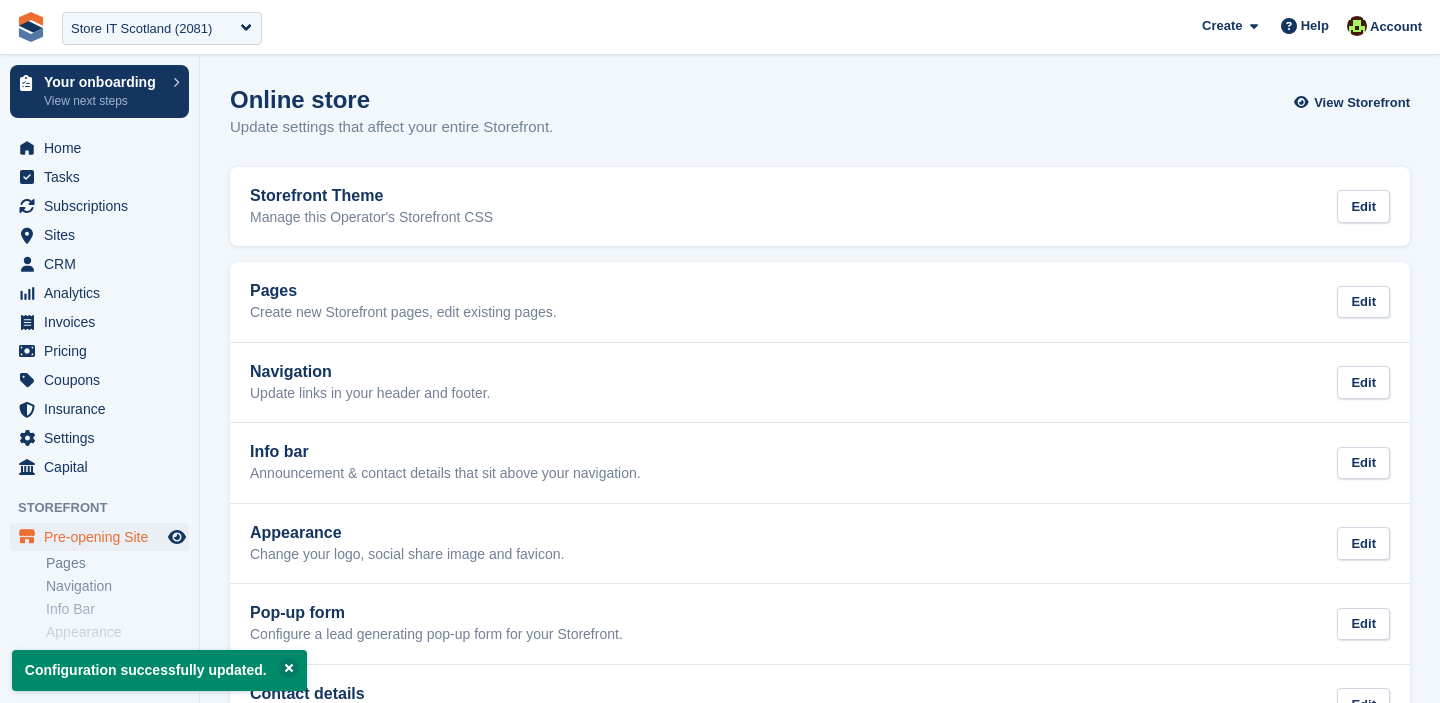 scroll, scrollTop: 0, scrollLeft: 0, axis: both 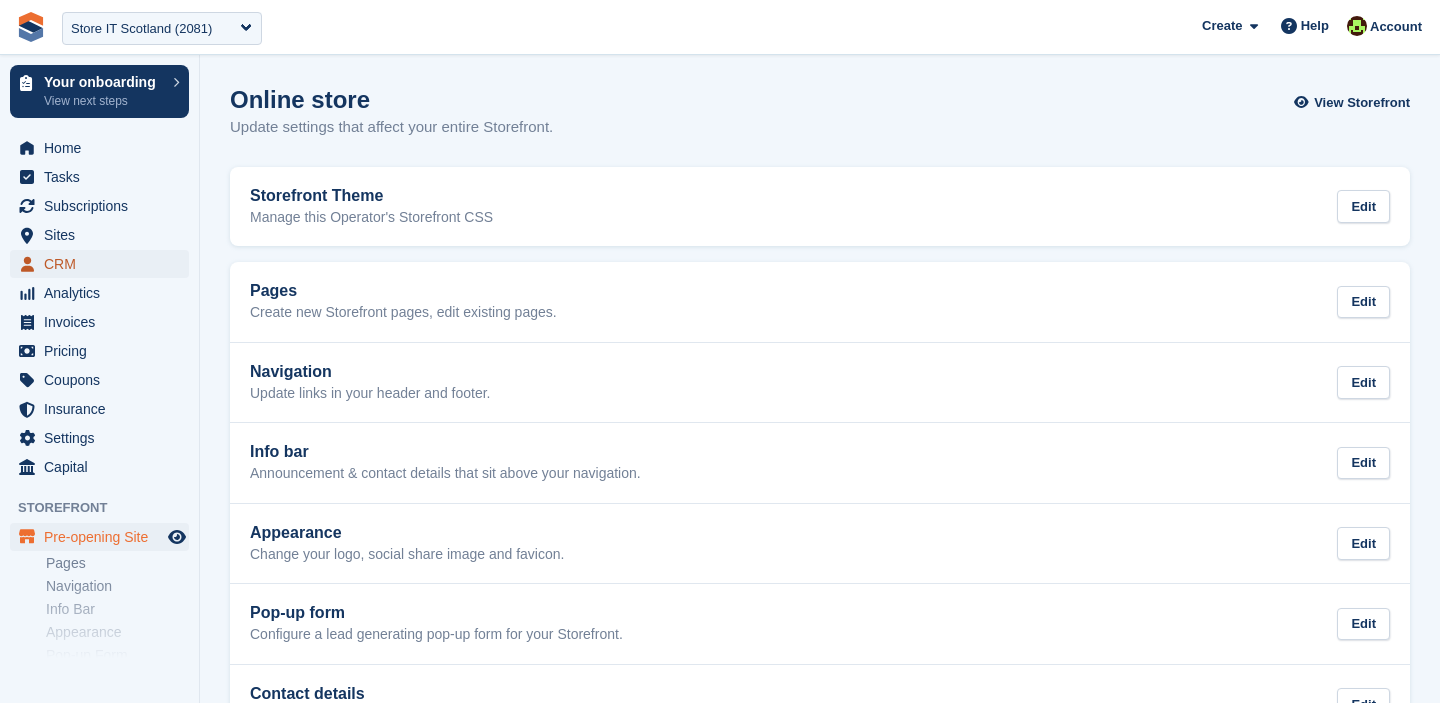 click on "CRM" at bounding box center [104, 264] 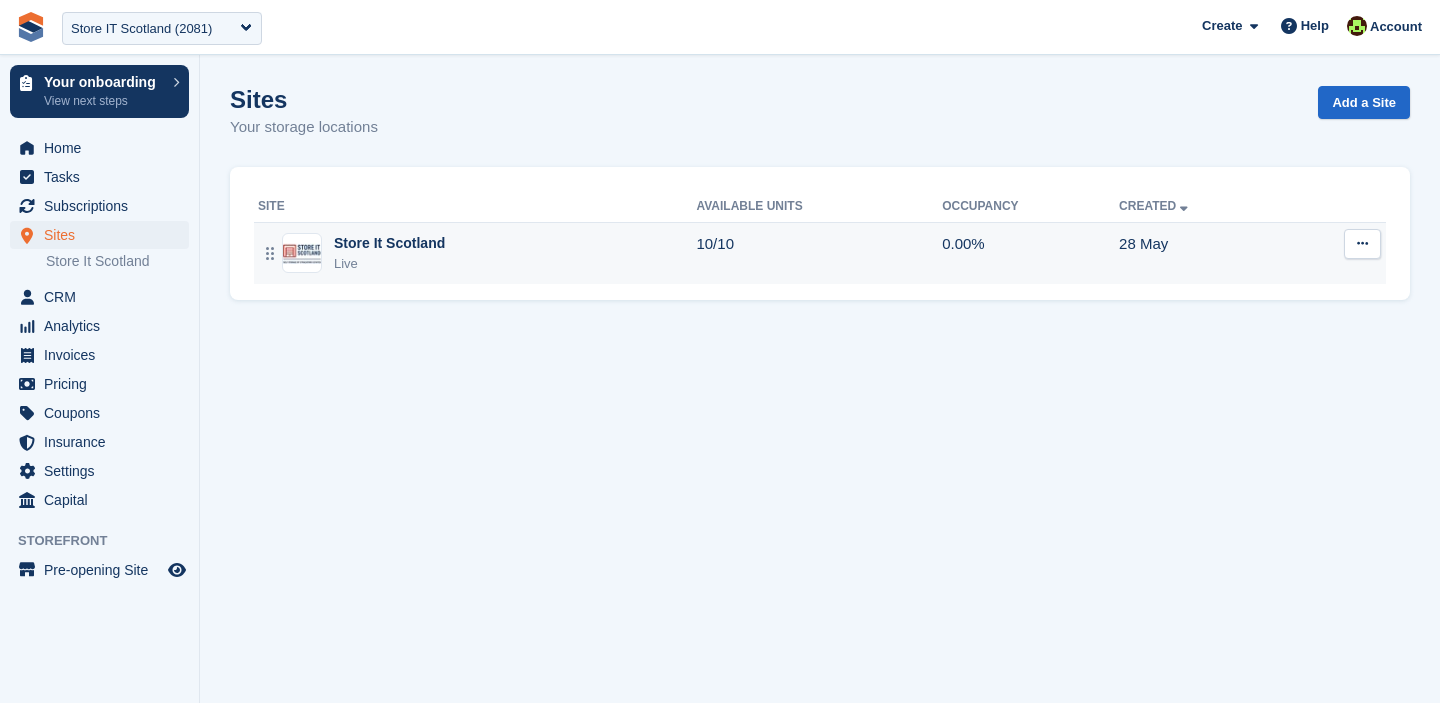 click on "Store It Scotland" at bounding box center (389, 243) 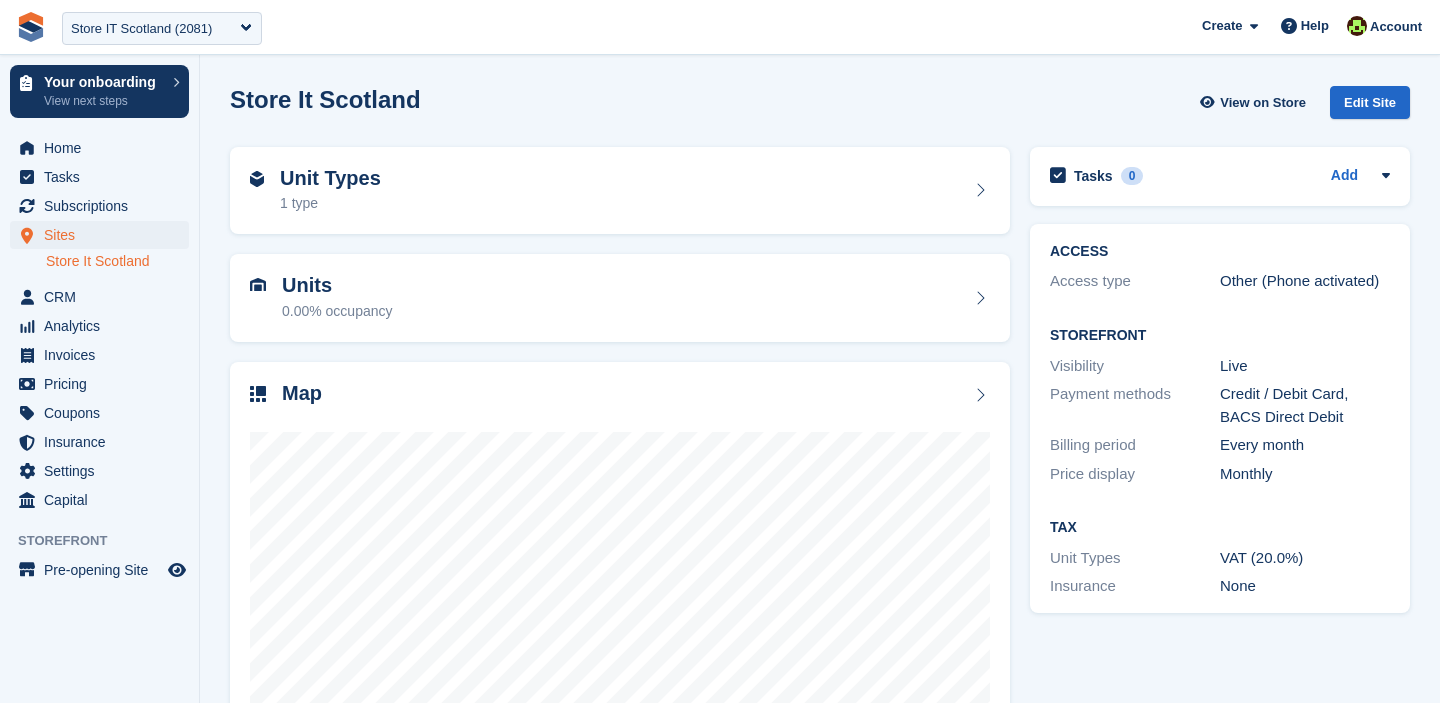 scroll, scrollTop: 0, scrollLeft: 0, axis: both 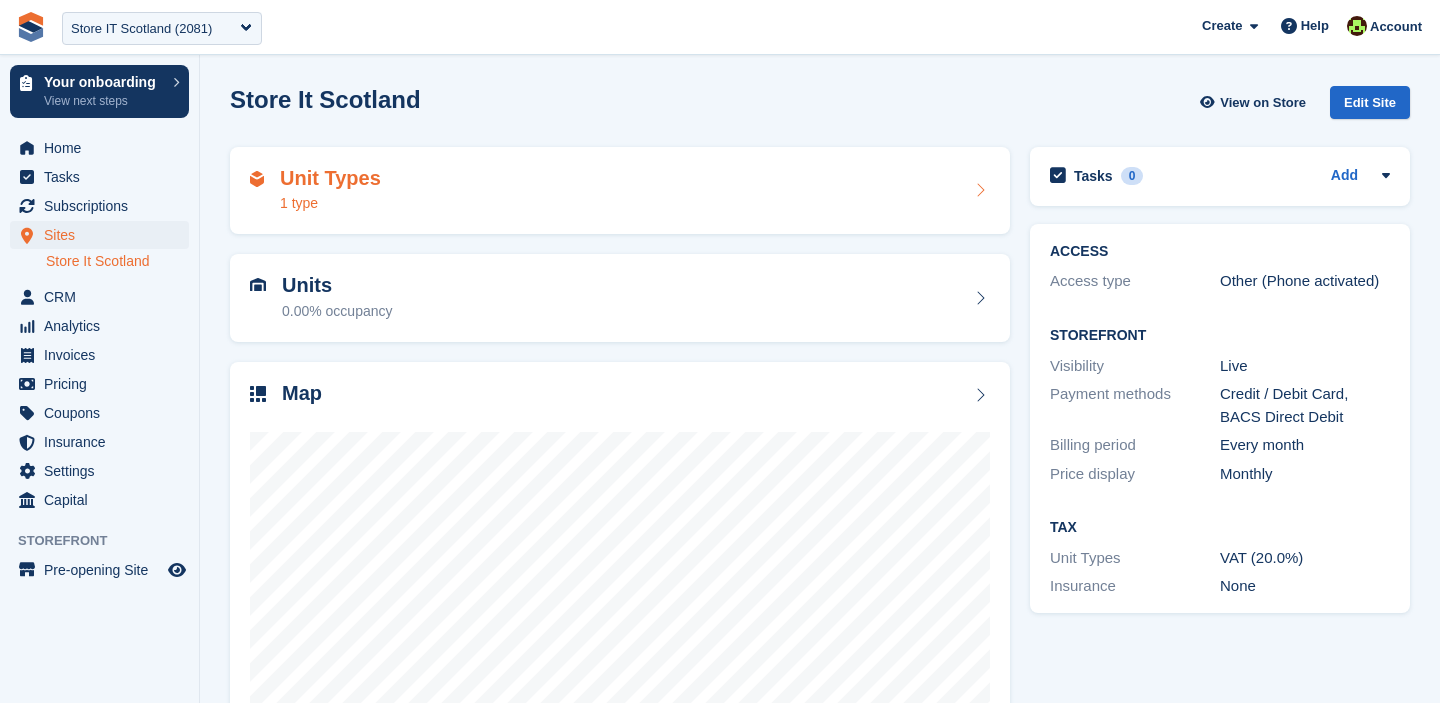 click on "Unit Types
1 type" at bounding box center (620, 191) 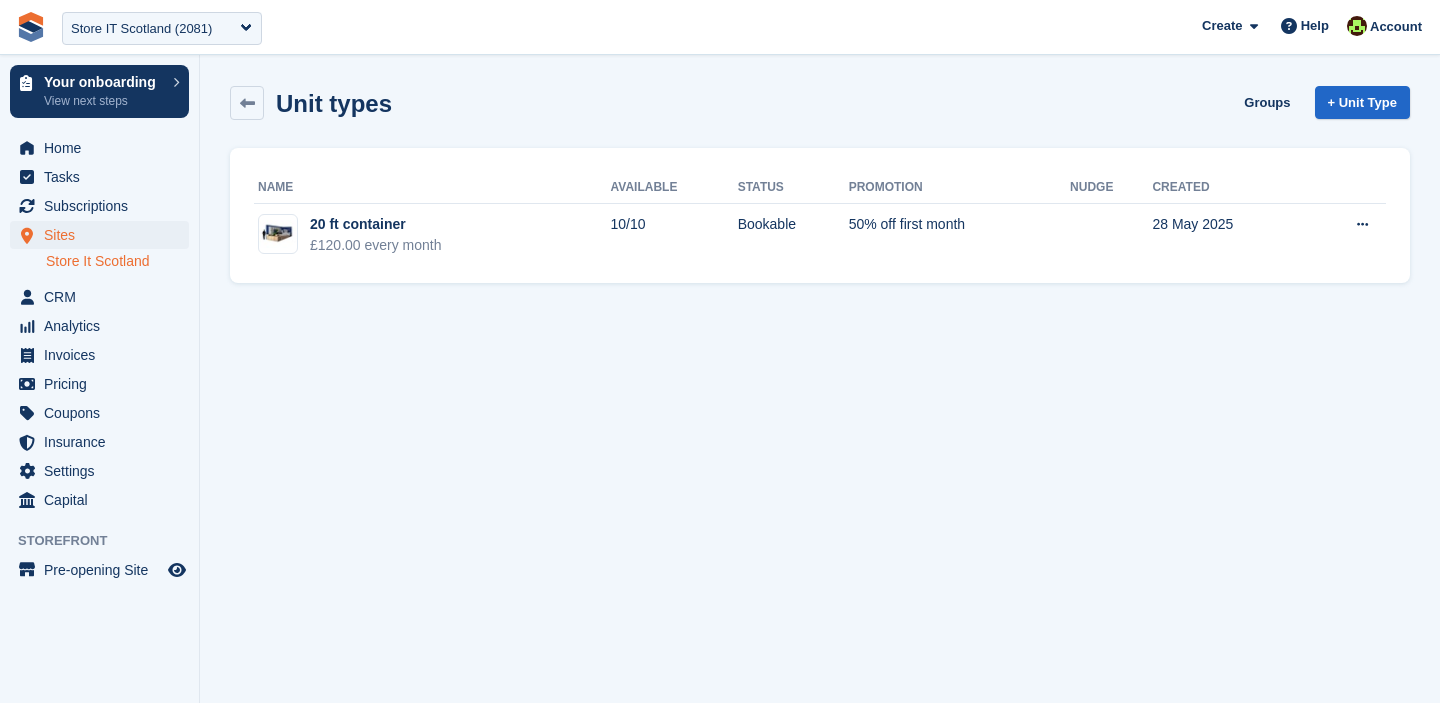 scroll, scrollTop: 0, scrollLeft: 0, axis: both 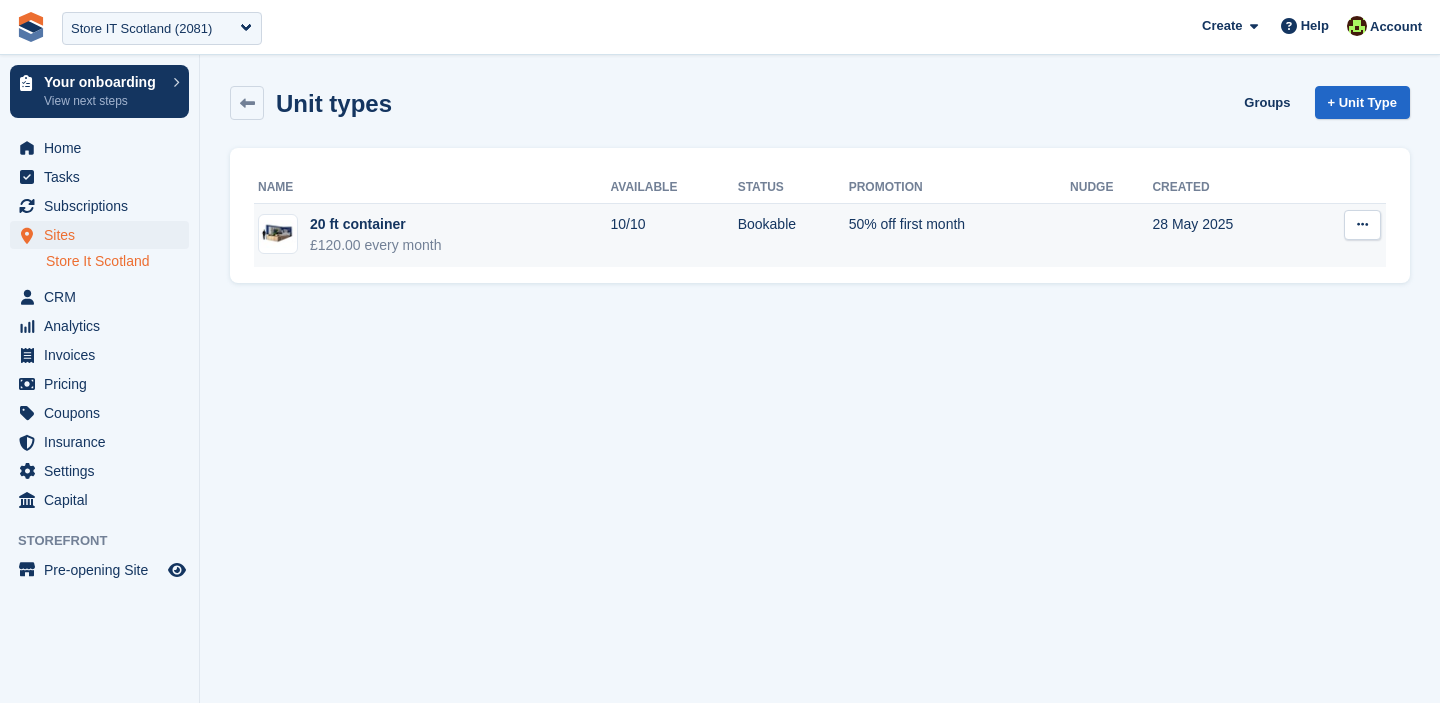 click at bounding box center [1362, 224] 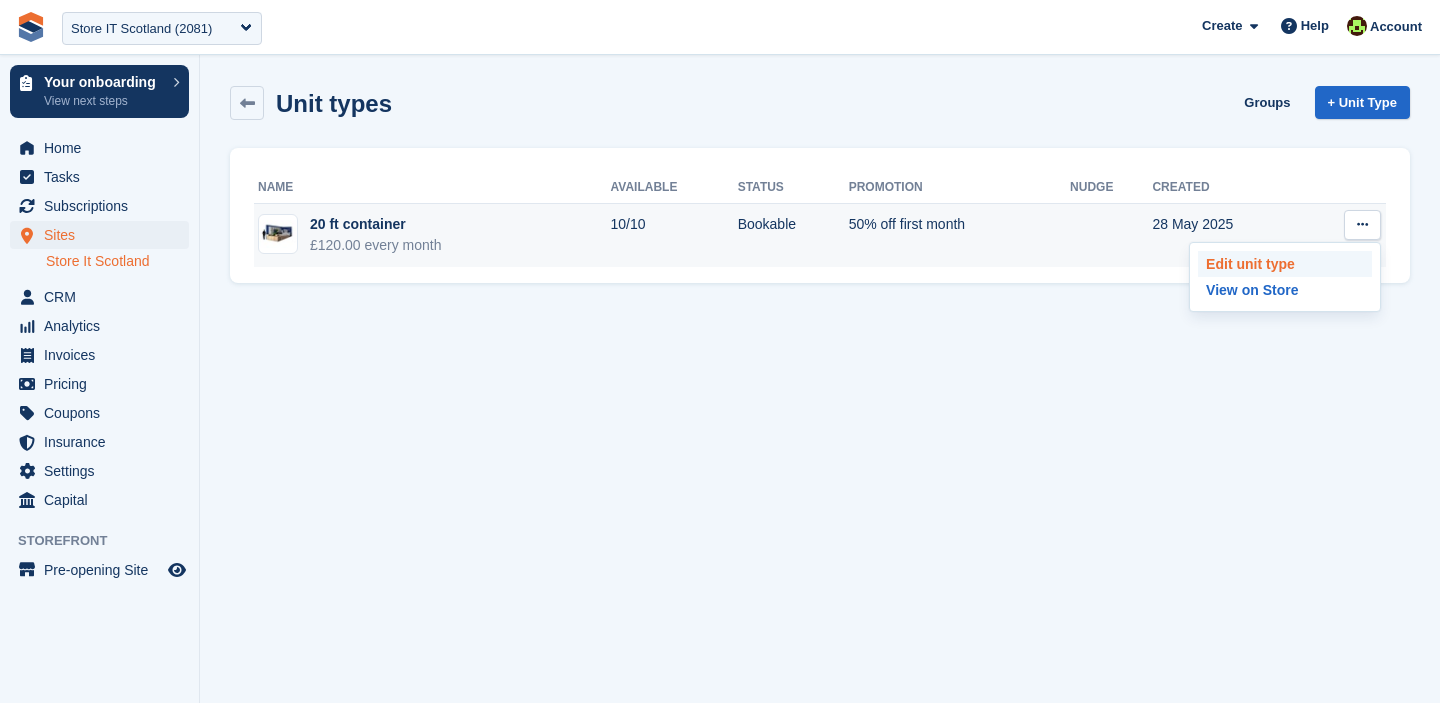 click on "Edit unit type" at bounding box center (1285, 264) 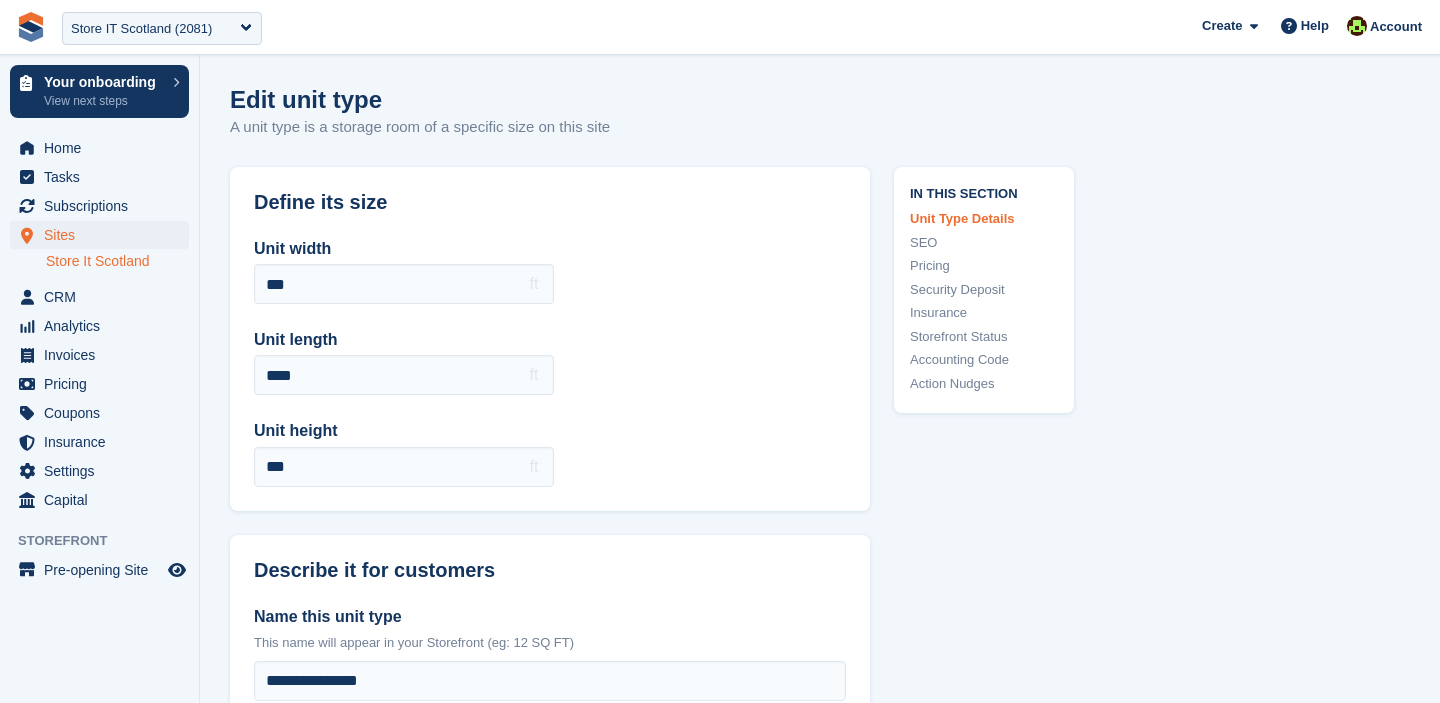 scroll, scrollTop: 122, scrollLeft: 0, axis: vertical 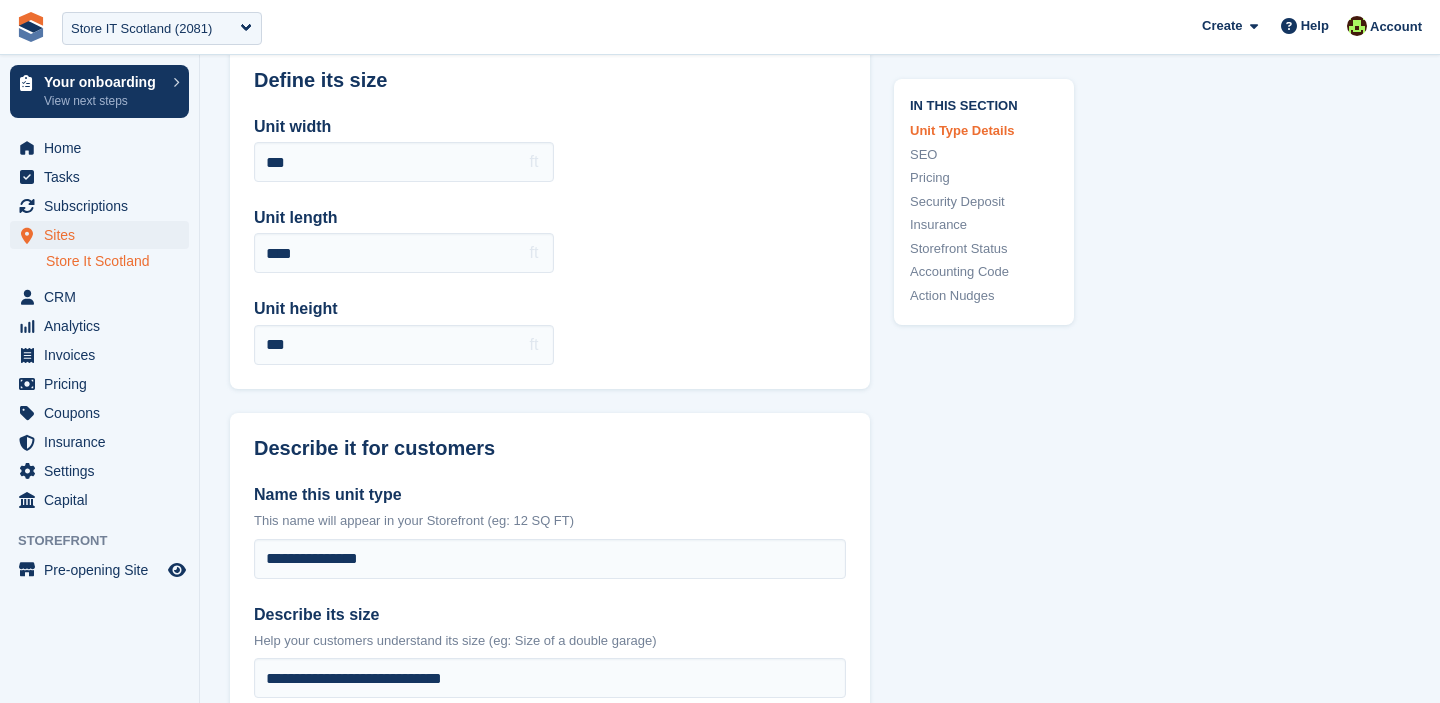 click on "Insurance" at bounding box center (984, 225) 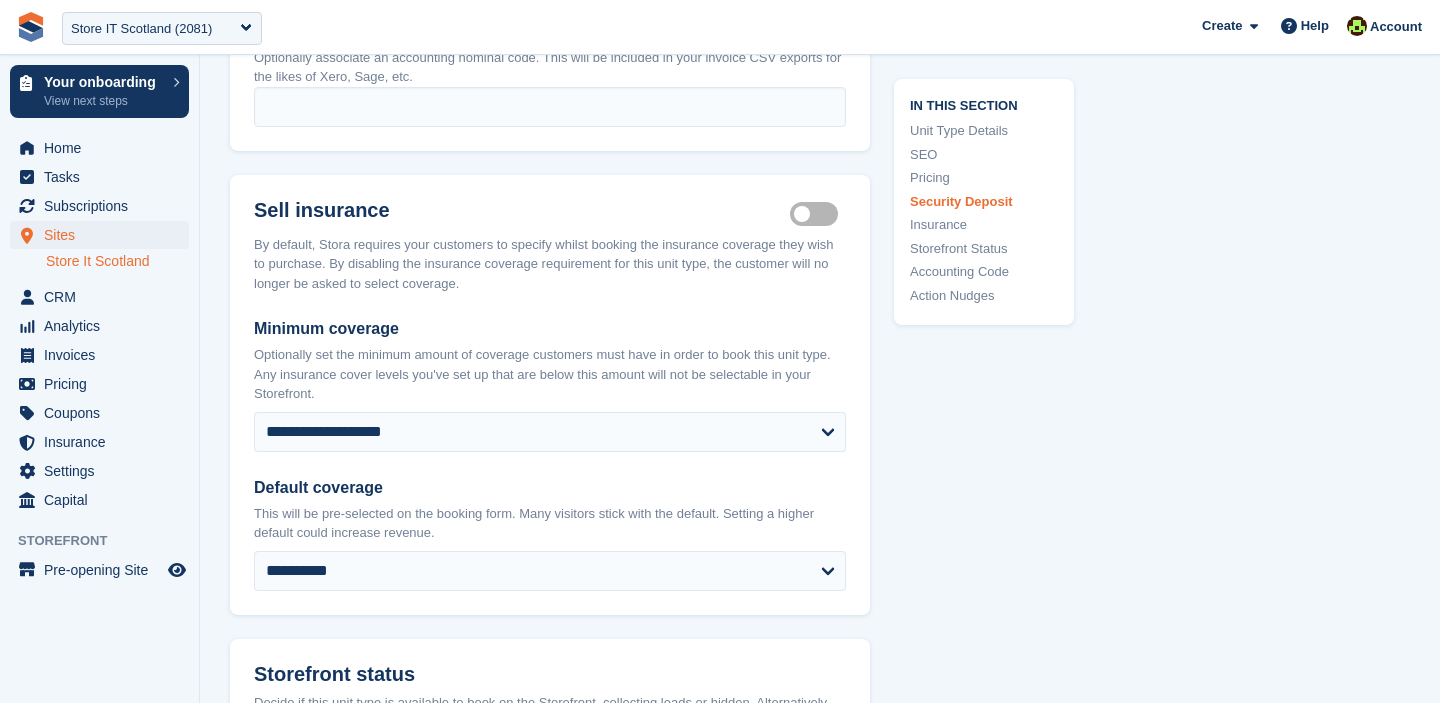 scroll, scrollTop: 2685, scrollLeft: 0, axis: vertical 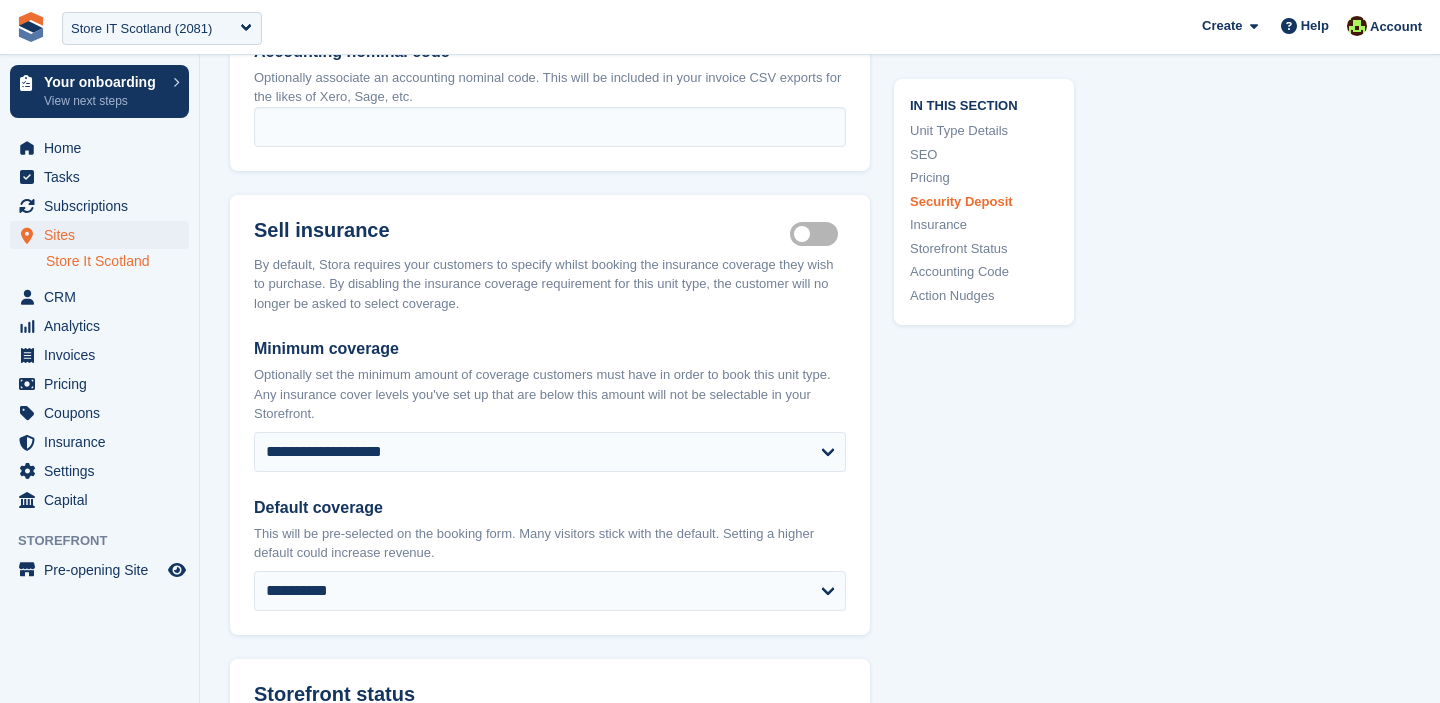 click on "Insurance coverage required" at bounding box center [818, 233] 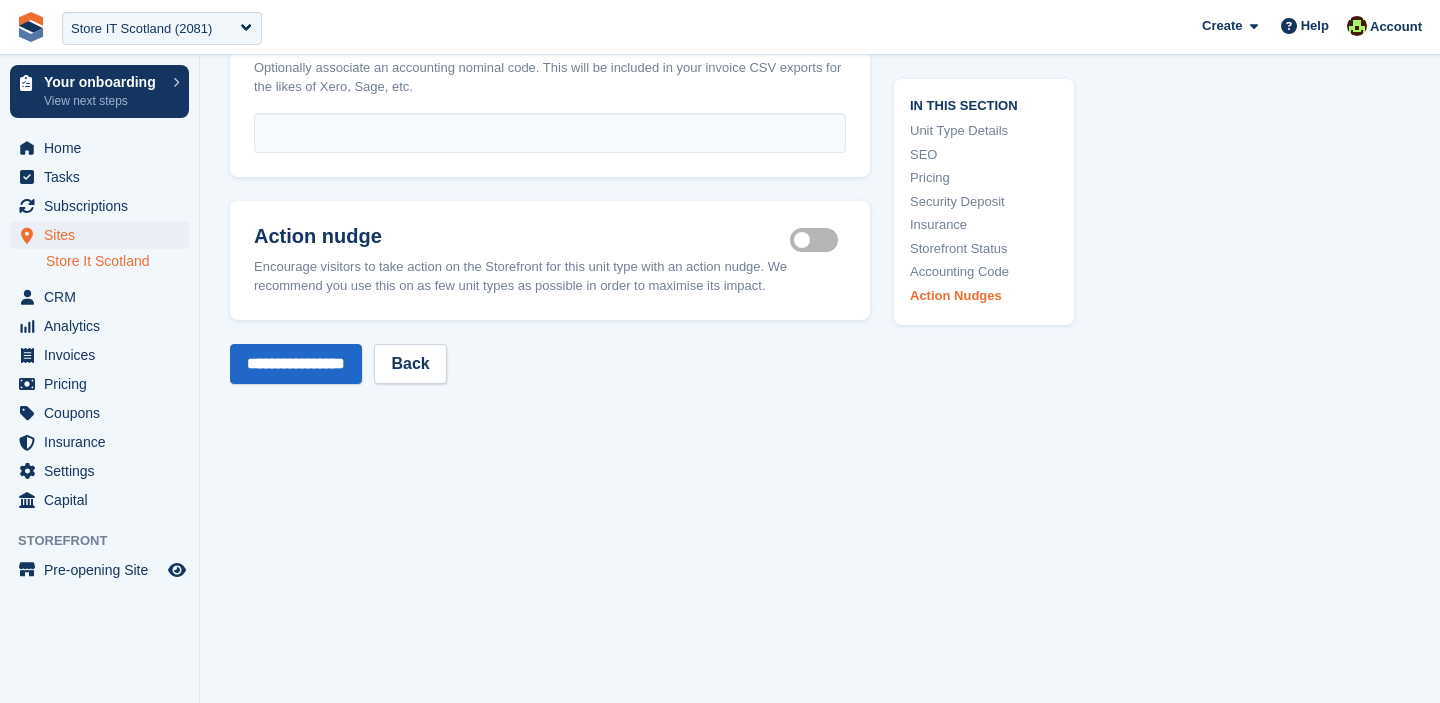 scroll, scrollTop: 3532, scrollLeft: 0, axis: vertical 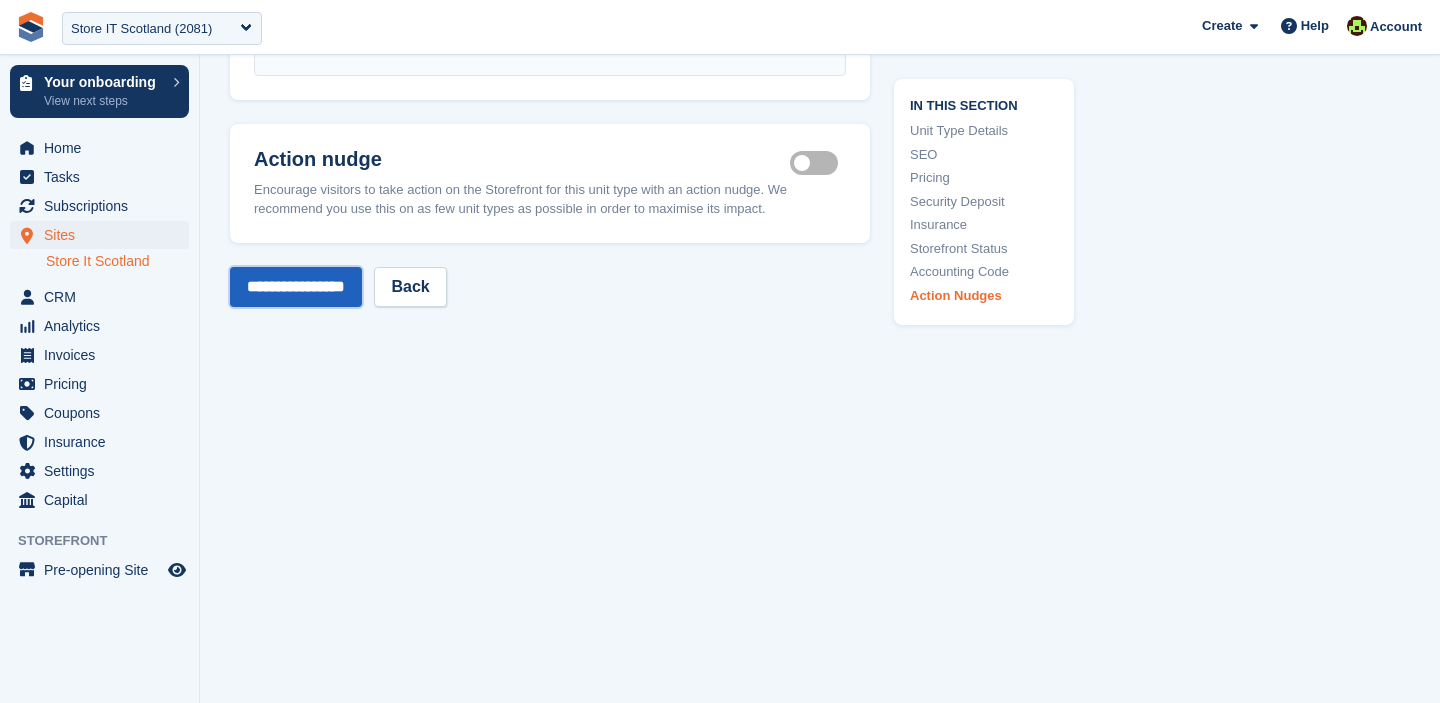 click on "**********" at bounding box center [296, 287] 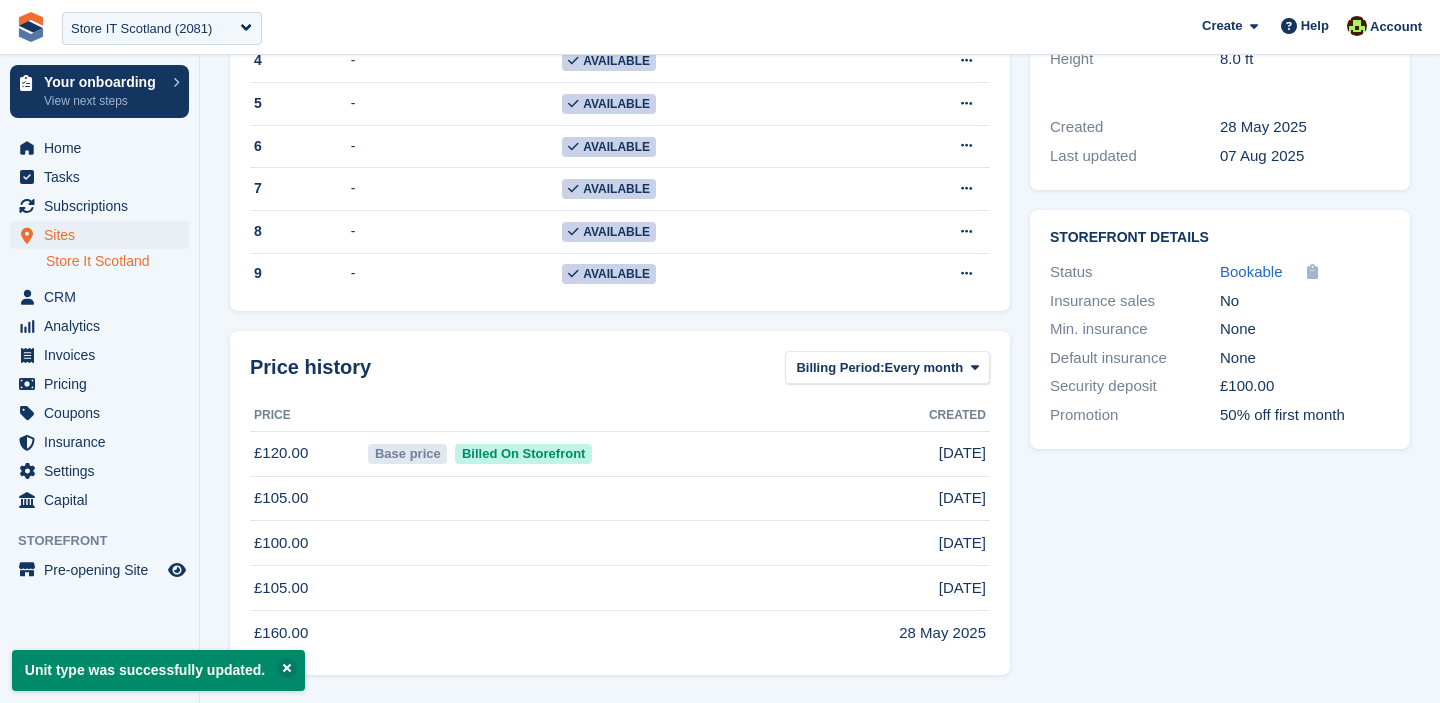 scroll, scrollTop: 0, scrollLeft: 0, axis: both 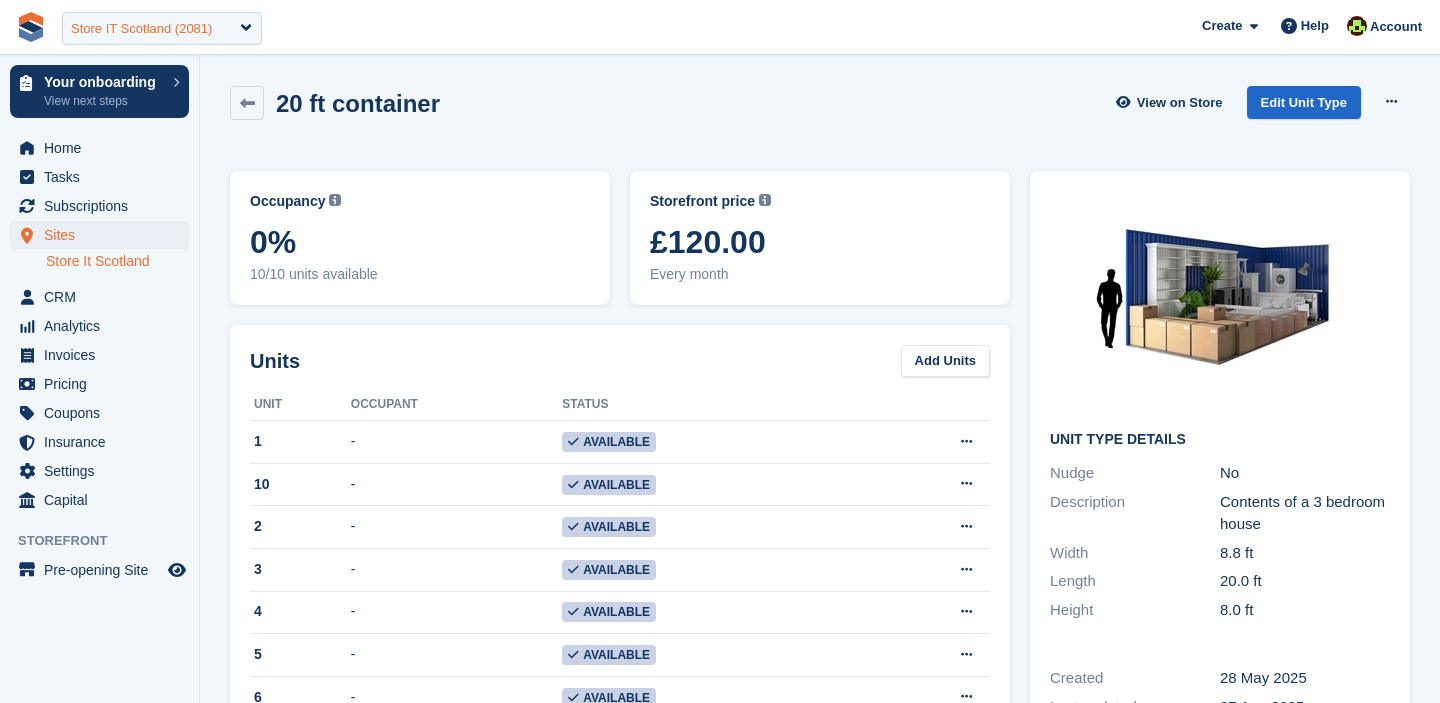 click on "Store IT Scotland (2081)" at bounding box center [162, 28] 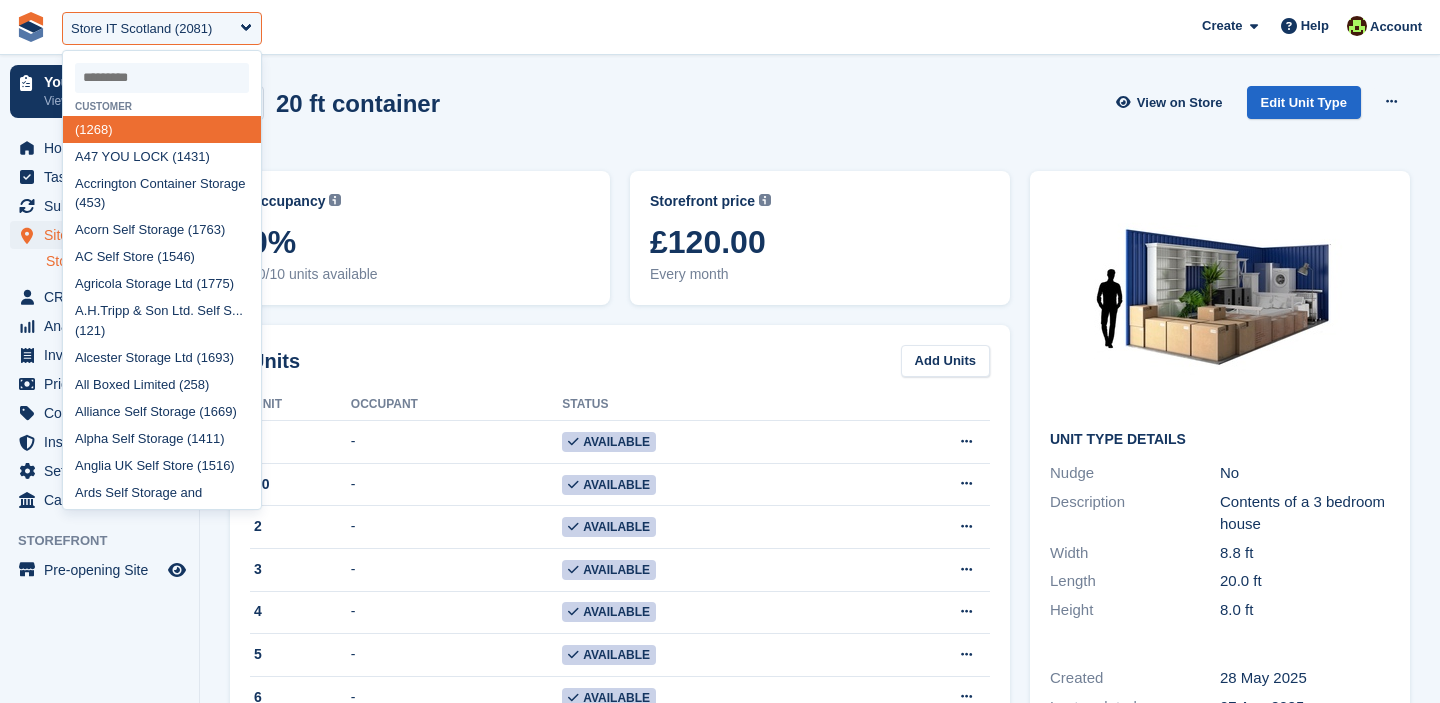 click on "20 ft container
View on Store
Edit Unit Type
Delete Unit Type" at bounding box center (820, 118) 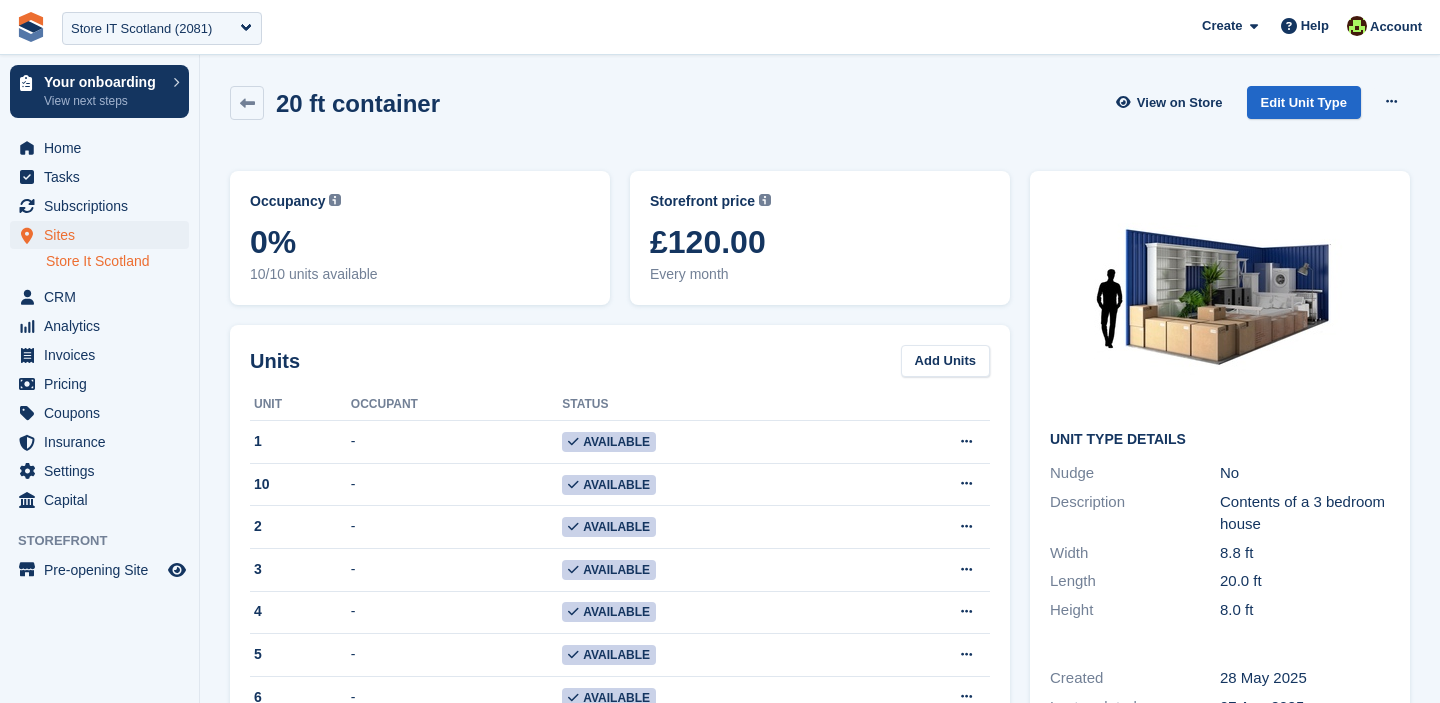 click on "Store It Scotland" at bounding box center [117, 261] 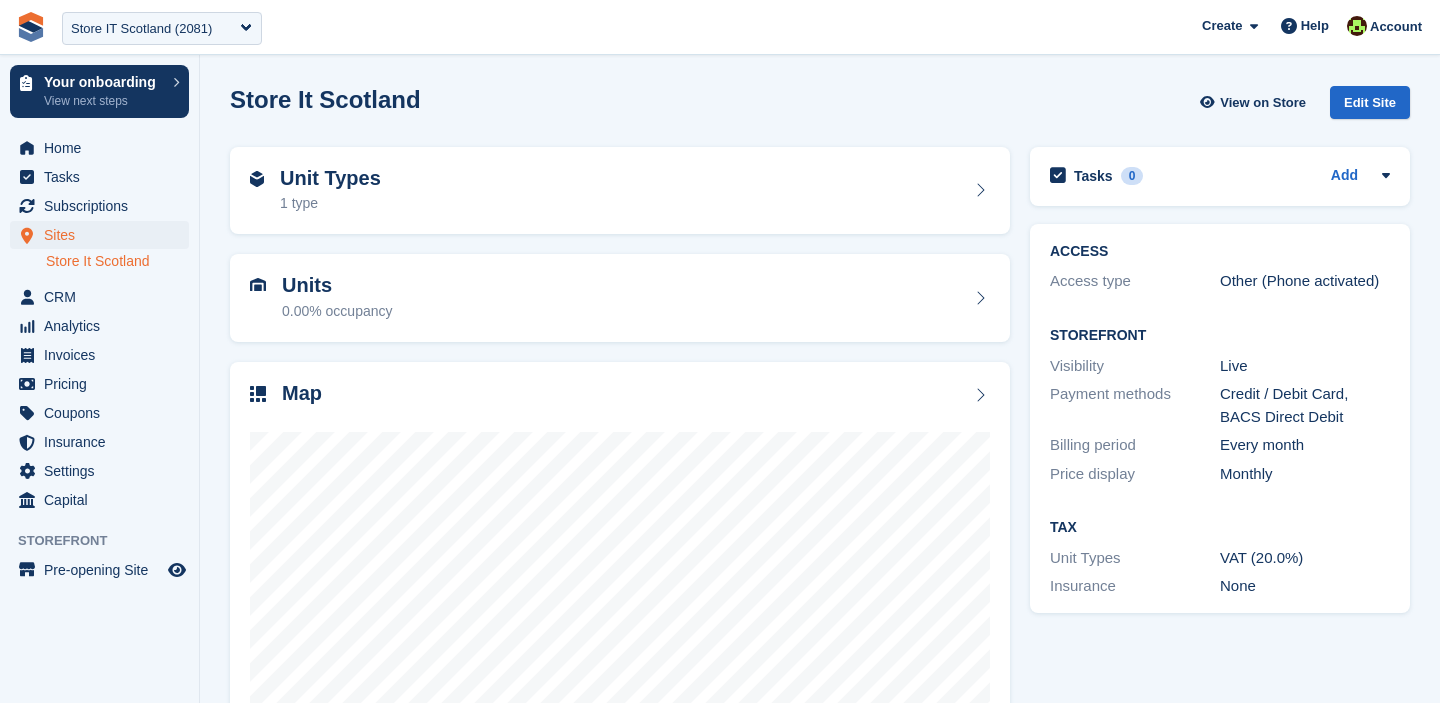 scroll, scrollTop: 0, scrollLeft: 0, axis: both 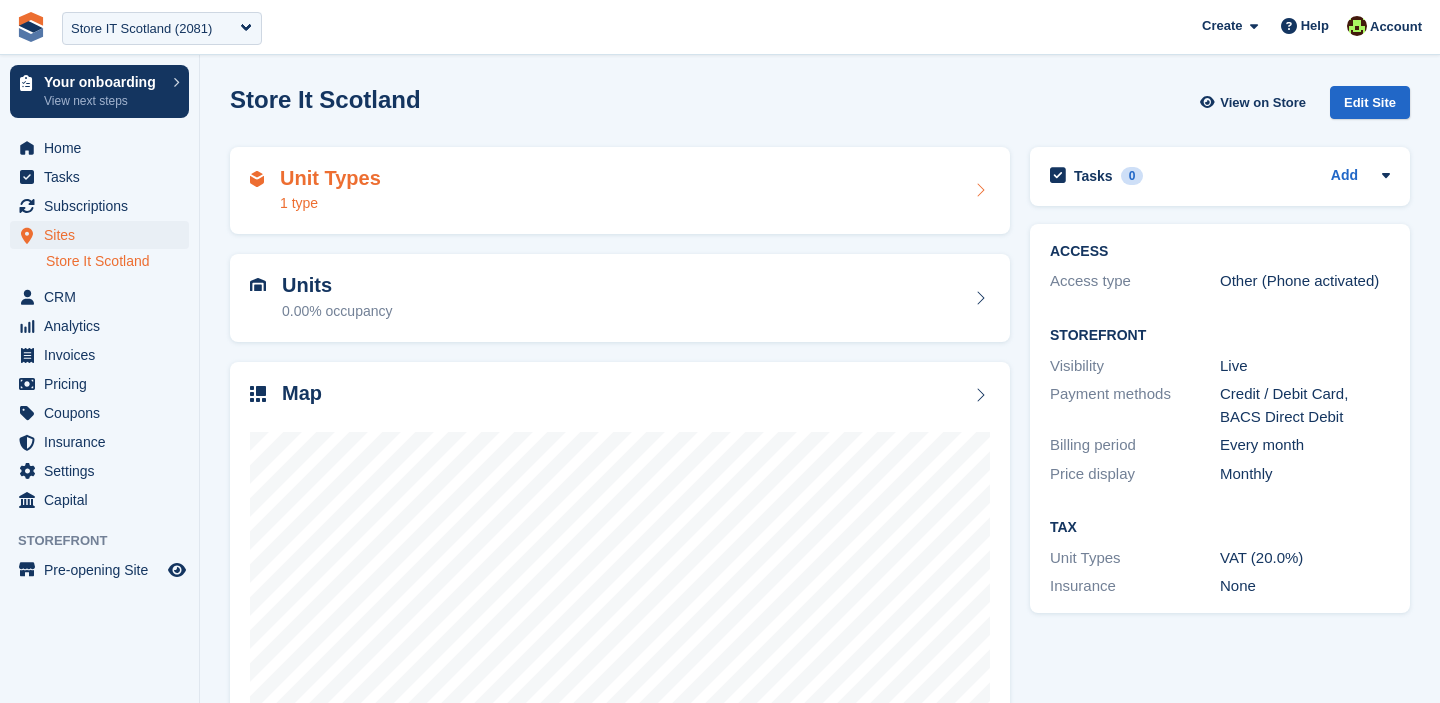 click on "Unit Types
1 type" at bounding box center [620, 191] 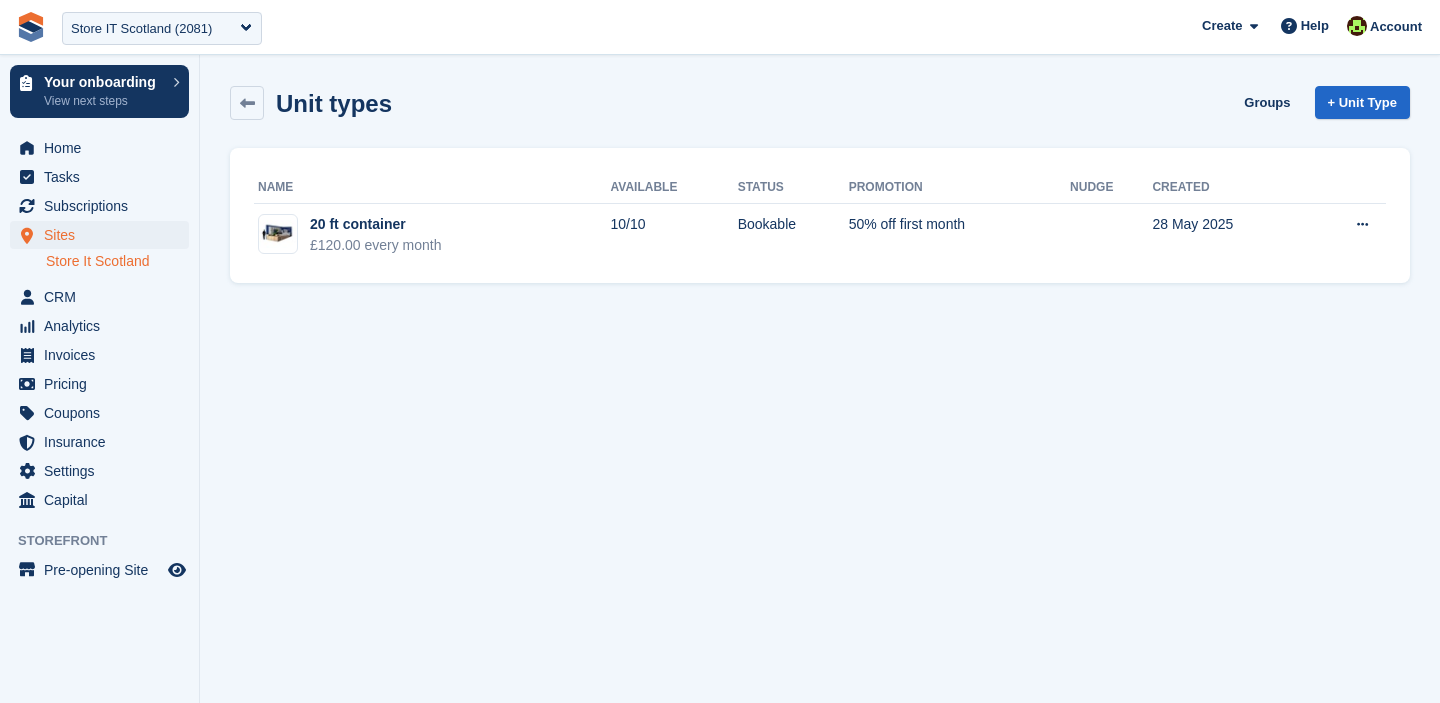 scroll, scrollTop: 0, scrollLeft: 0, axis: both 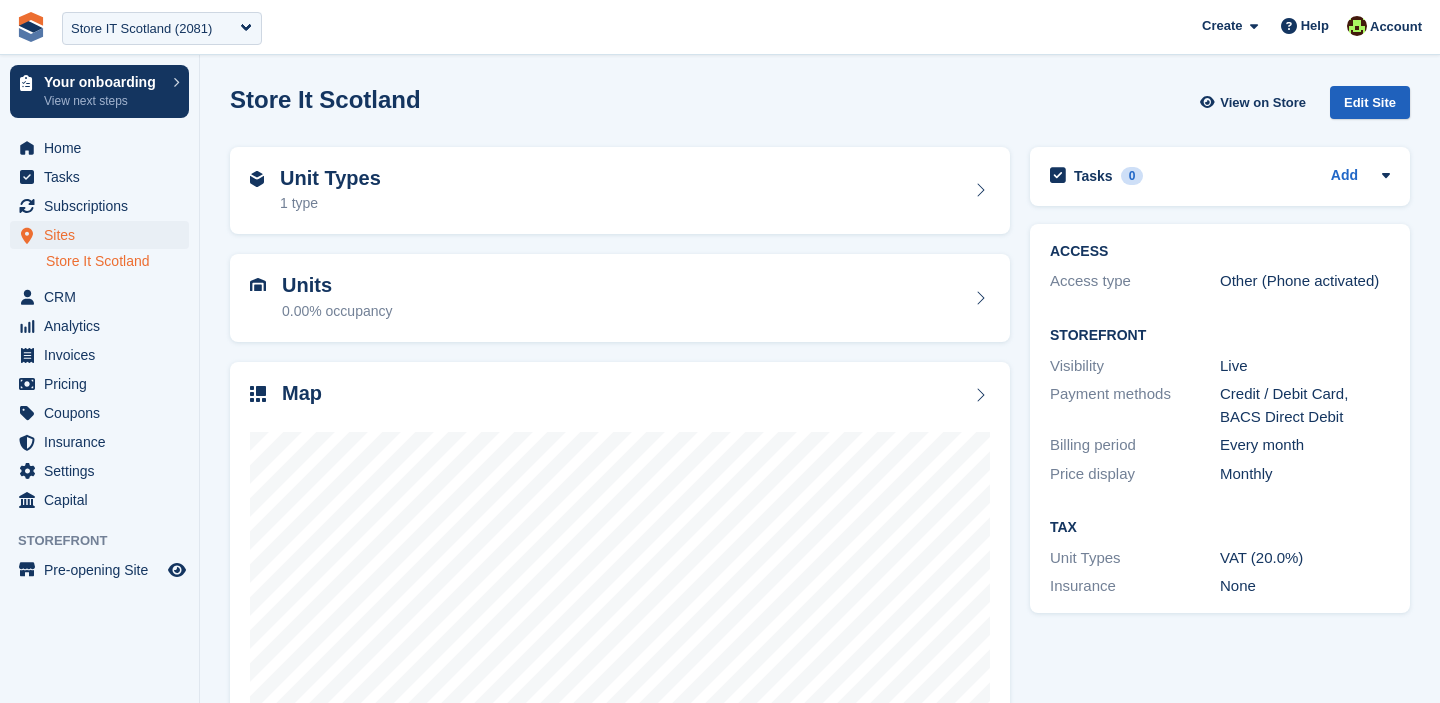 click on "Edit Site" at bounding box center (1370, 102) 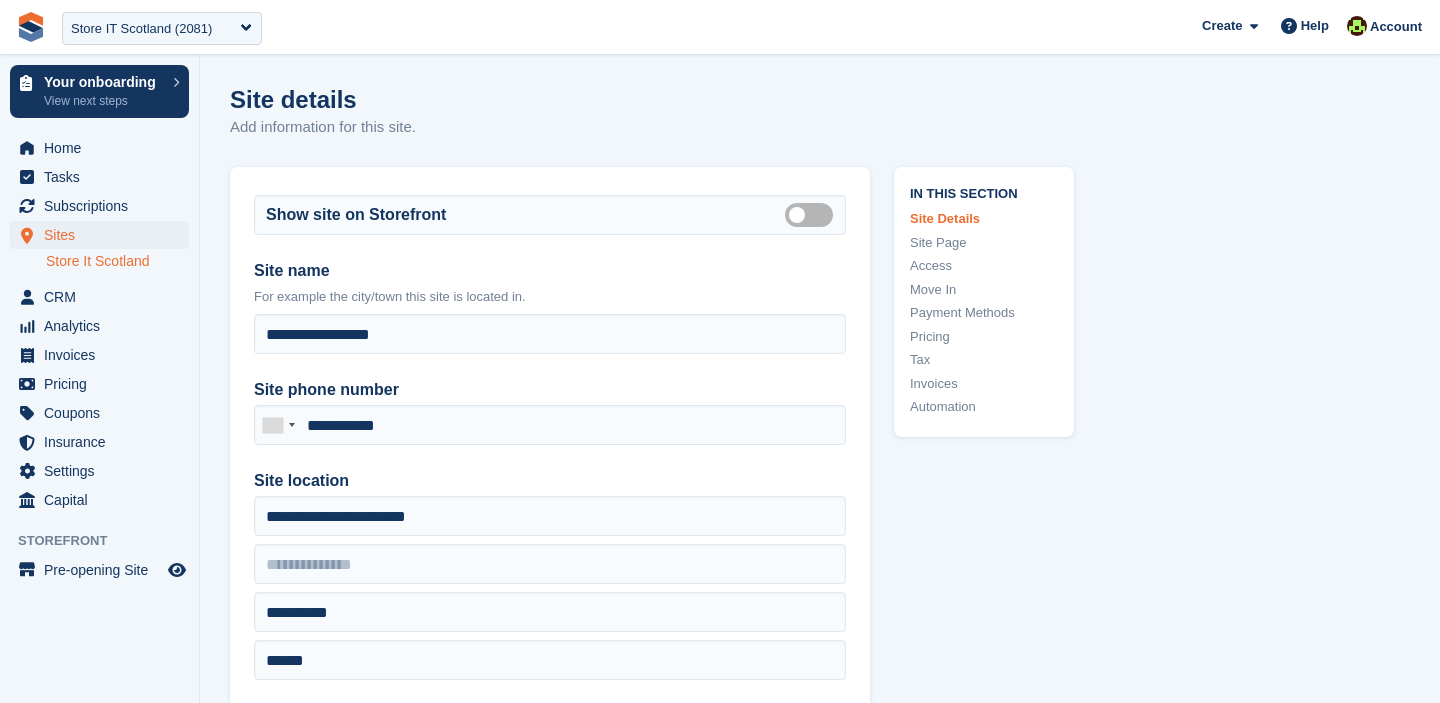 scroll, scrollTop: 0, scrollLeft: 0, axis: both 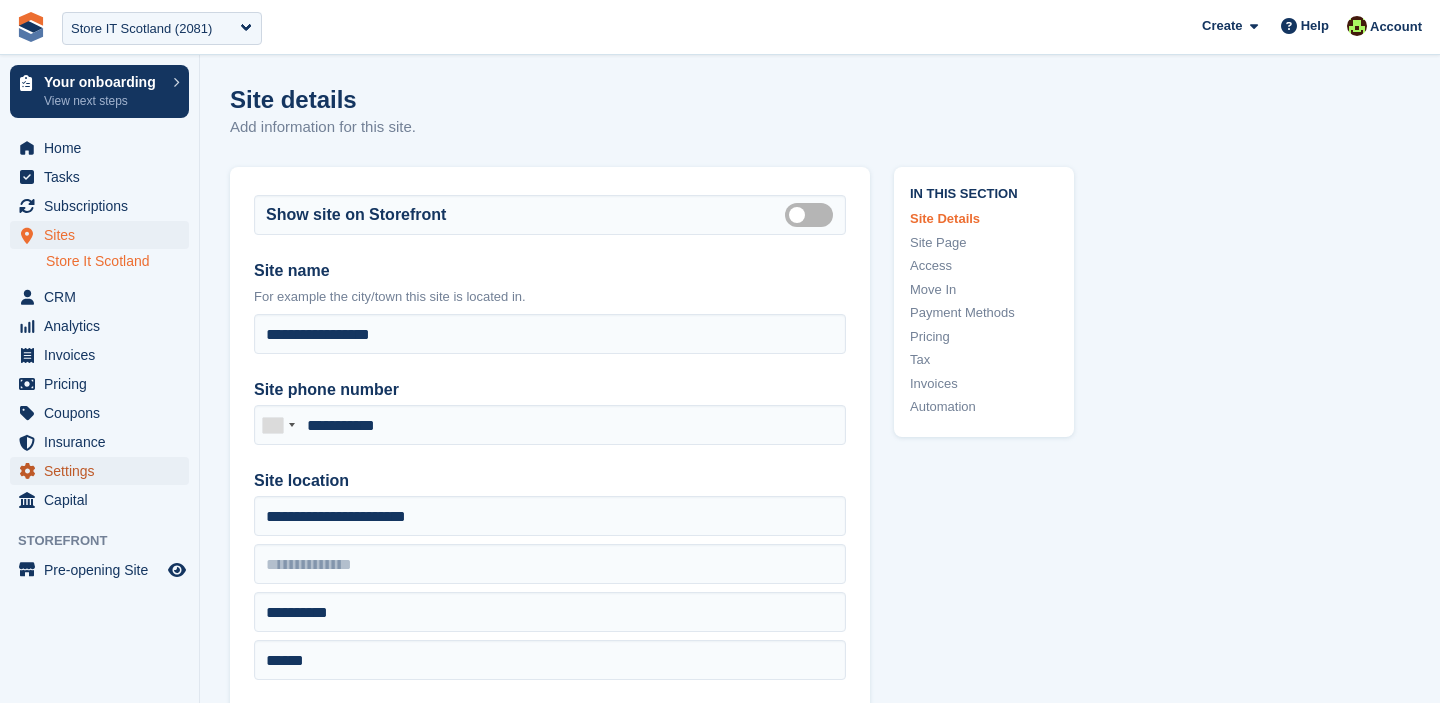 click on "Settings" at bounding box center (104, 471) 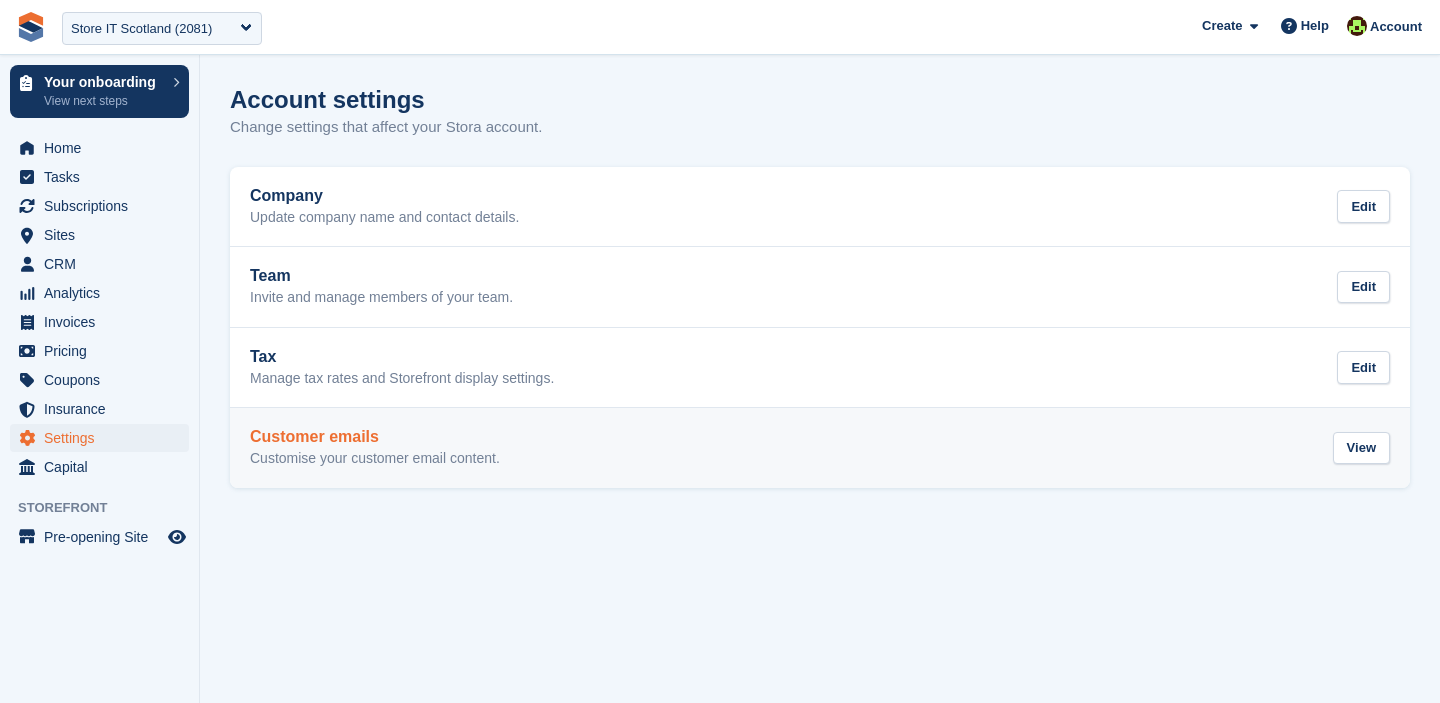 click on "Customer emails" at bounding box center (375, 437) 